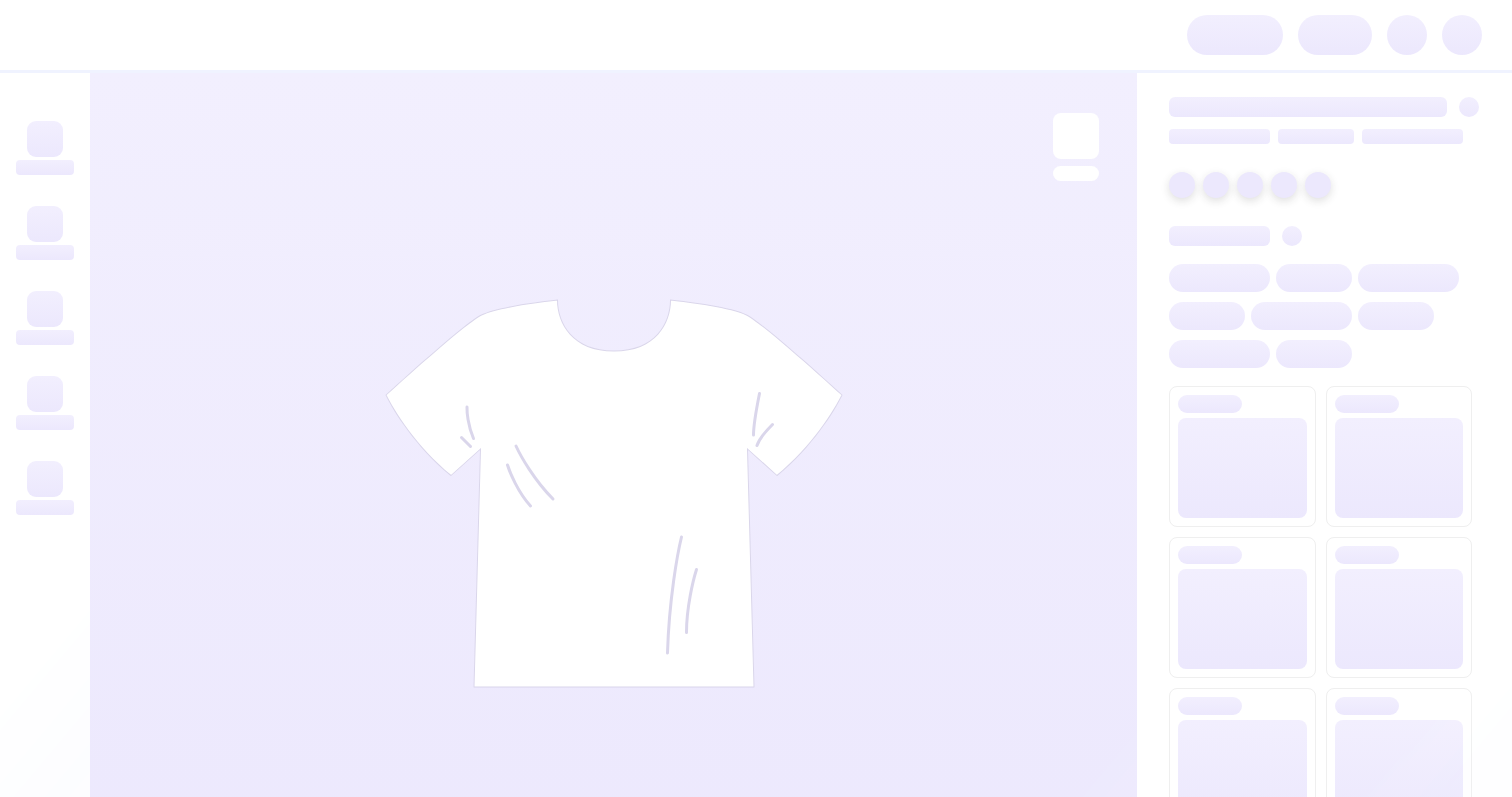 scroll, scrollTop: 0, scrollLeft: 0, axis: both 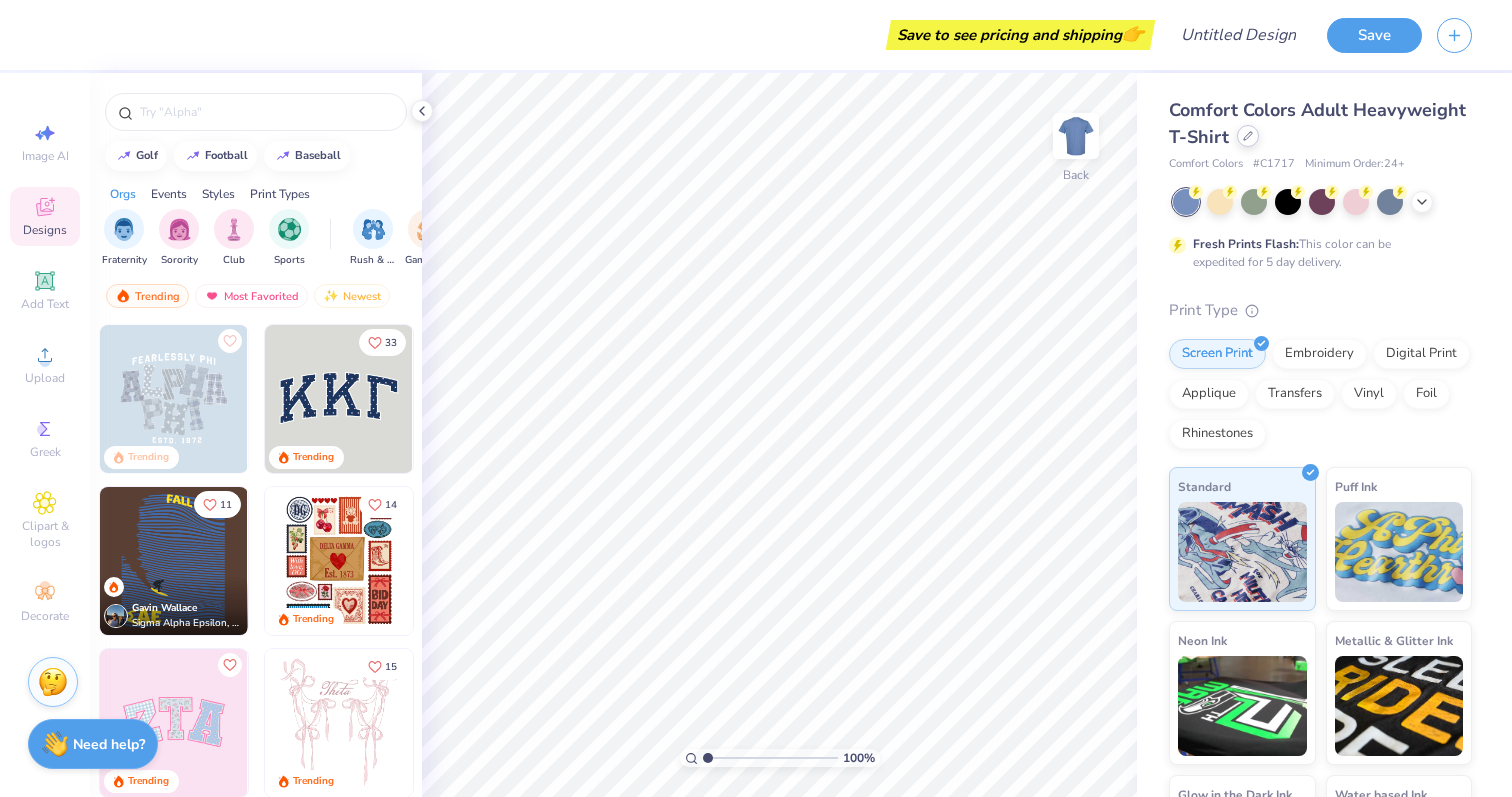 click 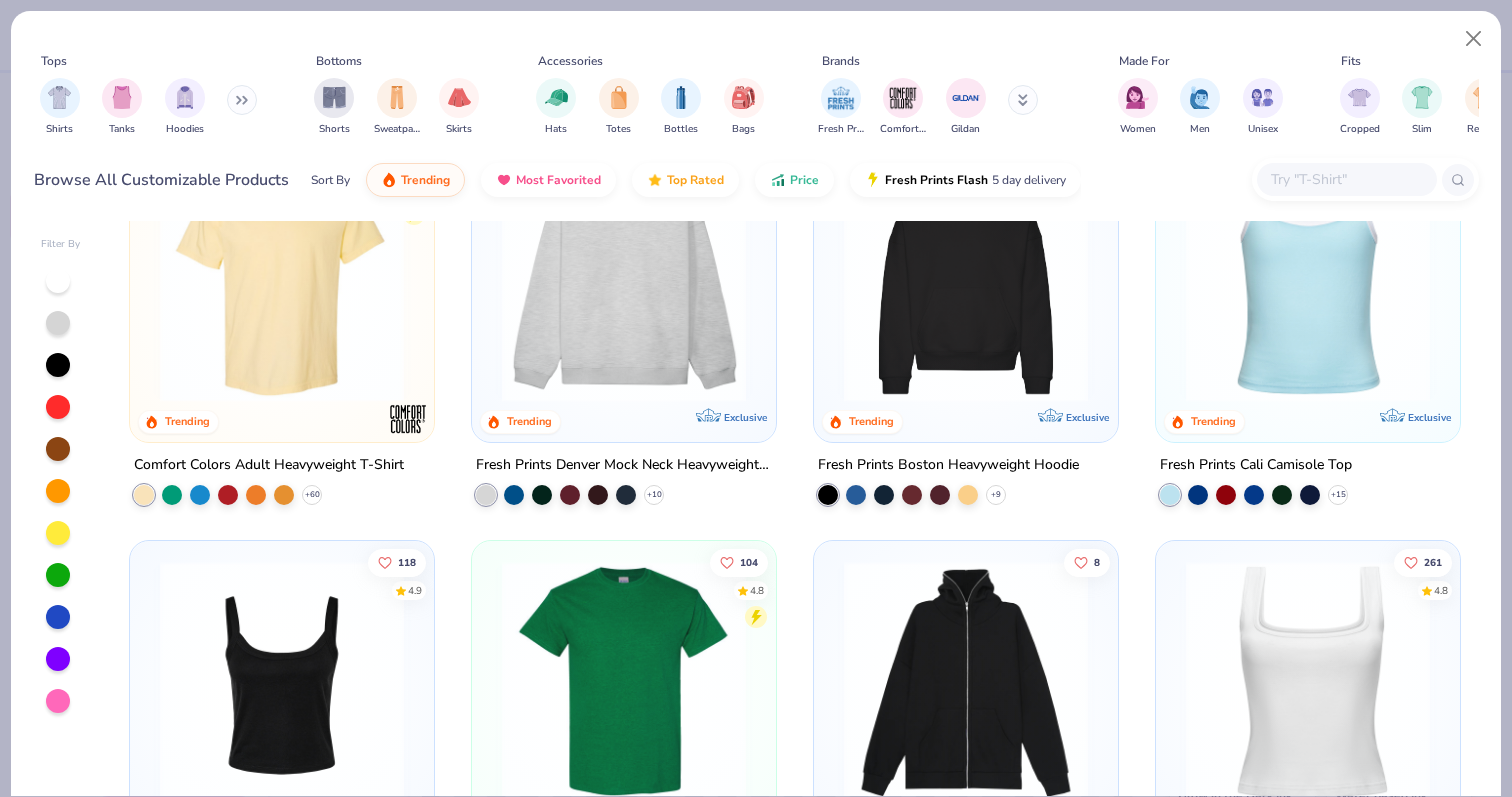 scroll, scrollTop: 126, scrollLeft: 0, axis: vertical 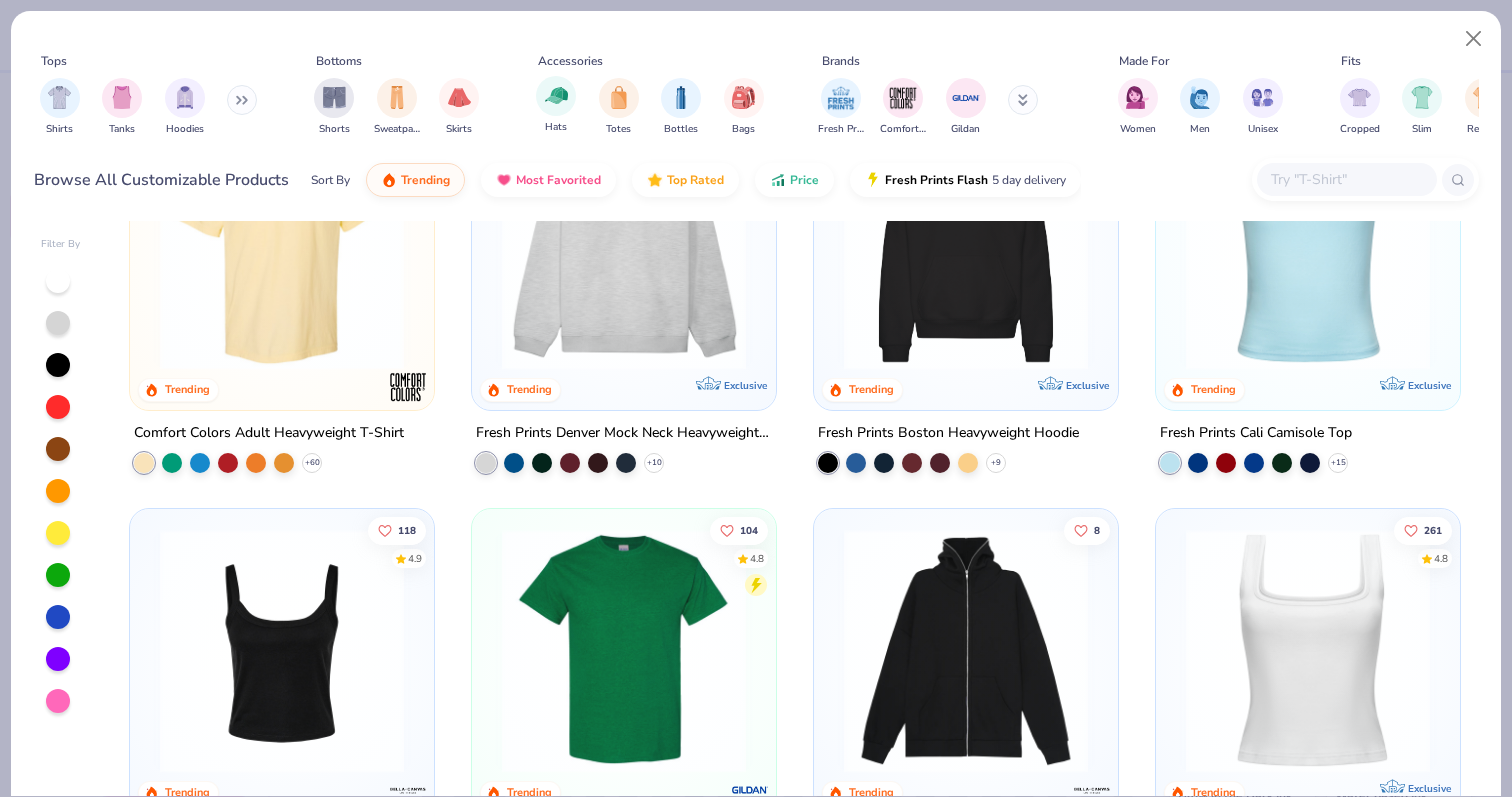 click on "Hats" at bounding box center (556, 105) 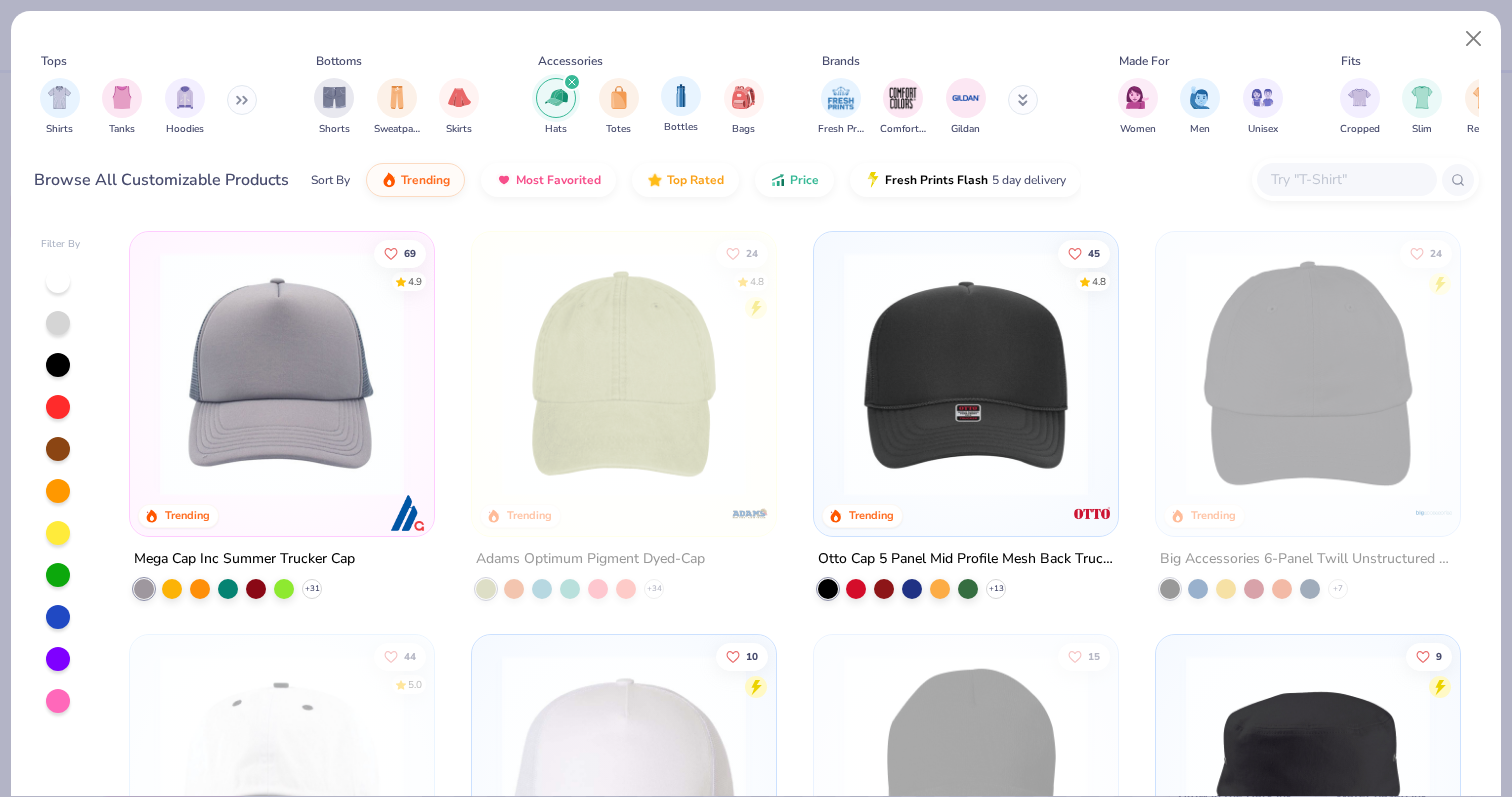 scroll, scrollTop: 0, scrollLeft: 0, axis: both 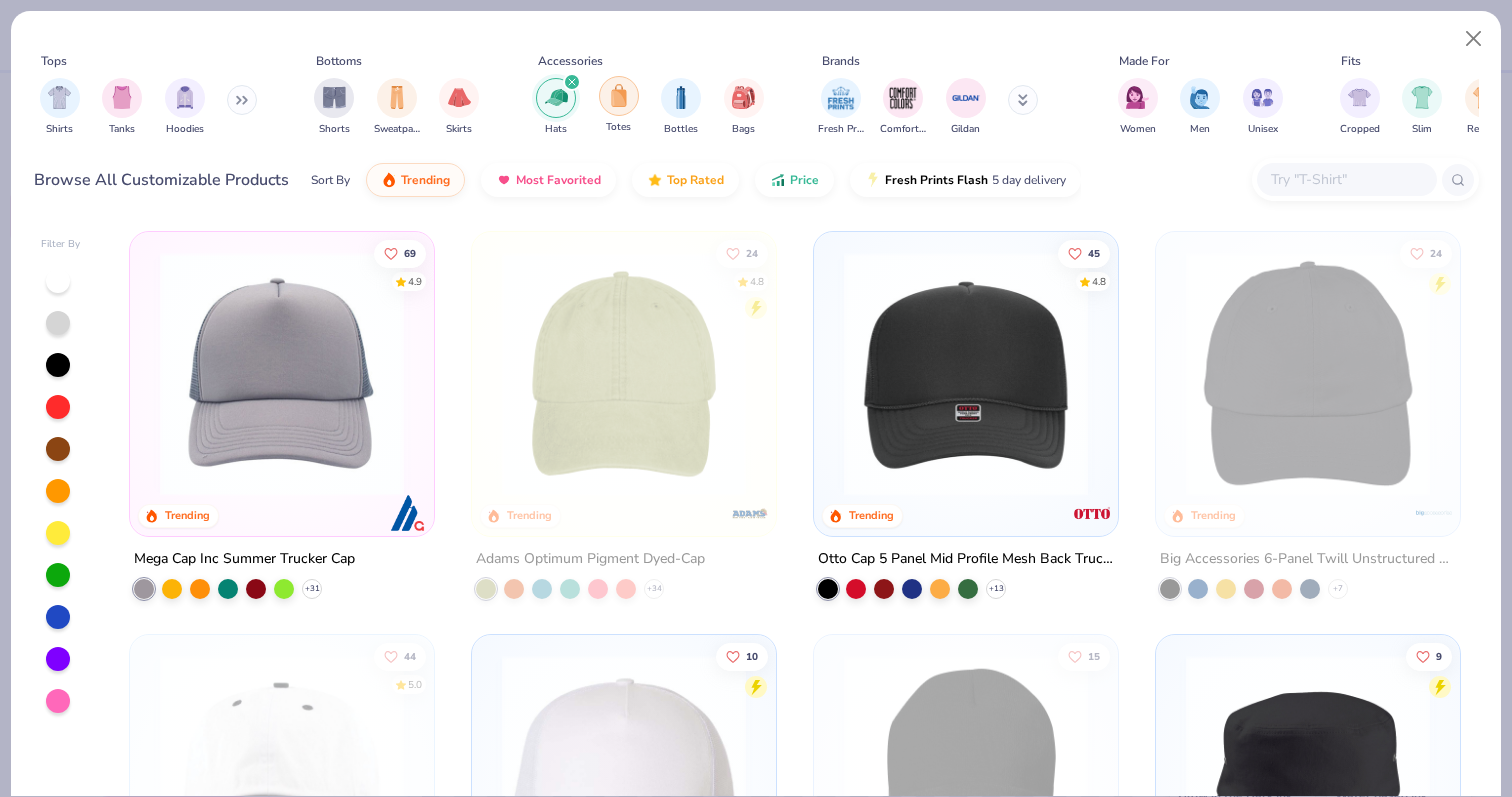 click at bounding box center [619, 95] 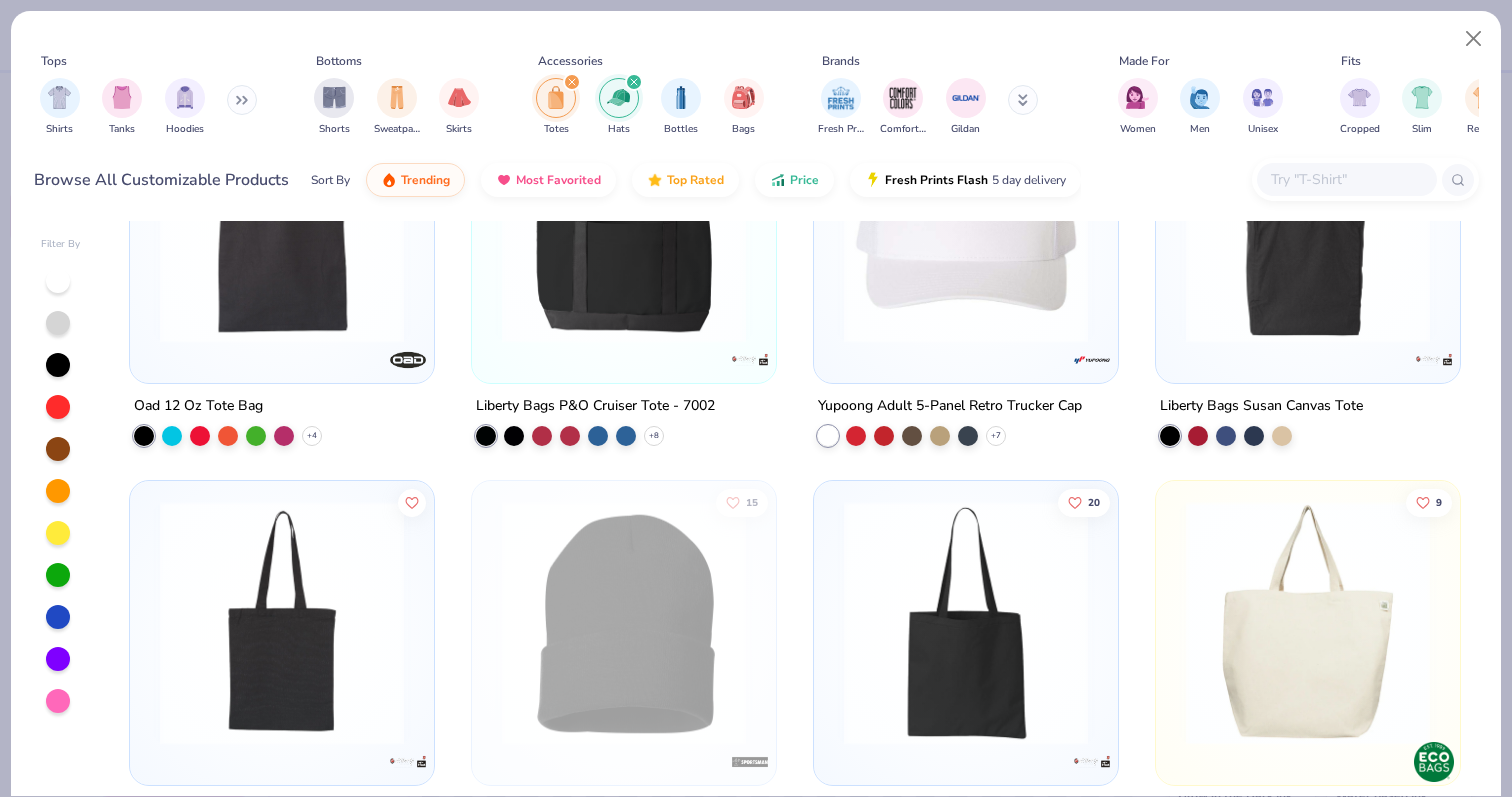 scroll, scrollTop: 921, scrollLeft: 0, axis: vertical 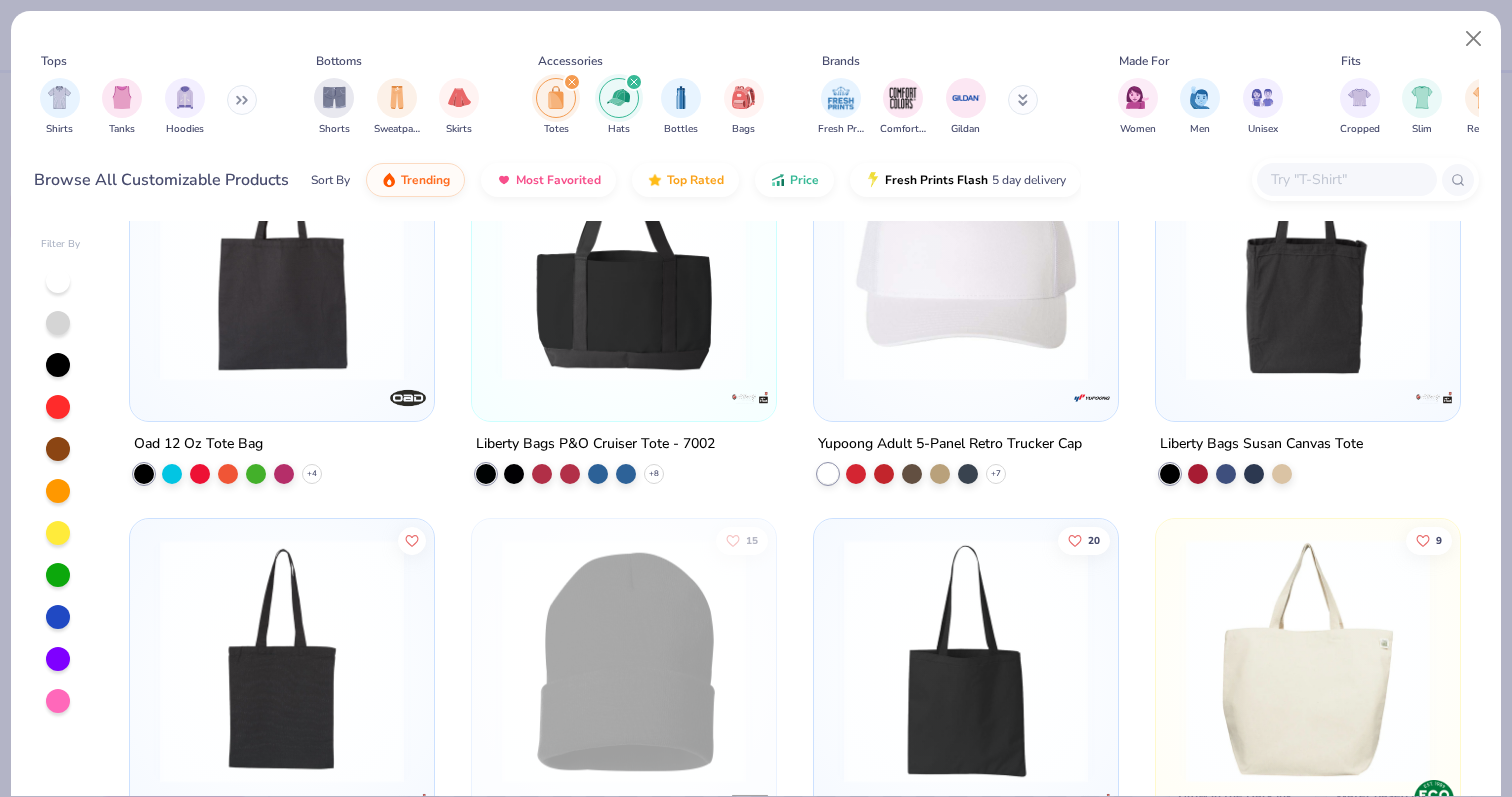click at bounding box center (634, 82) 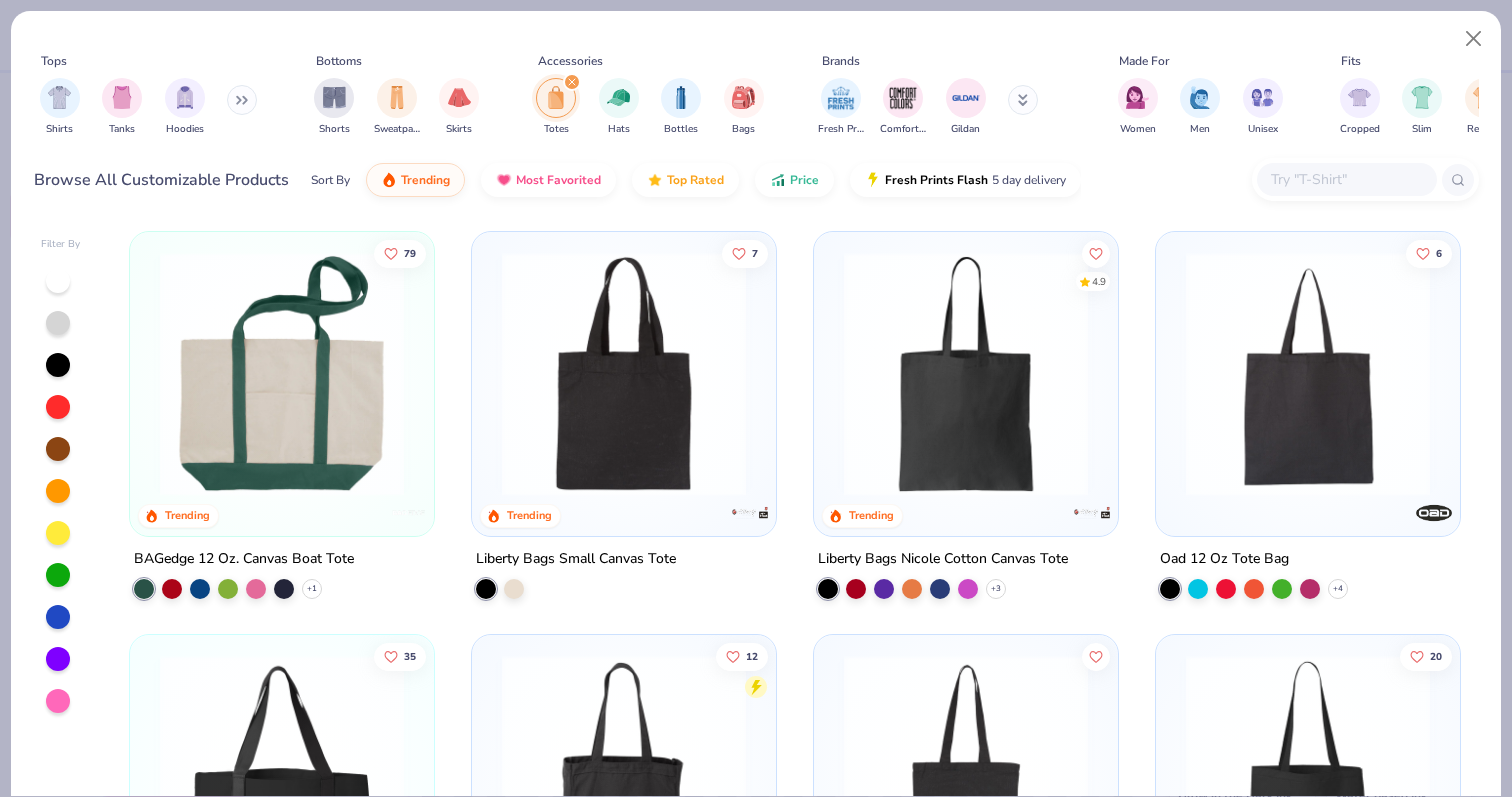 click 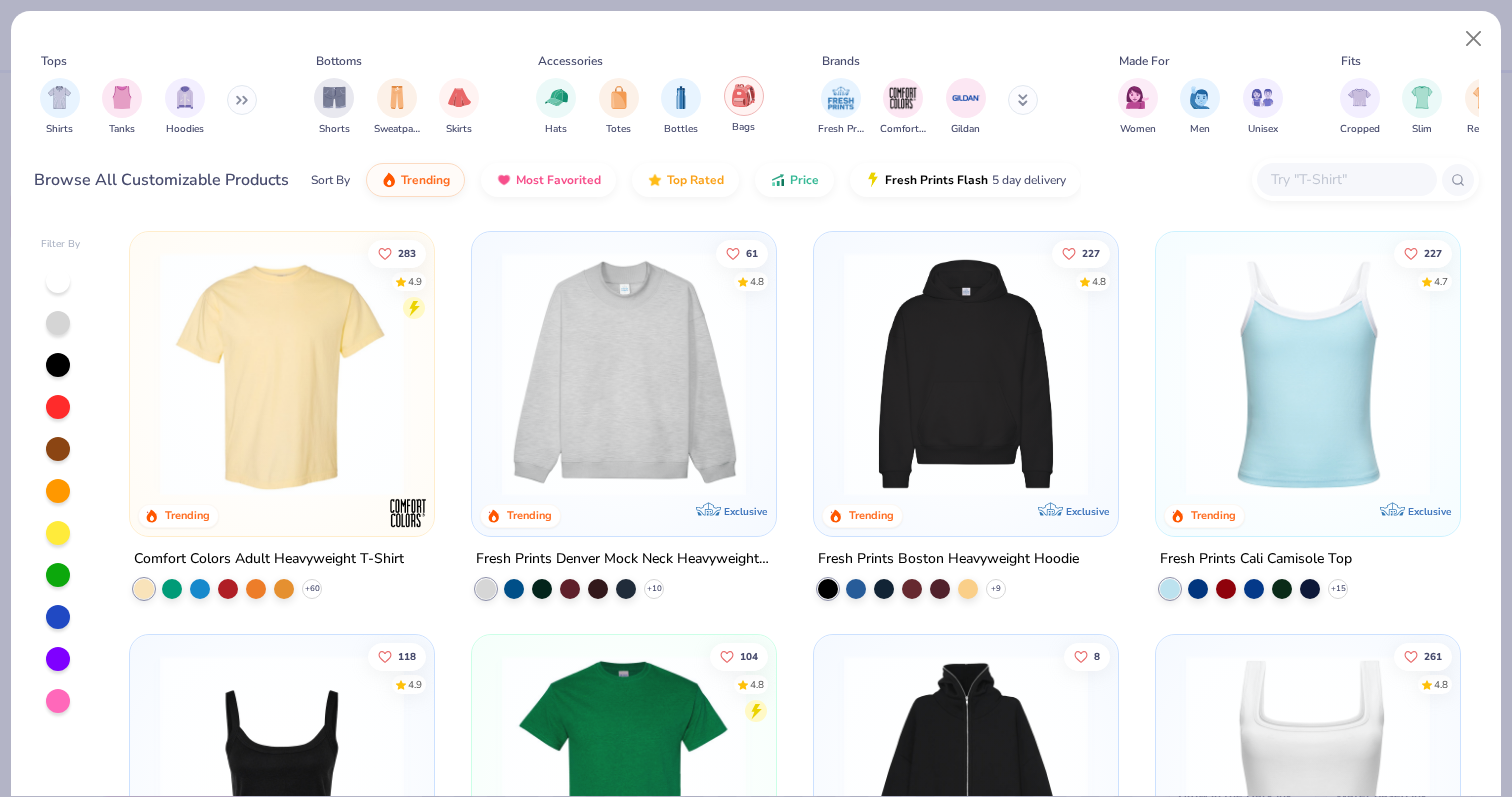 click at bounding box center (743, 95) 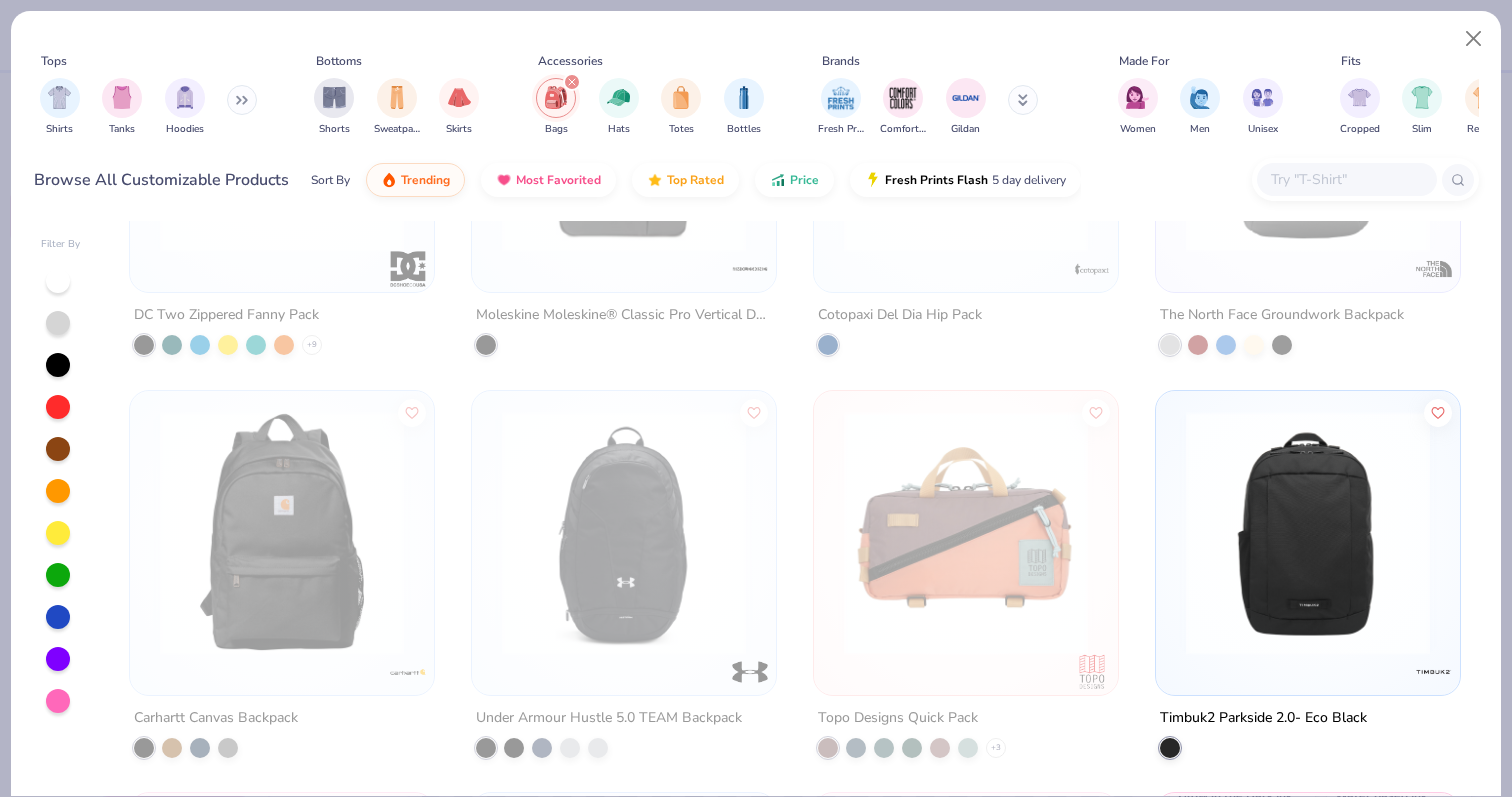 scroll, scrollTop: 649, scrollLeft: 0, axis: vertical 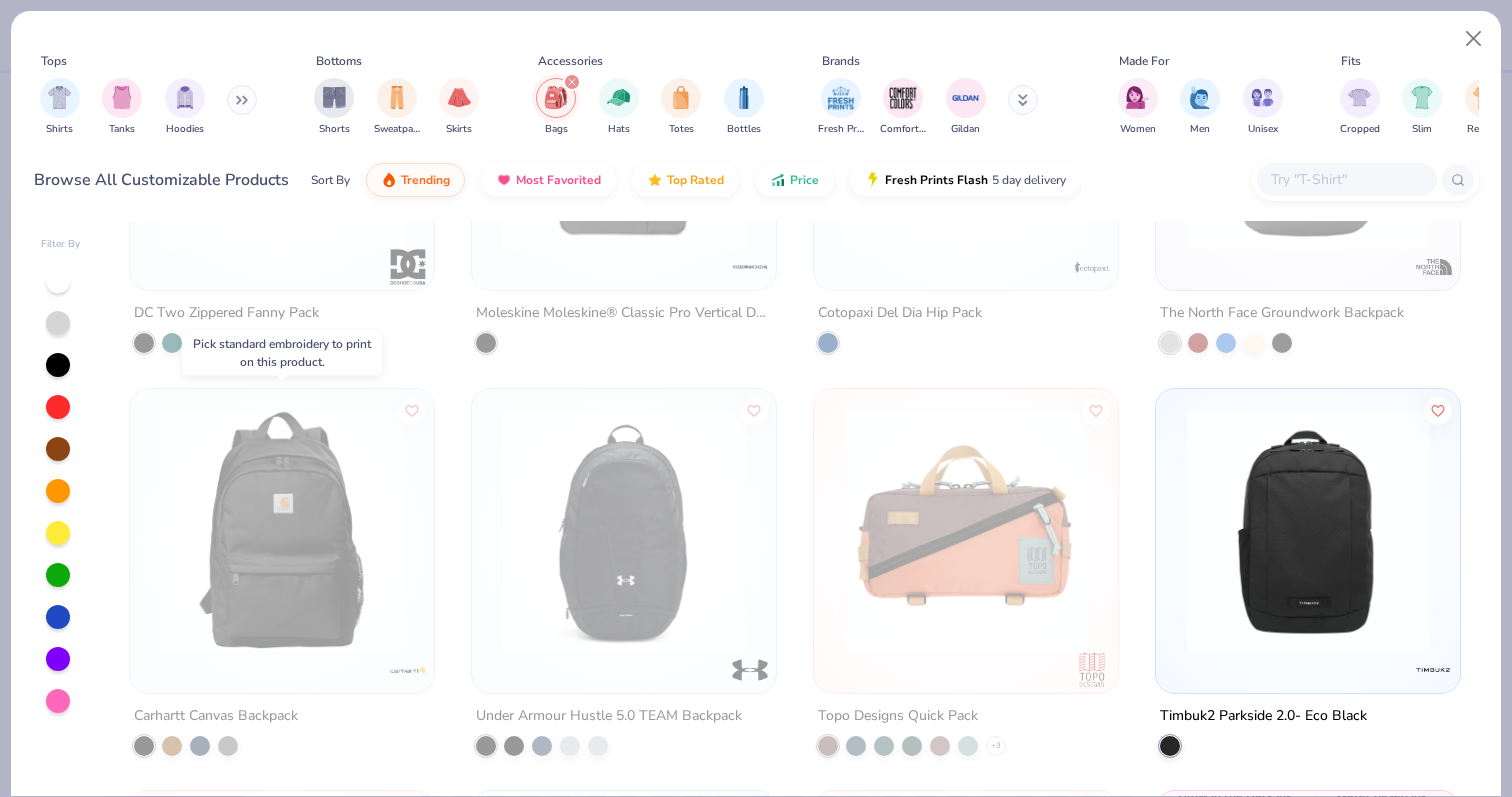 click at bounding box center (282, 530) 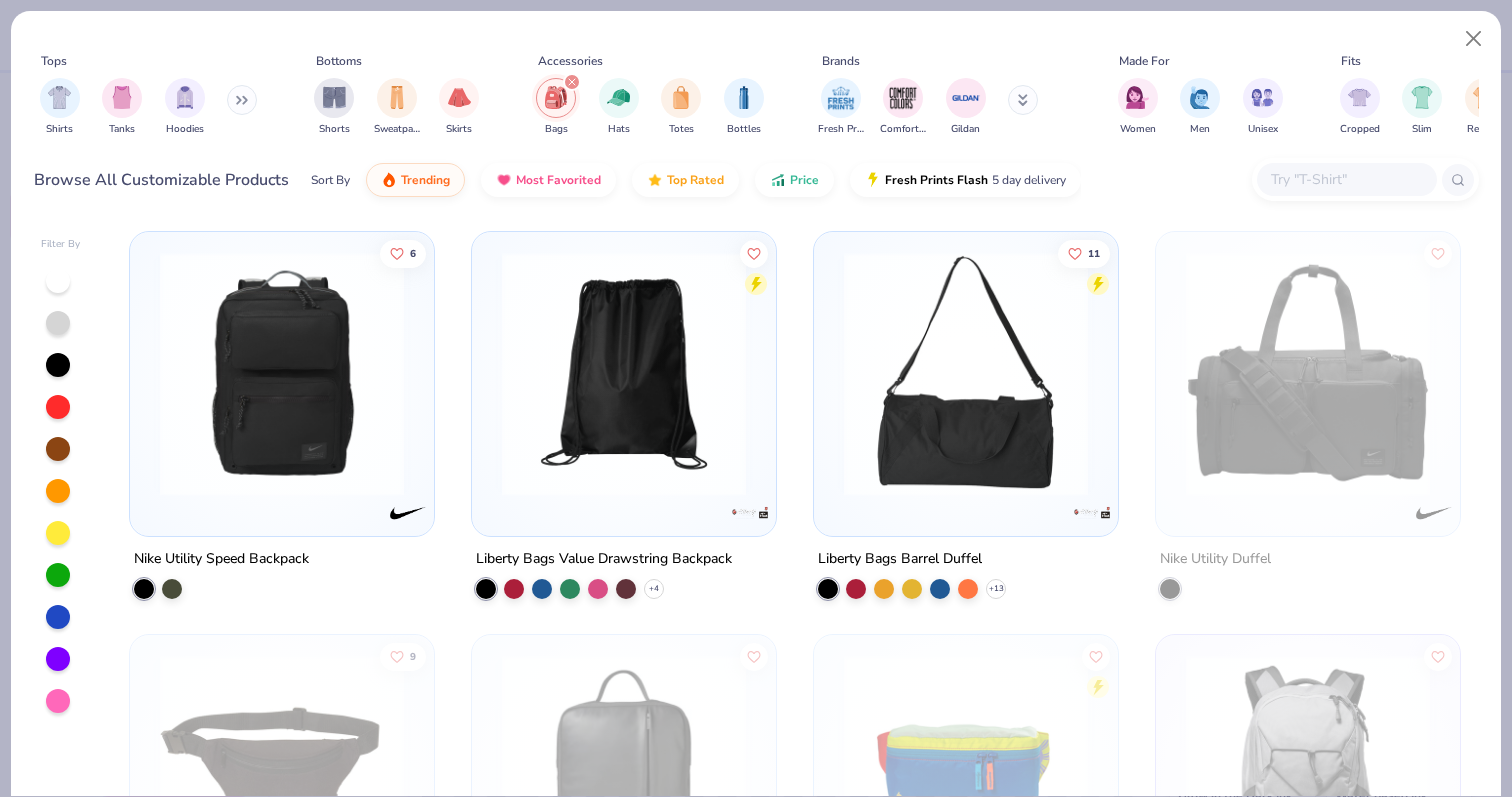 scroll, scrollTop: 0, scrollLeft: 0, axis: both 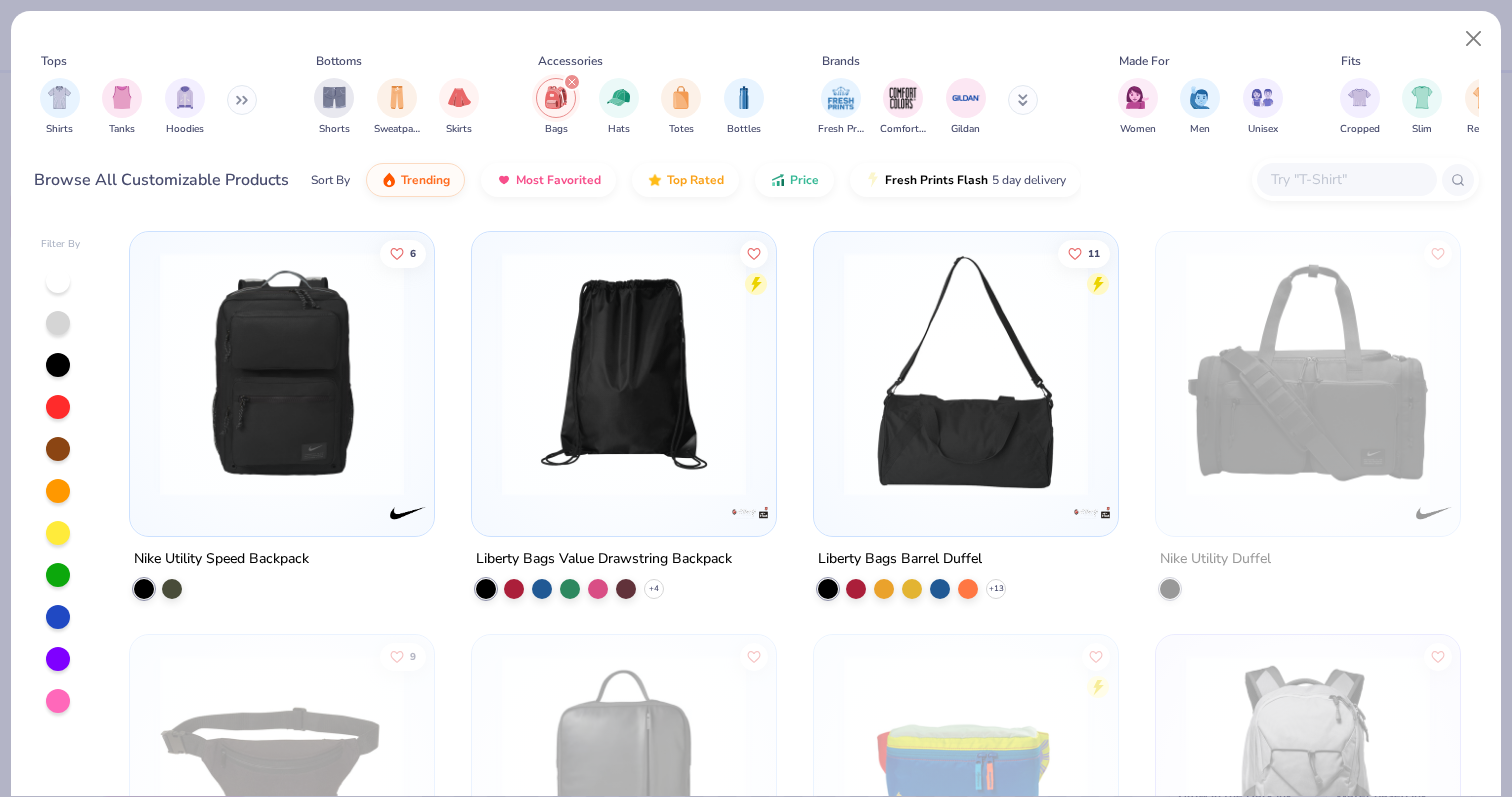 click 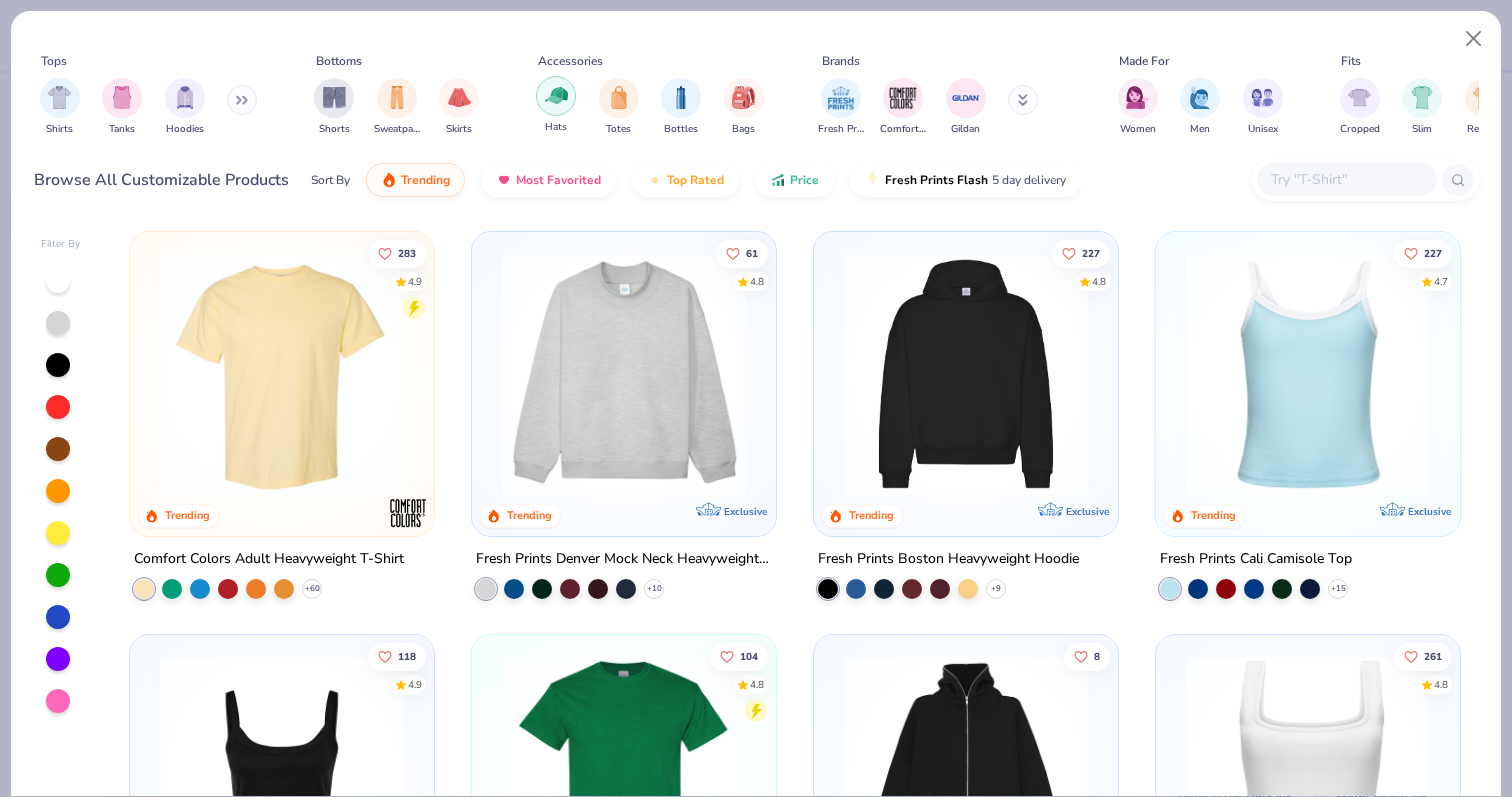 click at bounding box center [556, 95] 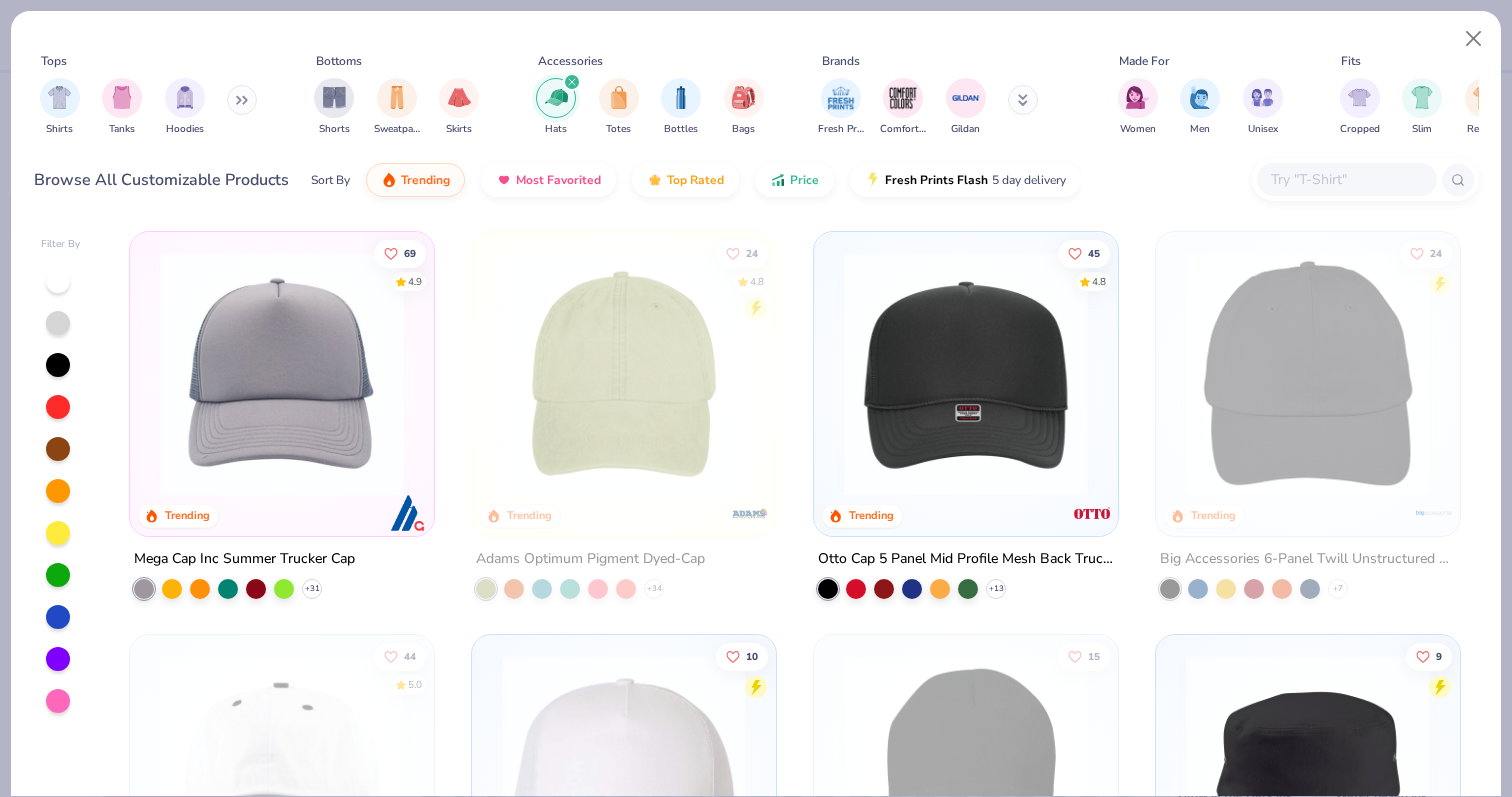 click on "Tops Shirts Tanks Hoodies Bottoms Shorts Sweatpants Skirts Accessories Hats Totes Bottles Bags Brands Fresh Prints Comfort Colors Gildan Made For Women Men Unisex Fits Cropped Slim Regular Oversized Styles Classic Sportswear Athleisure Minimums 12-17 18-23 24-35 Print Types Guide Embroidery Screen Print Patches Browse All Customizable Products Sort By Trending Most Favorited Top Rated Price Fresh Prints Flash 5 day delivery" at bounding box center [756, 113] 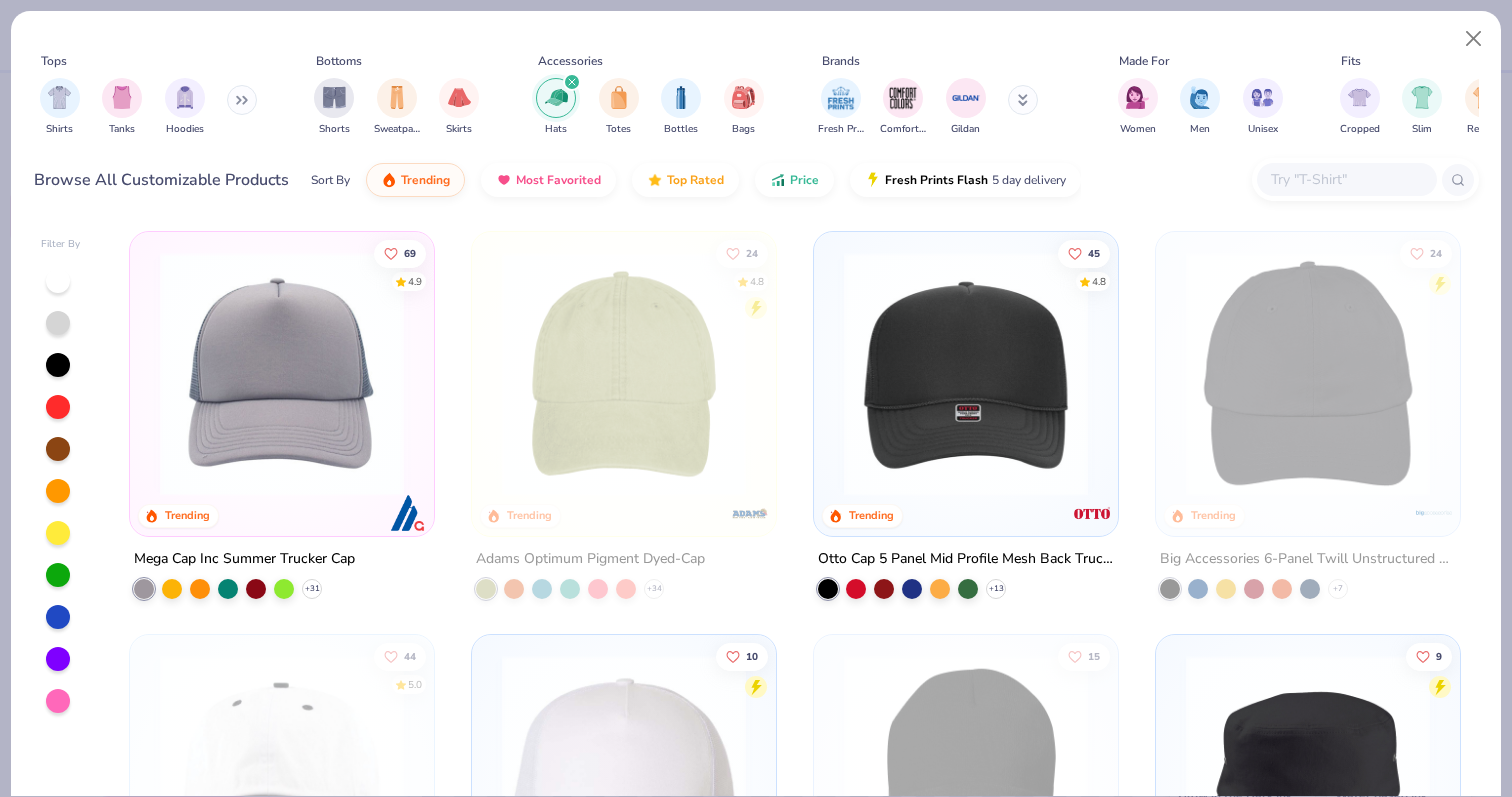 scroll, scrollTop: 0, scrollLeft: 0, axis: both 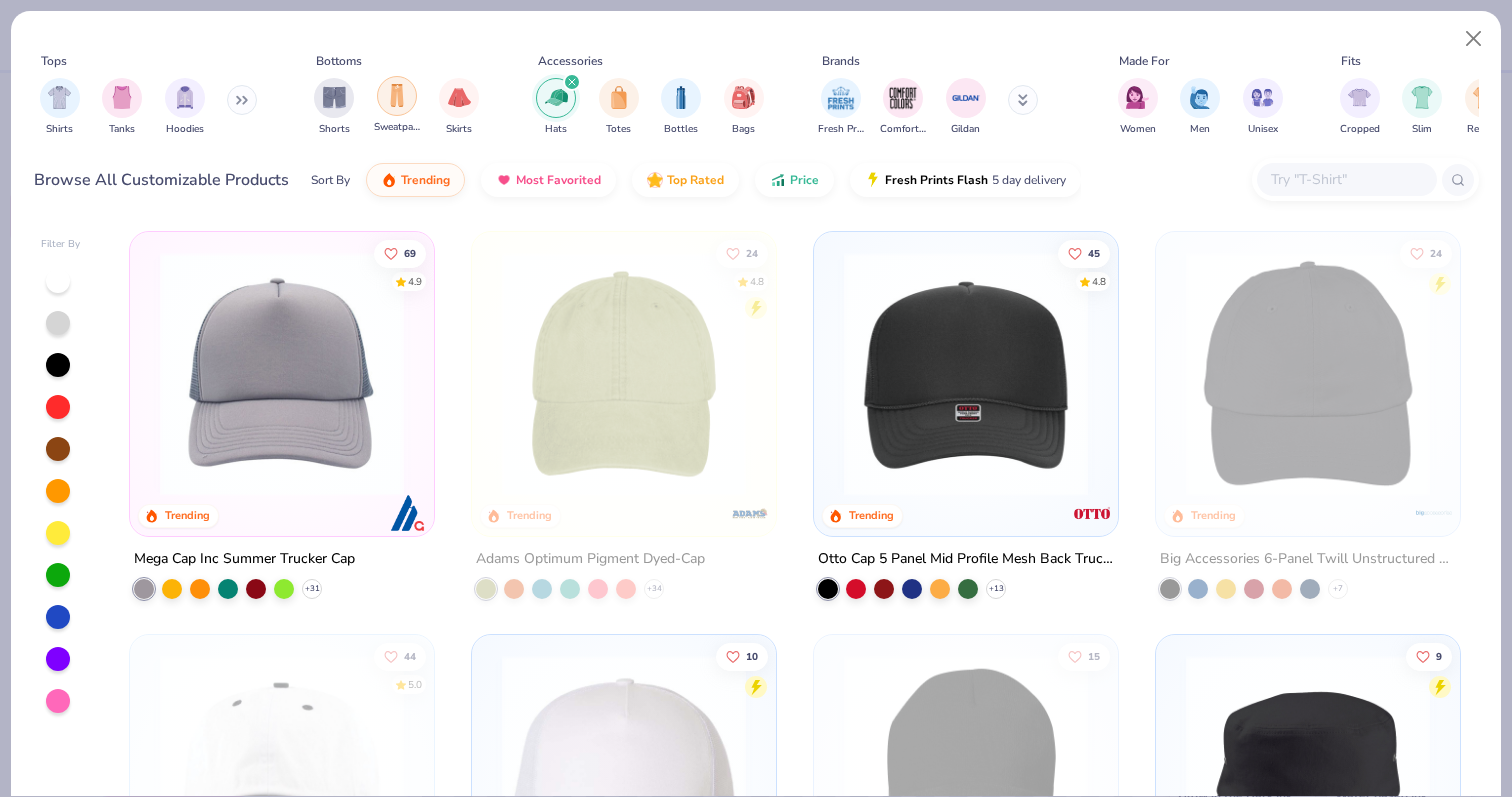 click at bounding box center [397, 95] 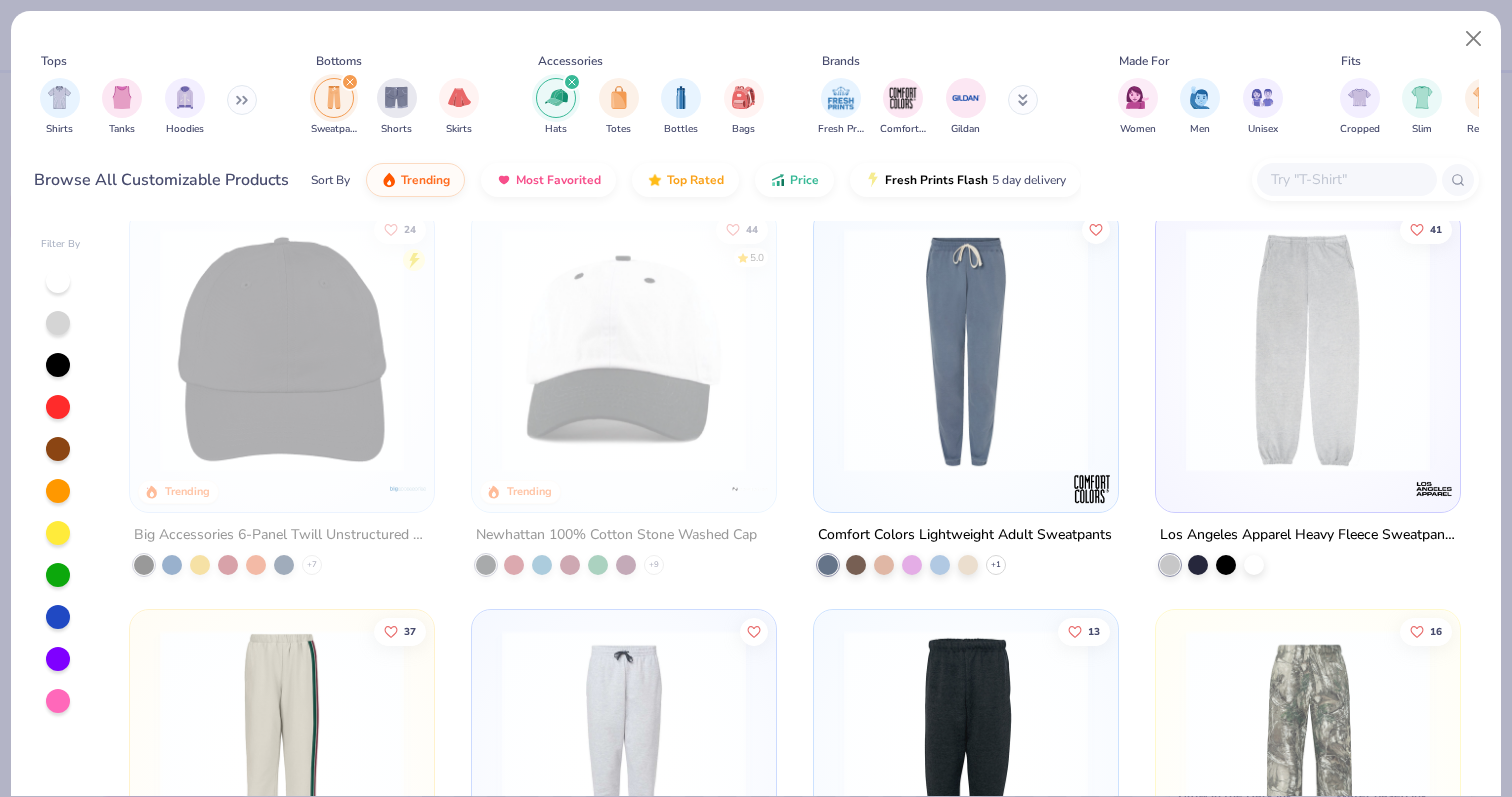 scroll, scrollTop: 859, scrollLeft: 0, axis: vertical 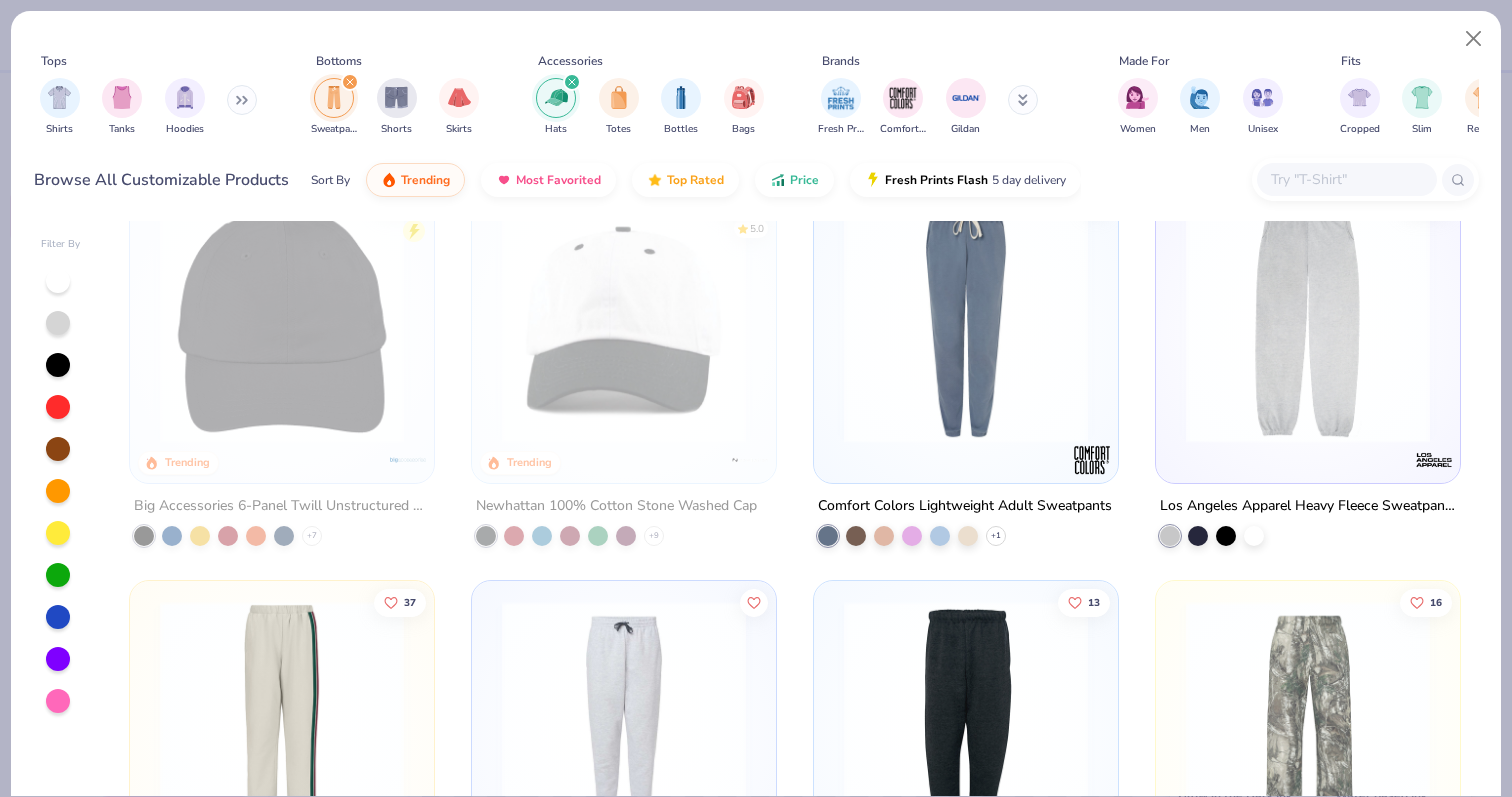 click at bounding box center (350, 82) 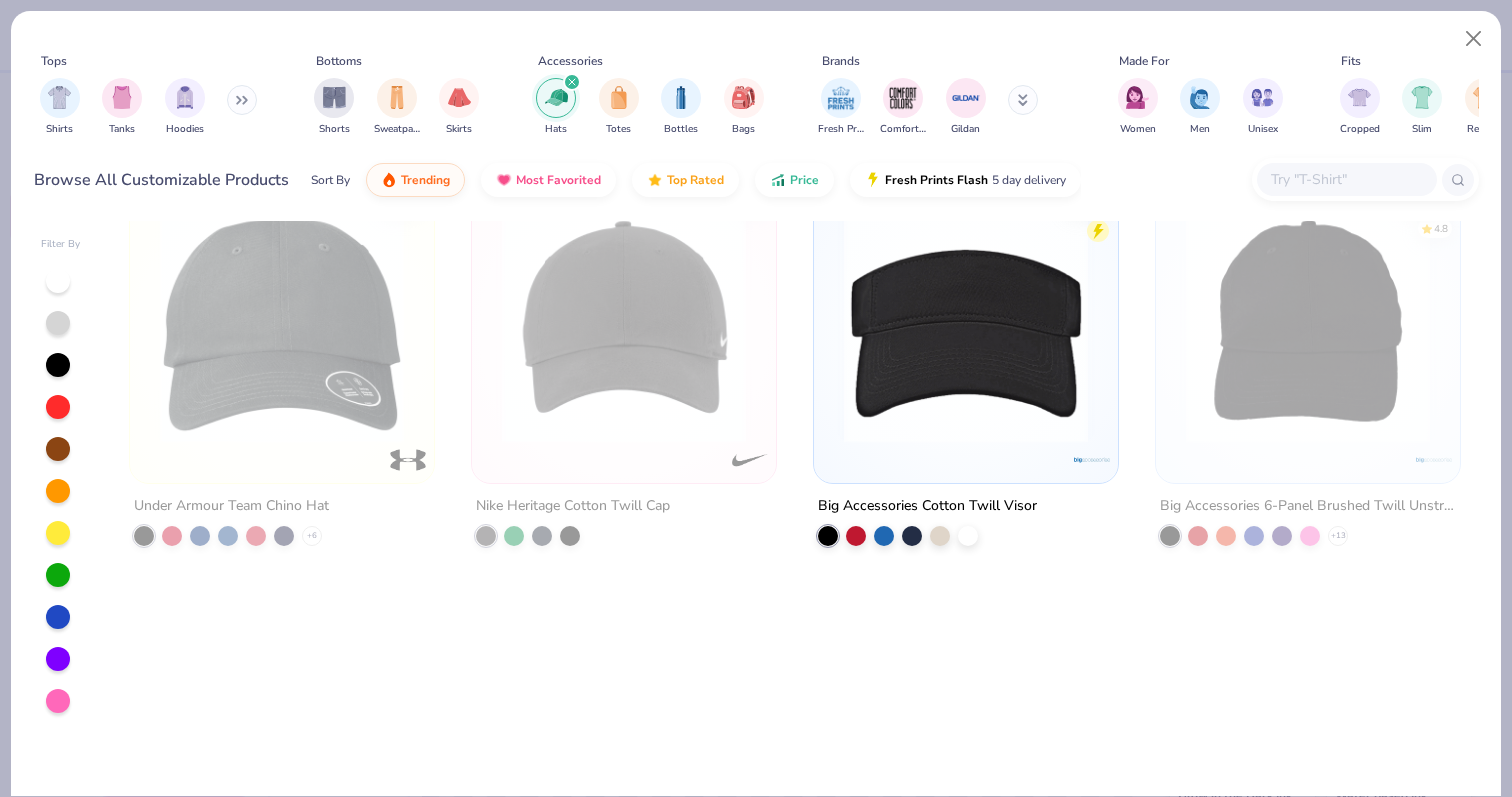 scroll, scrollTop: 0, scrollLeft: 0, axis: both 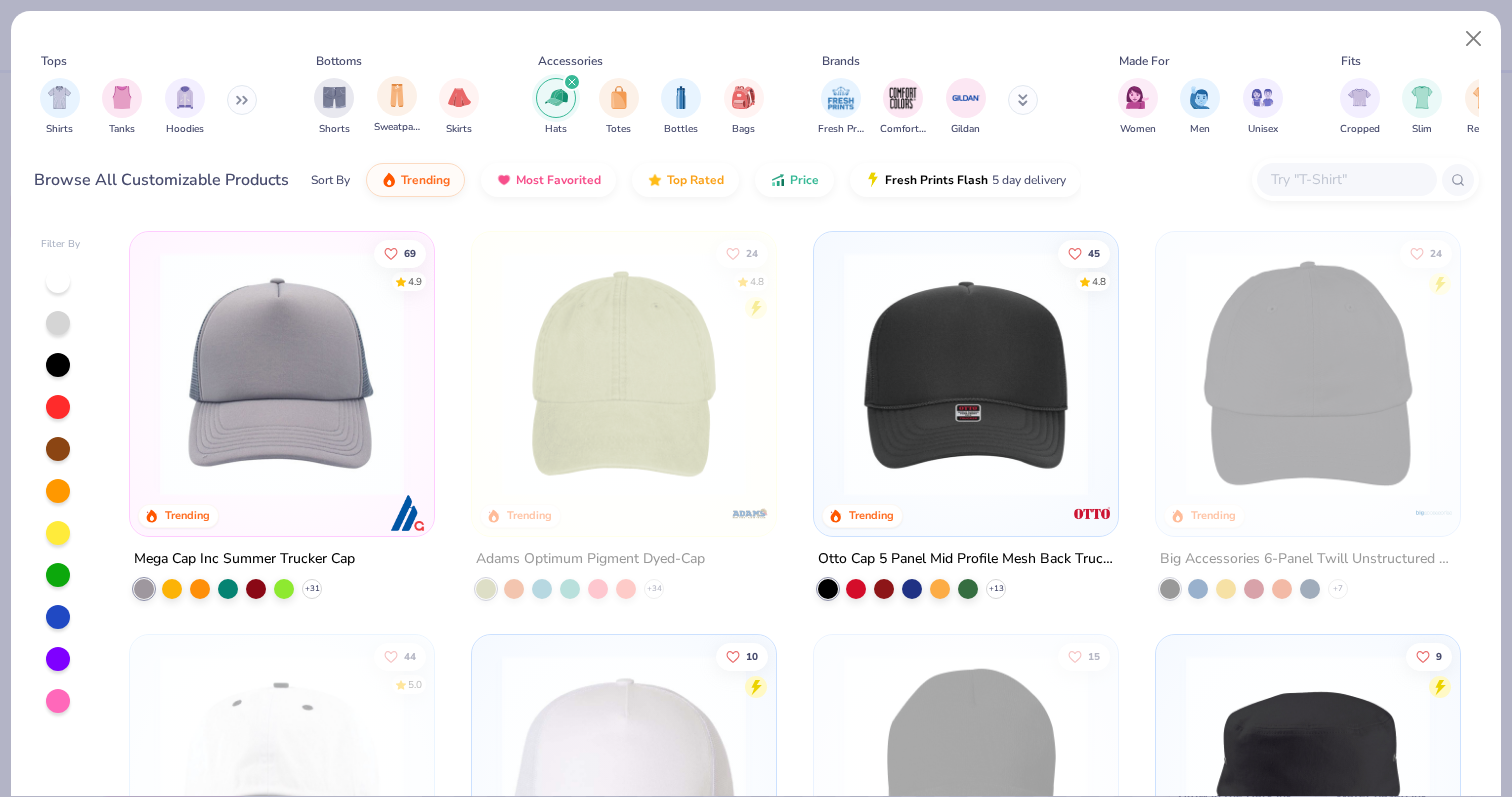 click on "Sweatpants" at bounding box center [397, 105] 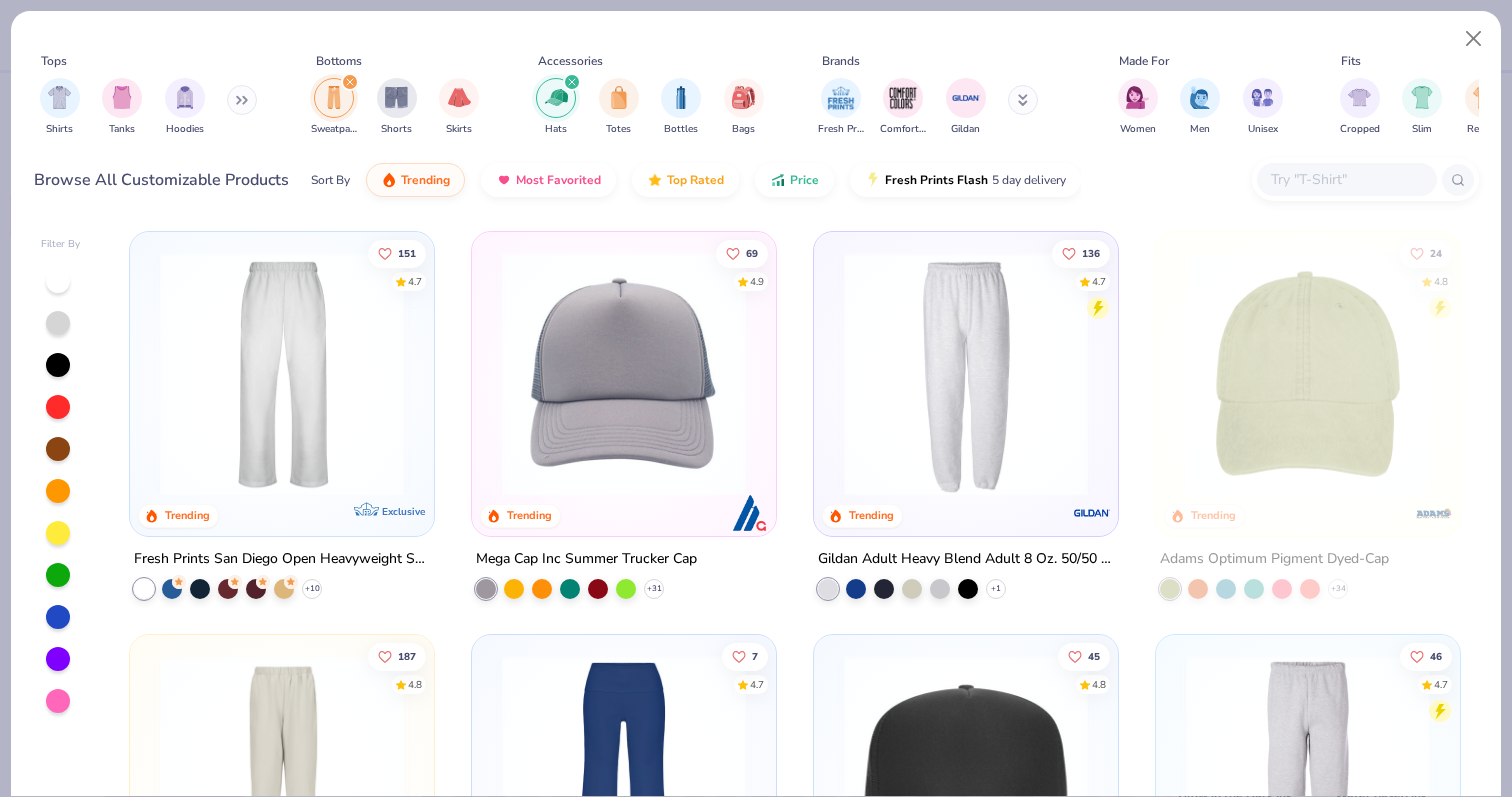 click at bounding box center [350, 82] 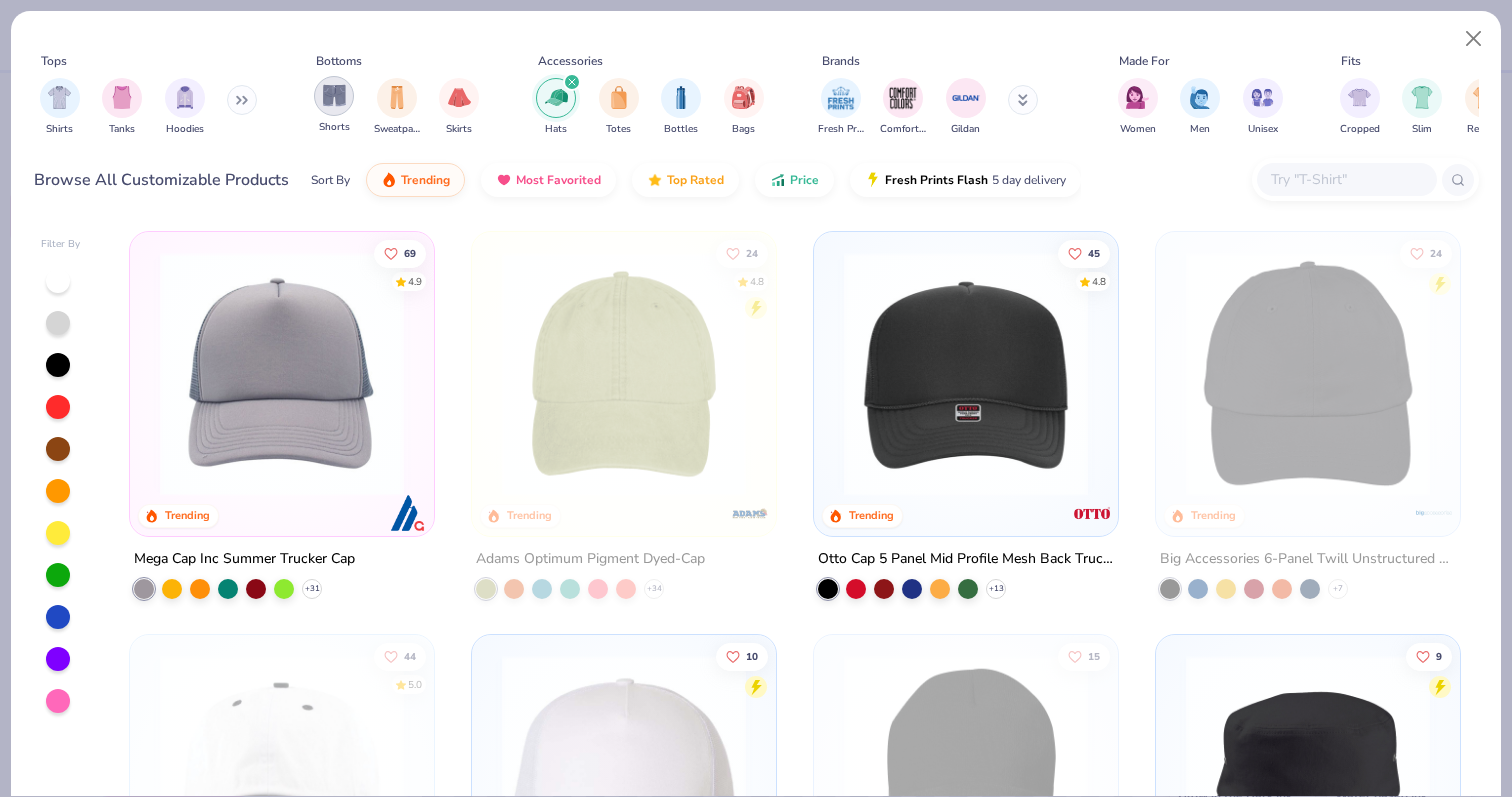click at bounding box center [334, 95] 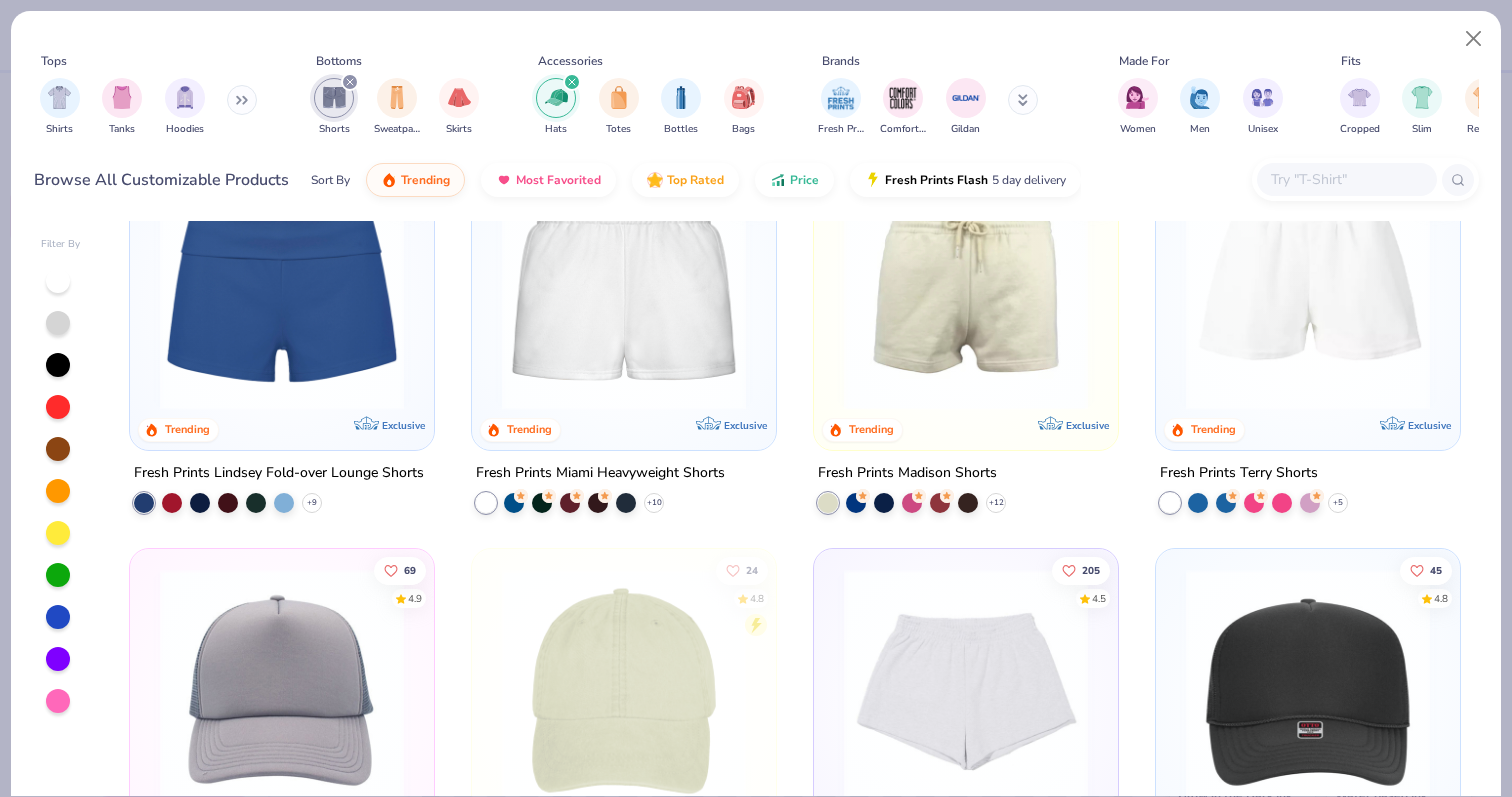 scroll, scrollTop: 41, scrollLeft: 0, axis: vertical 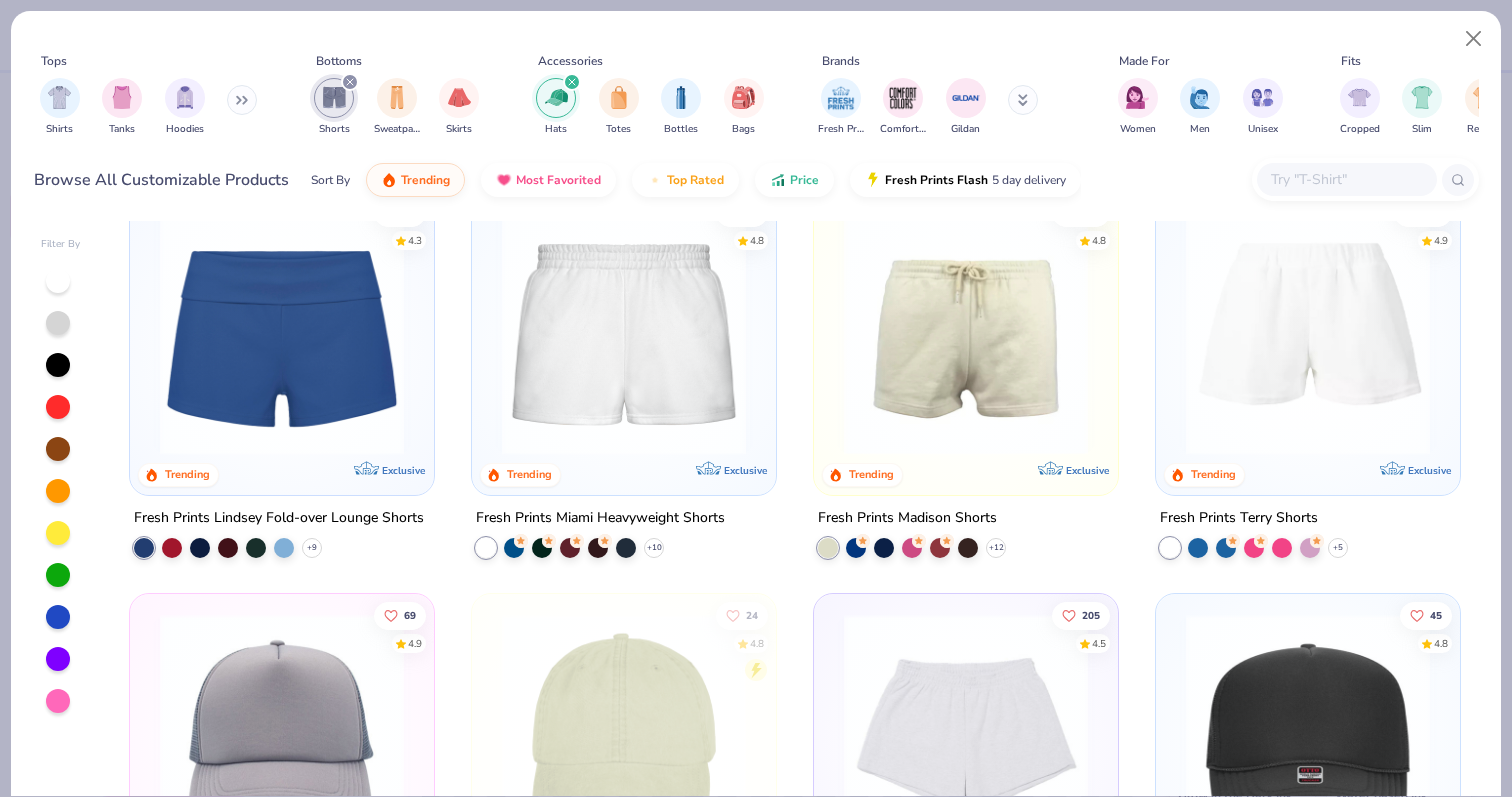 click 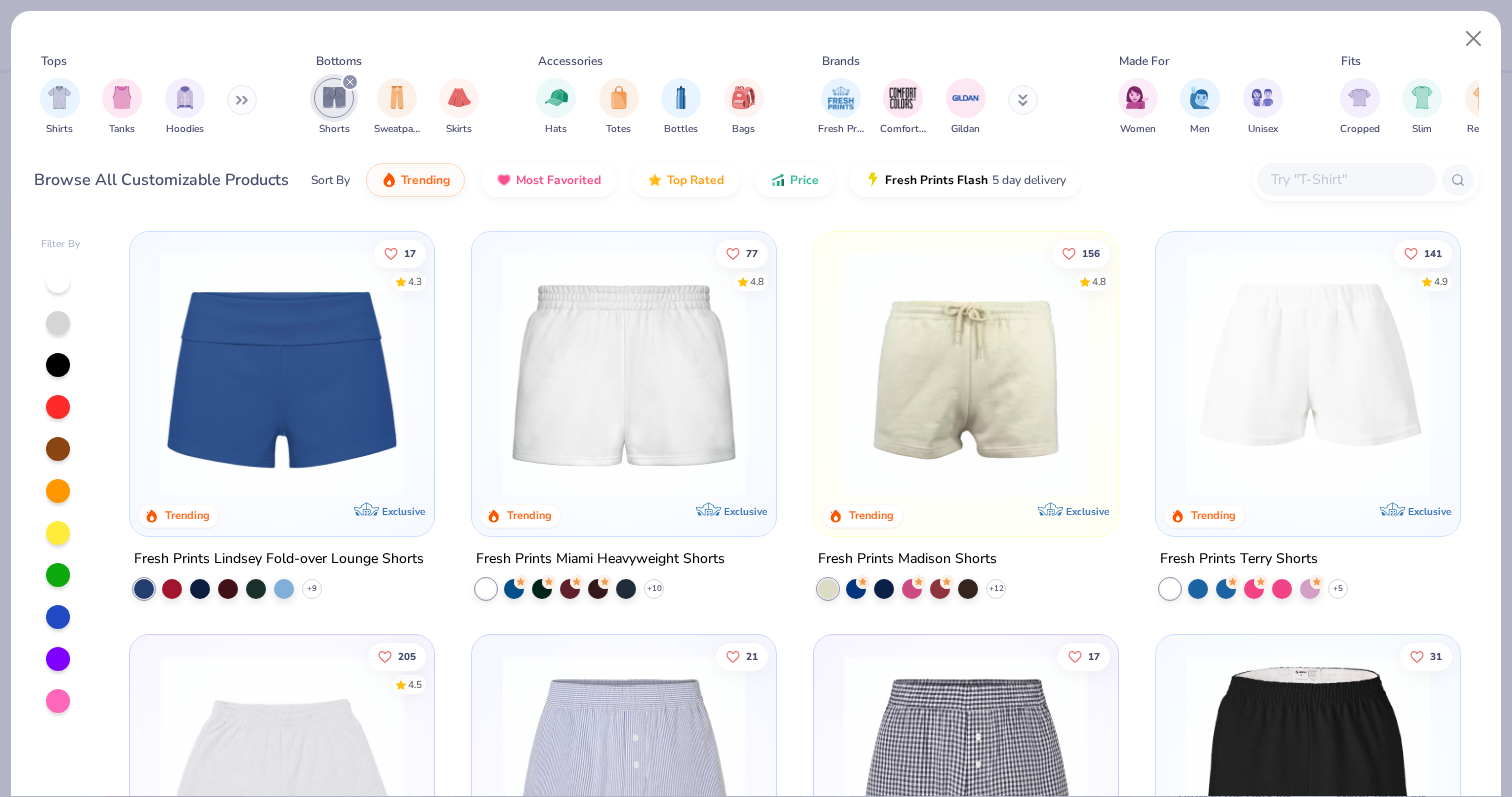 scroll, scrollTop: 0, scrollLeft: 0, axis: both 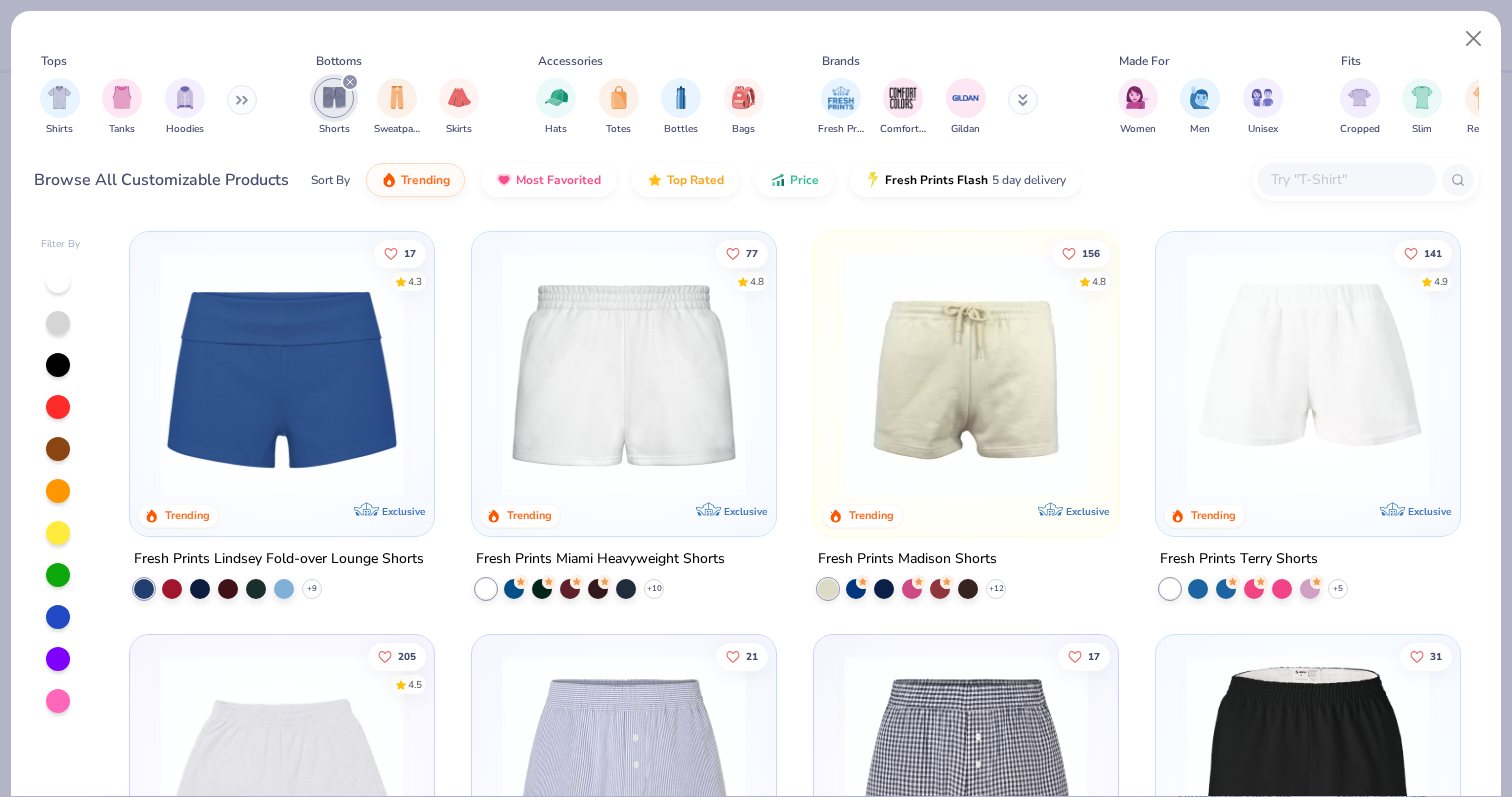 click on "Fresh Prints Terry Shorts" at bounding box center [1239, 559] 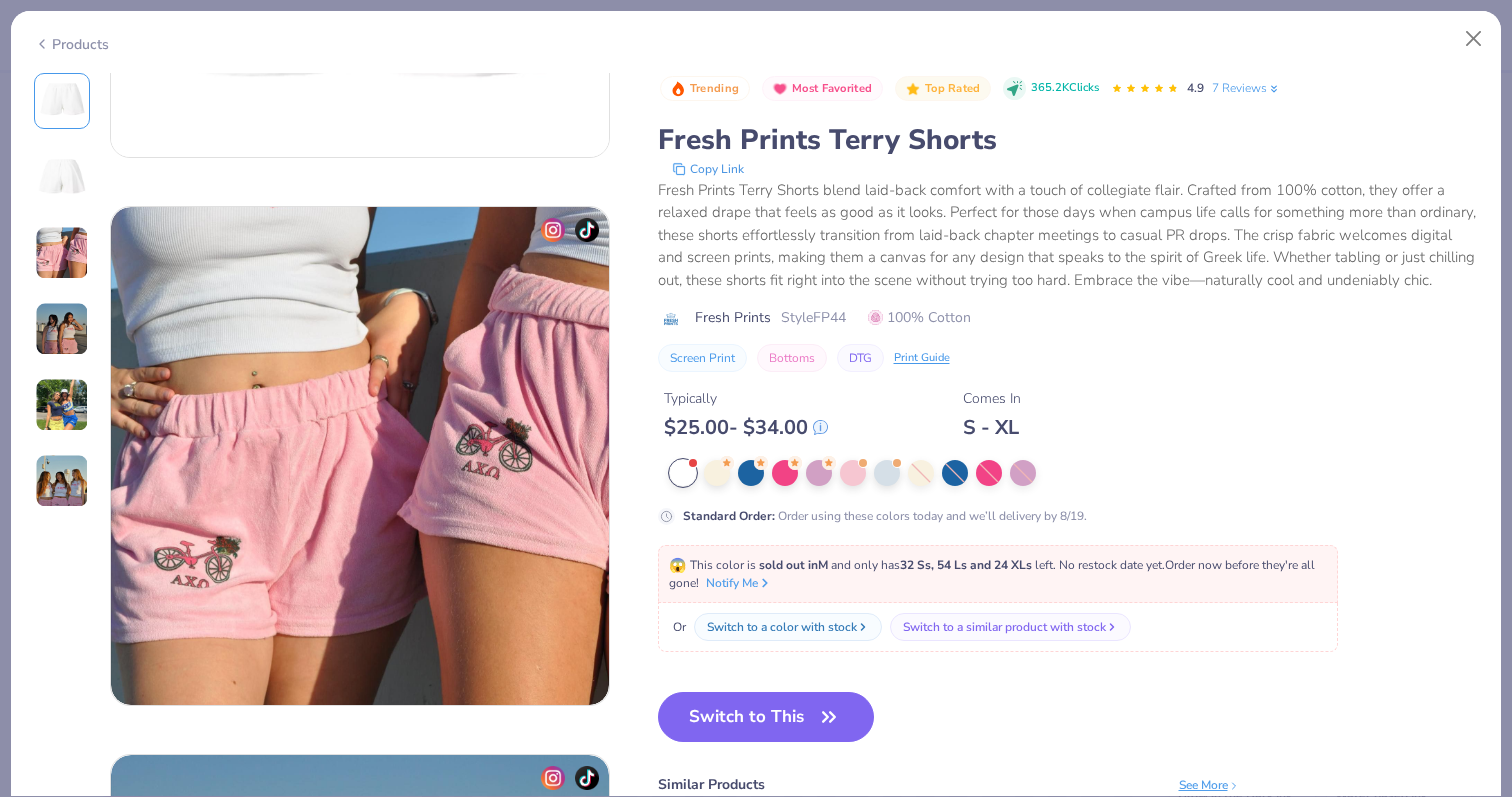 scroll, scrollTop: 968, scrollLeft: 0, axis: vertical 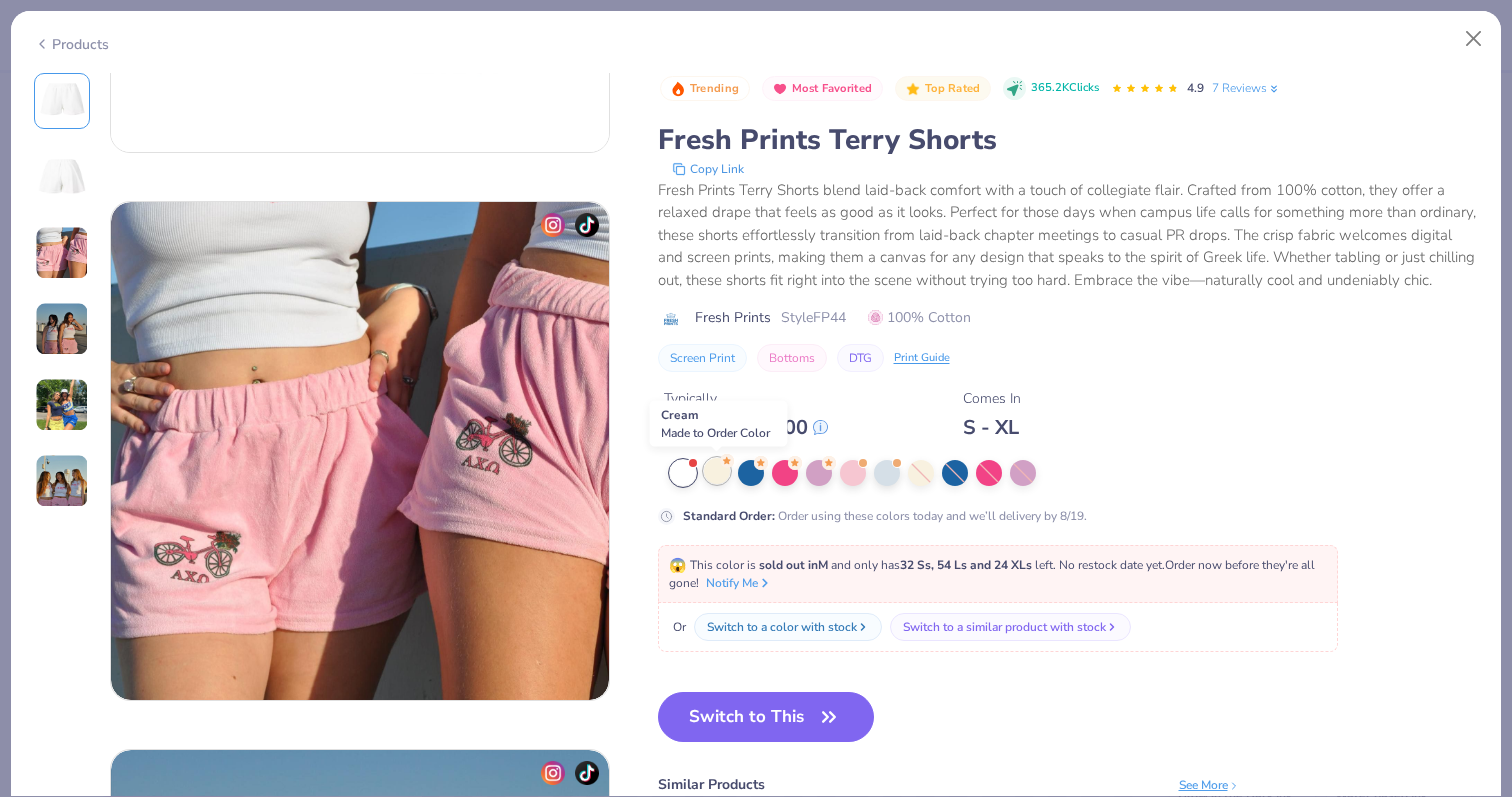 click at bounding box center [717, 471] 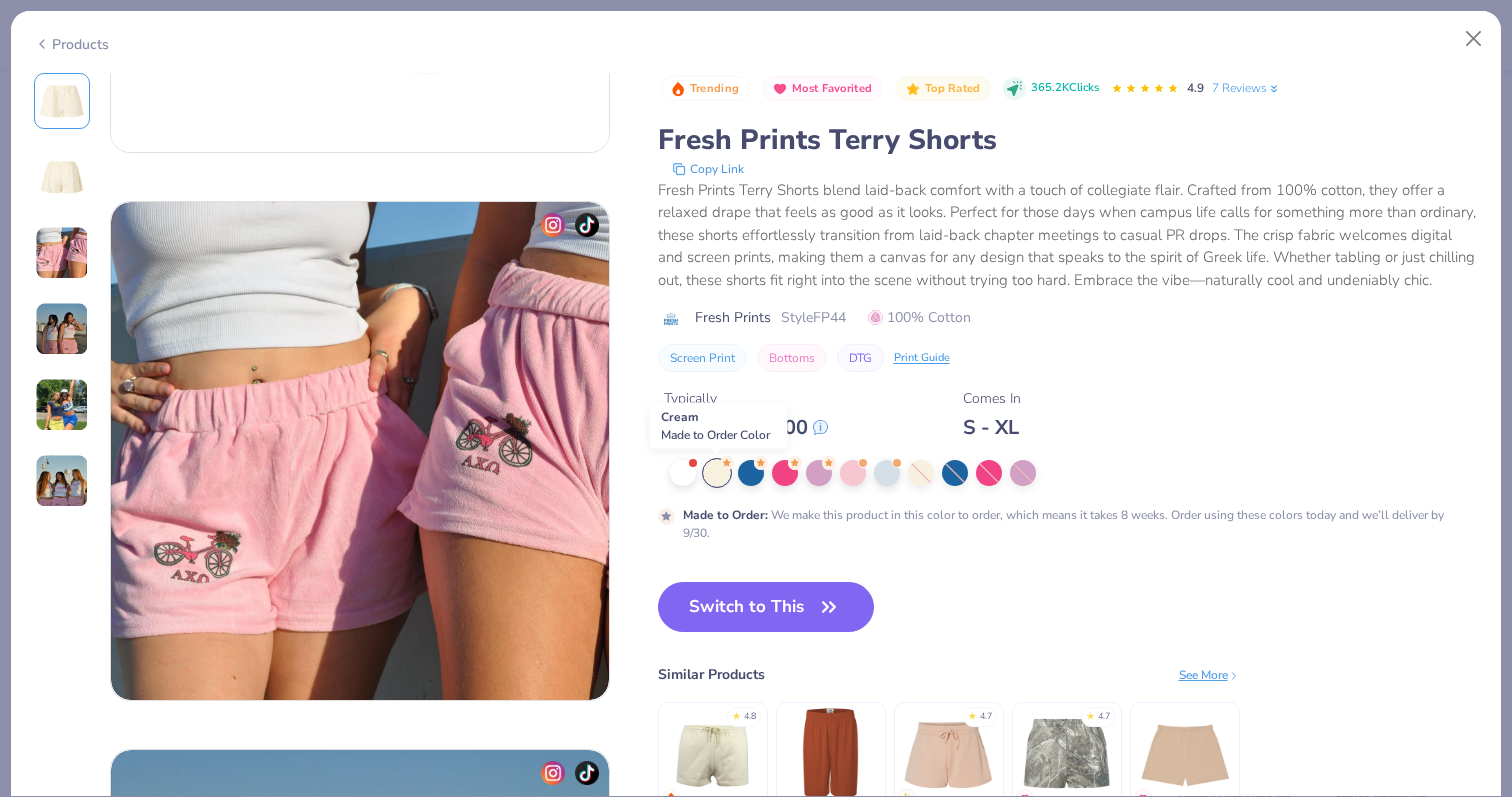 click at bounding box center (717, 473) 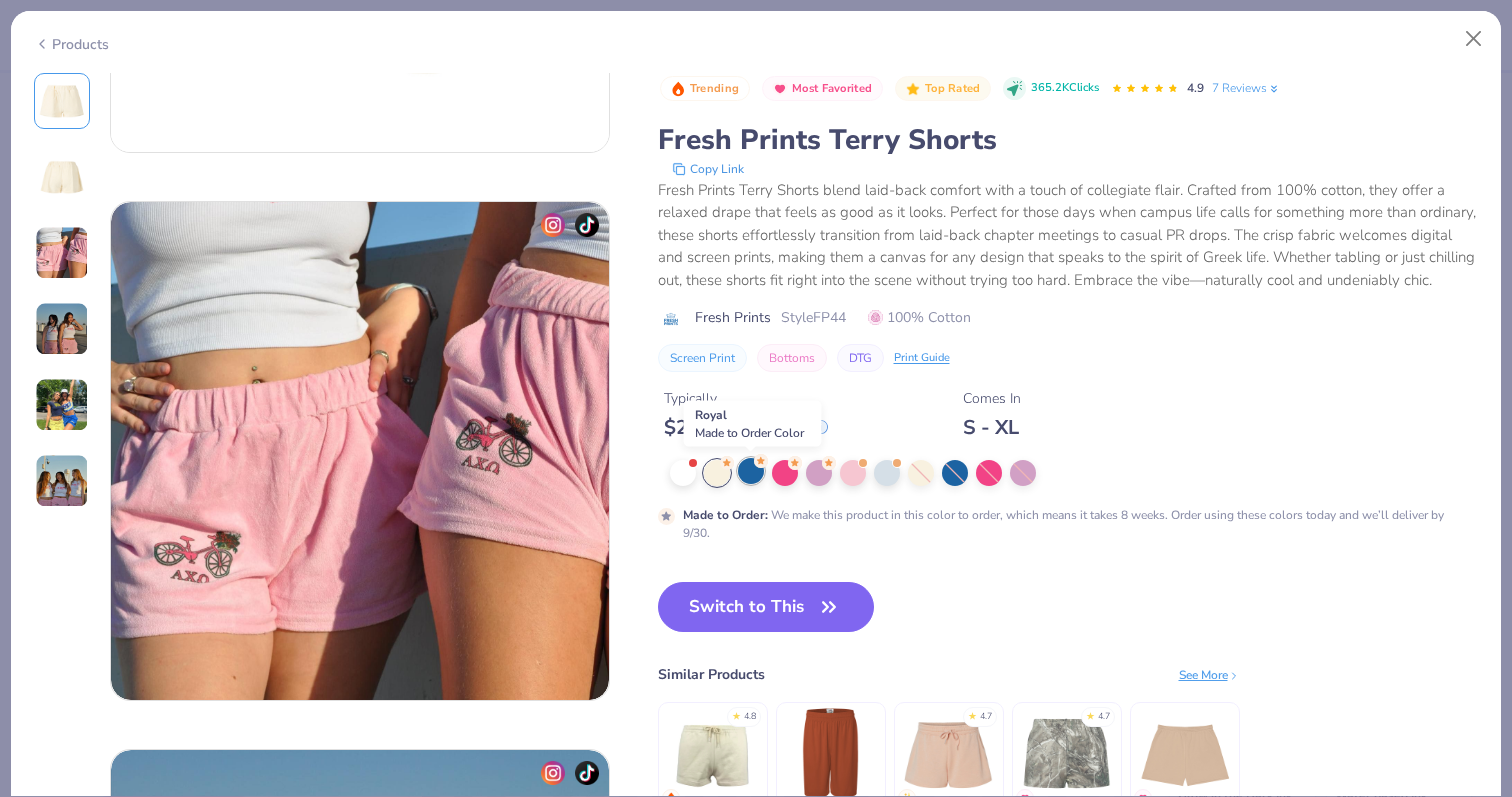 click at bounding box center (751, 471) 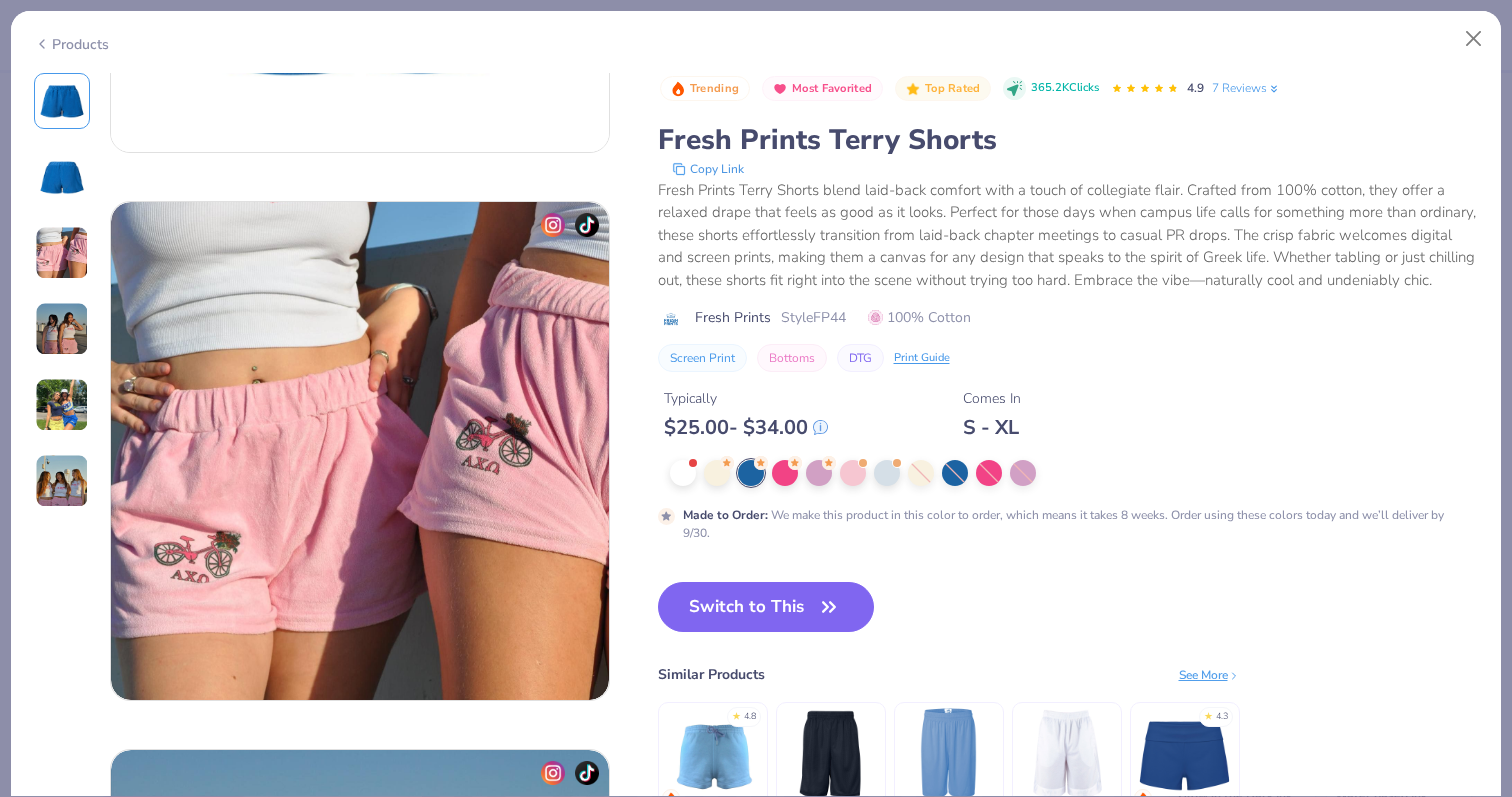 click at bounding box center (62, 101) 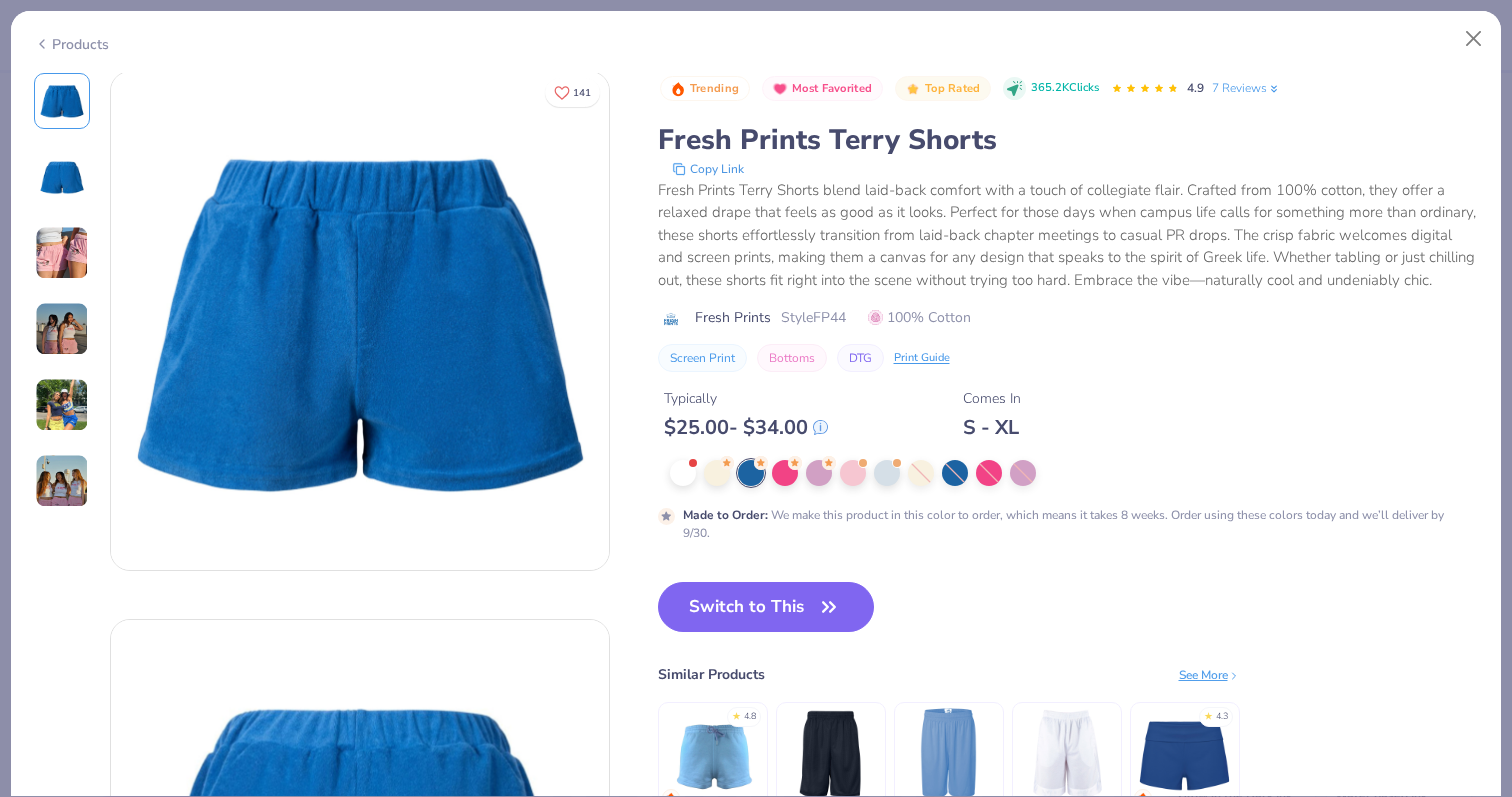 scroll, scrollTop: 0, scrollLeft: 0, axis: both 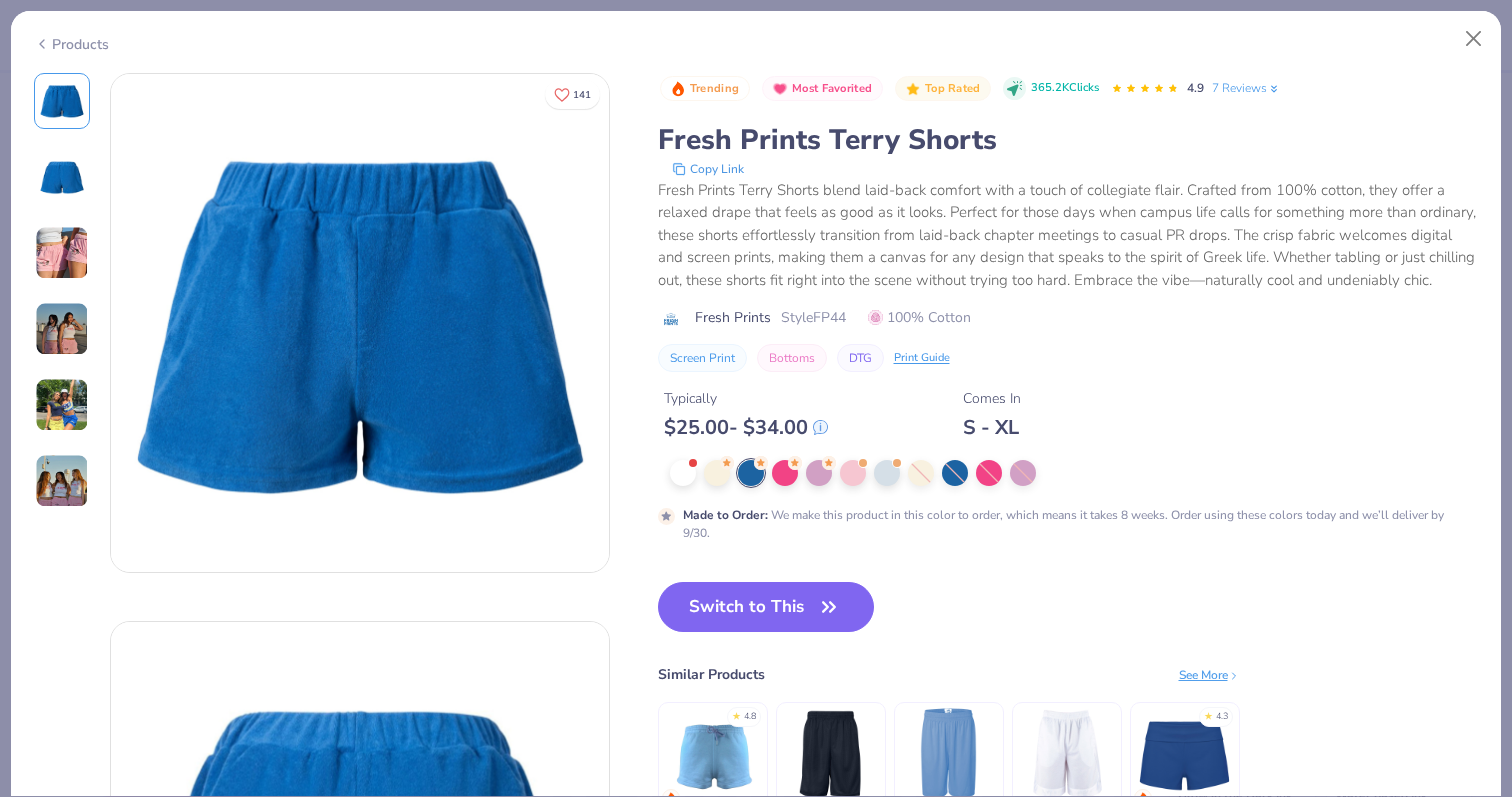 click at bounding box center [62, 177] 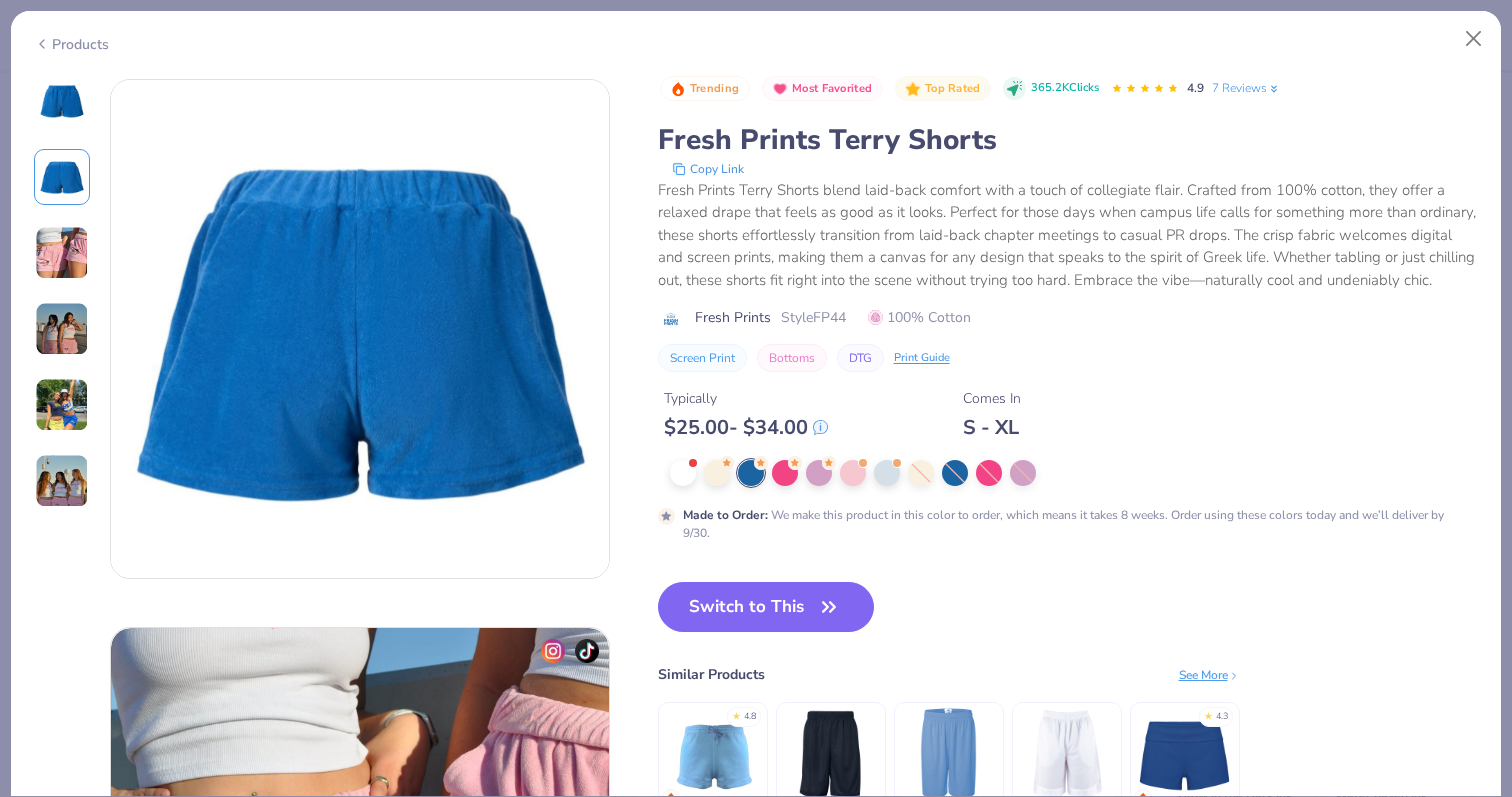 scroll, scrollTop: 548, scrollLeft: 0, axis: vertical 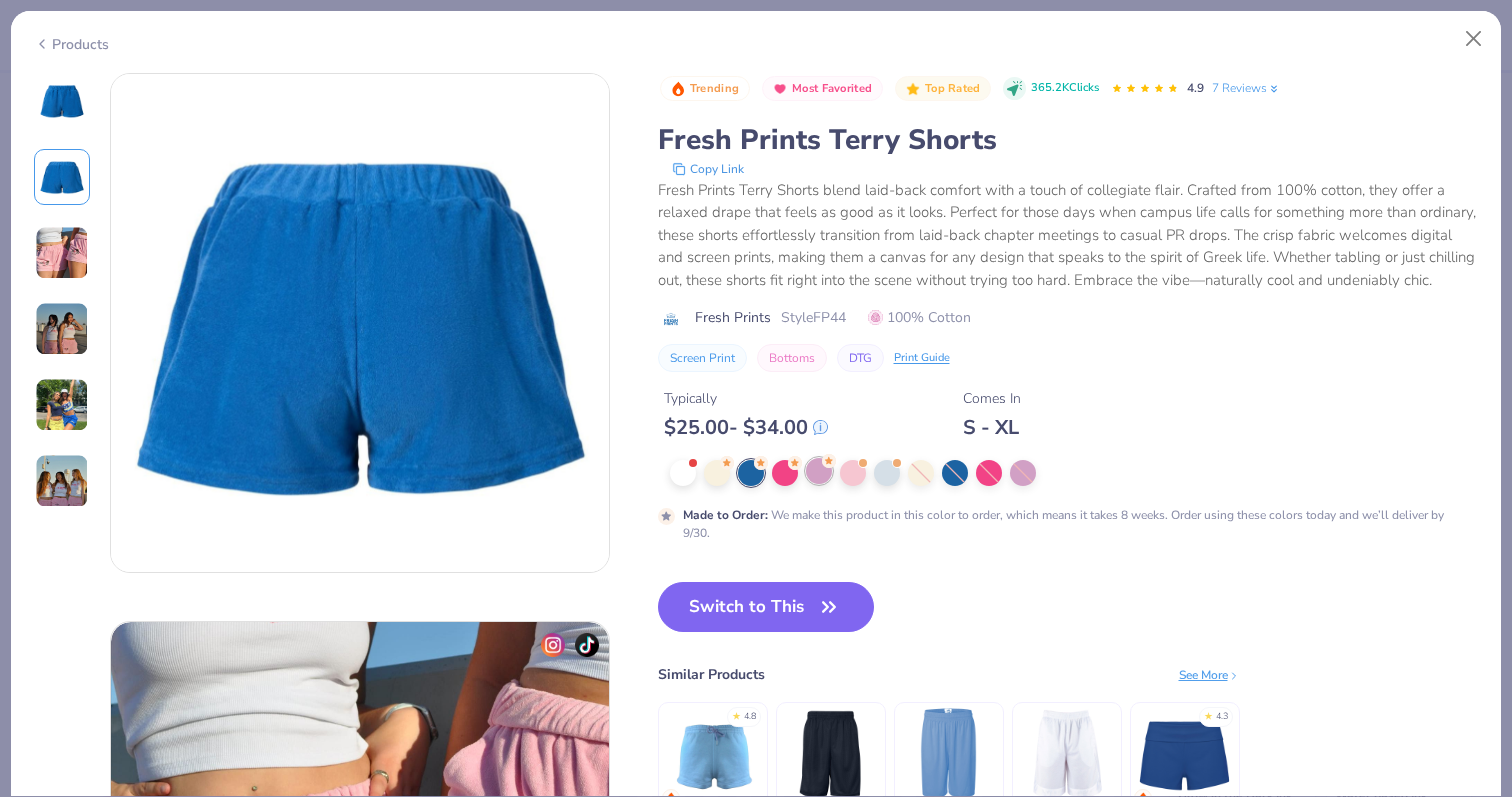 click 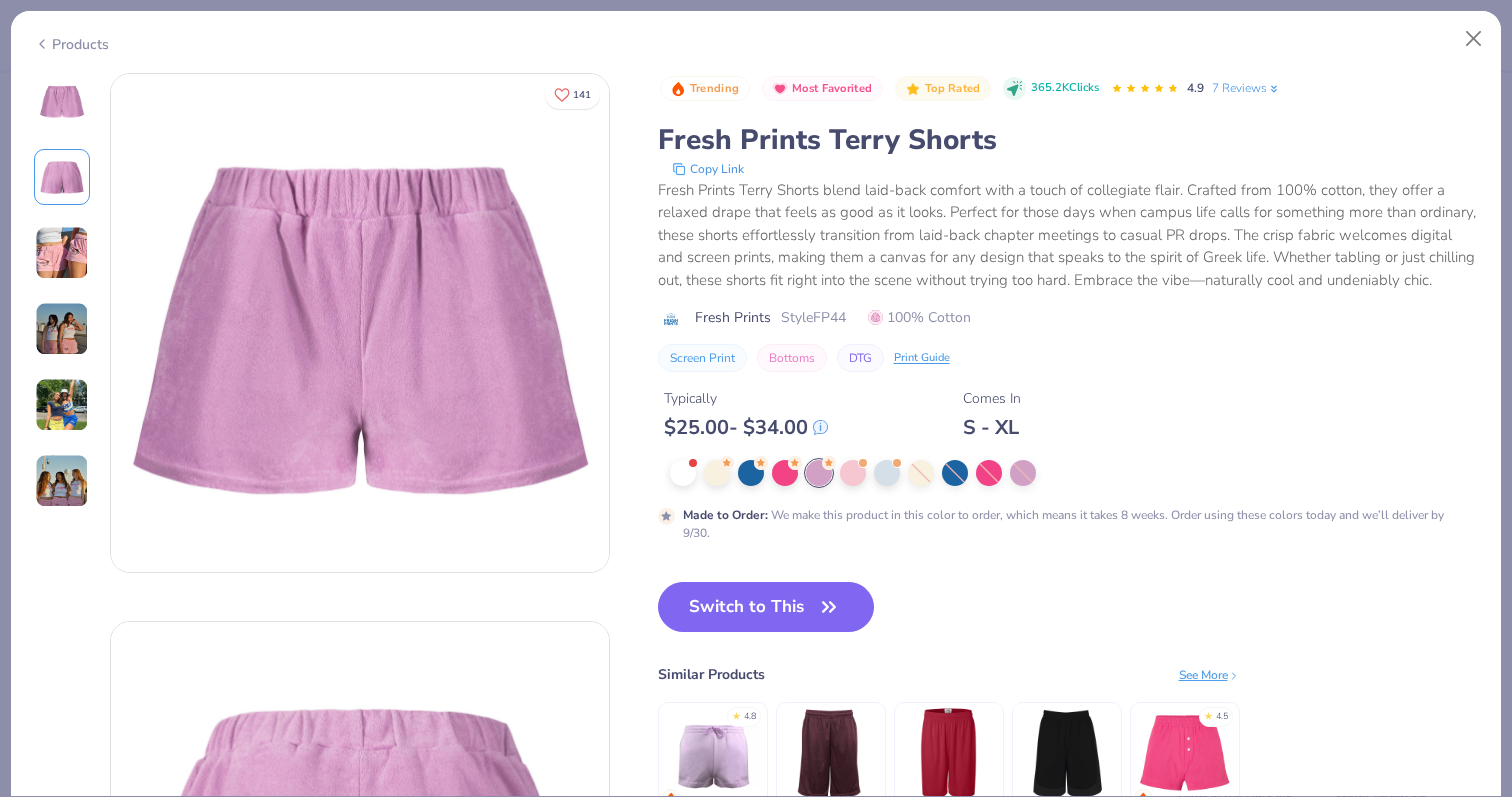 scroll, scrollTop: 0, scrollLeft: 0, axis: both 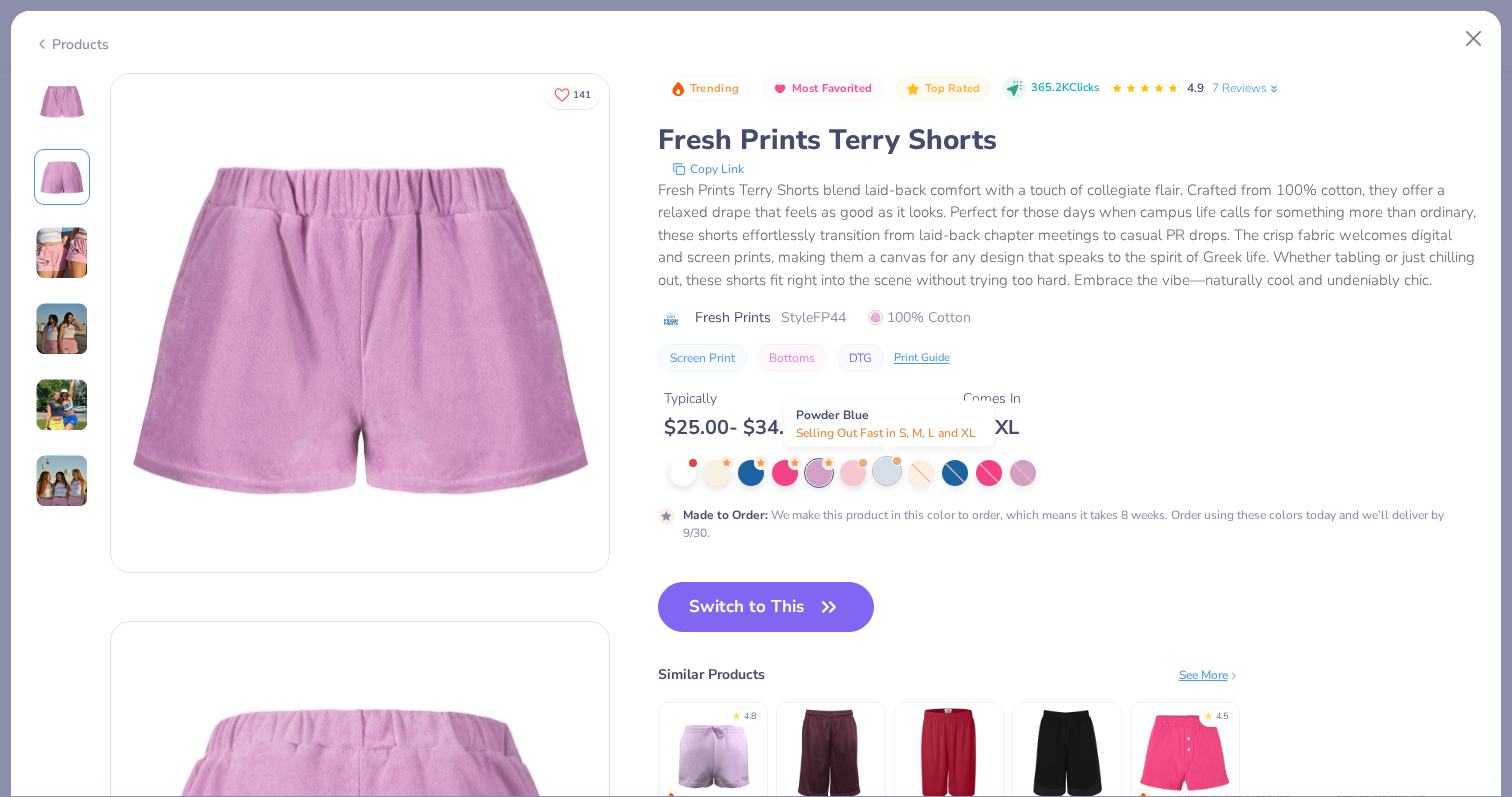 click at bounding box center [887, 471] 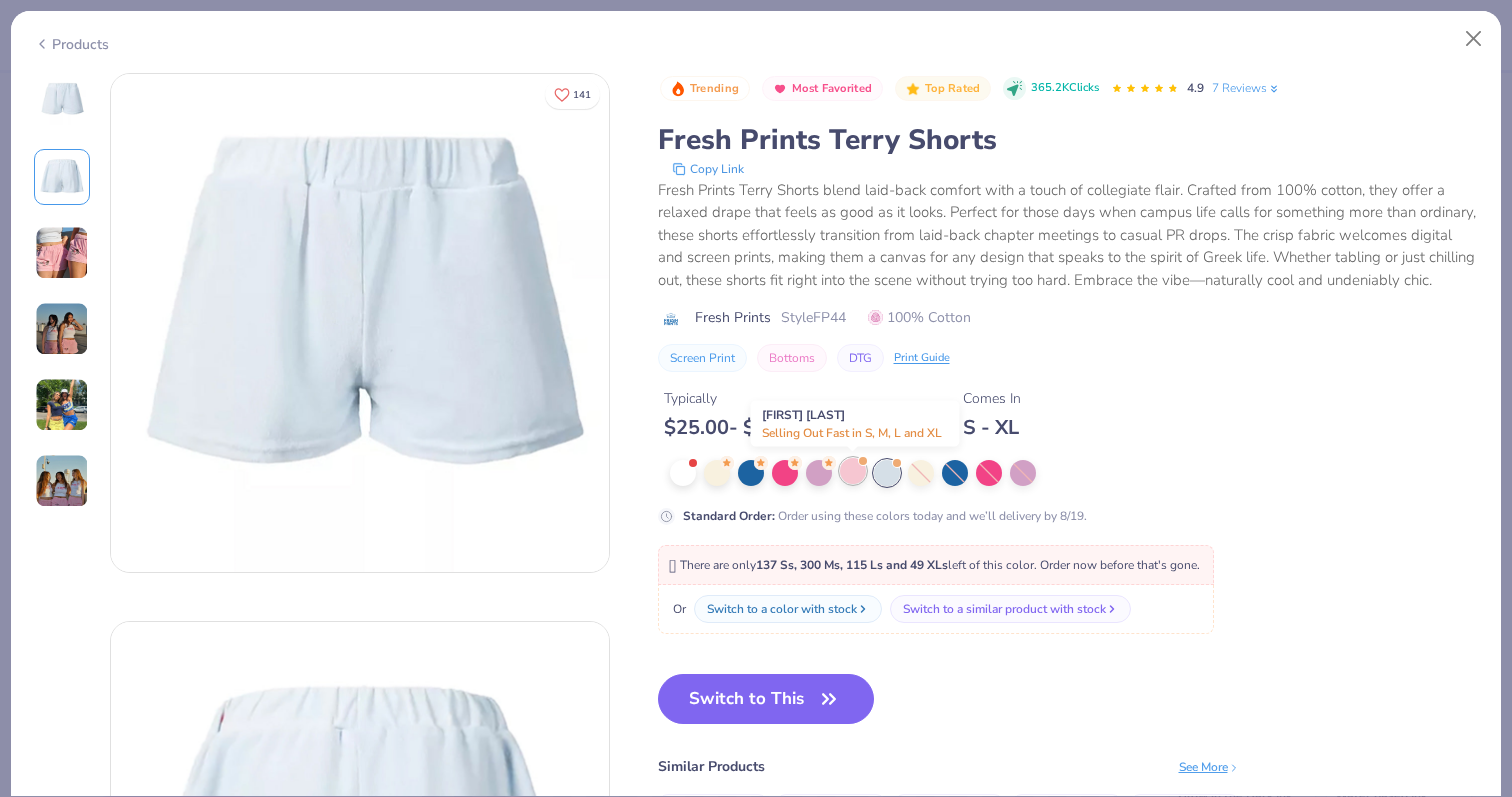 click at bounding box center [853, 471] 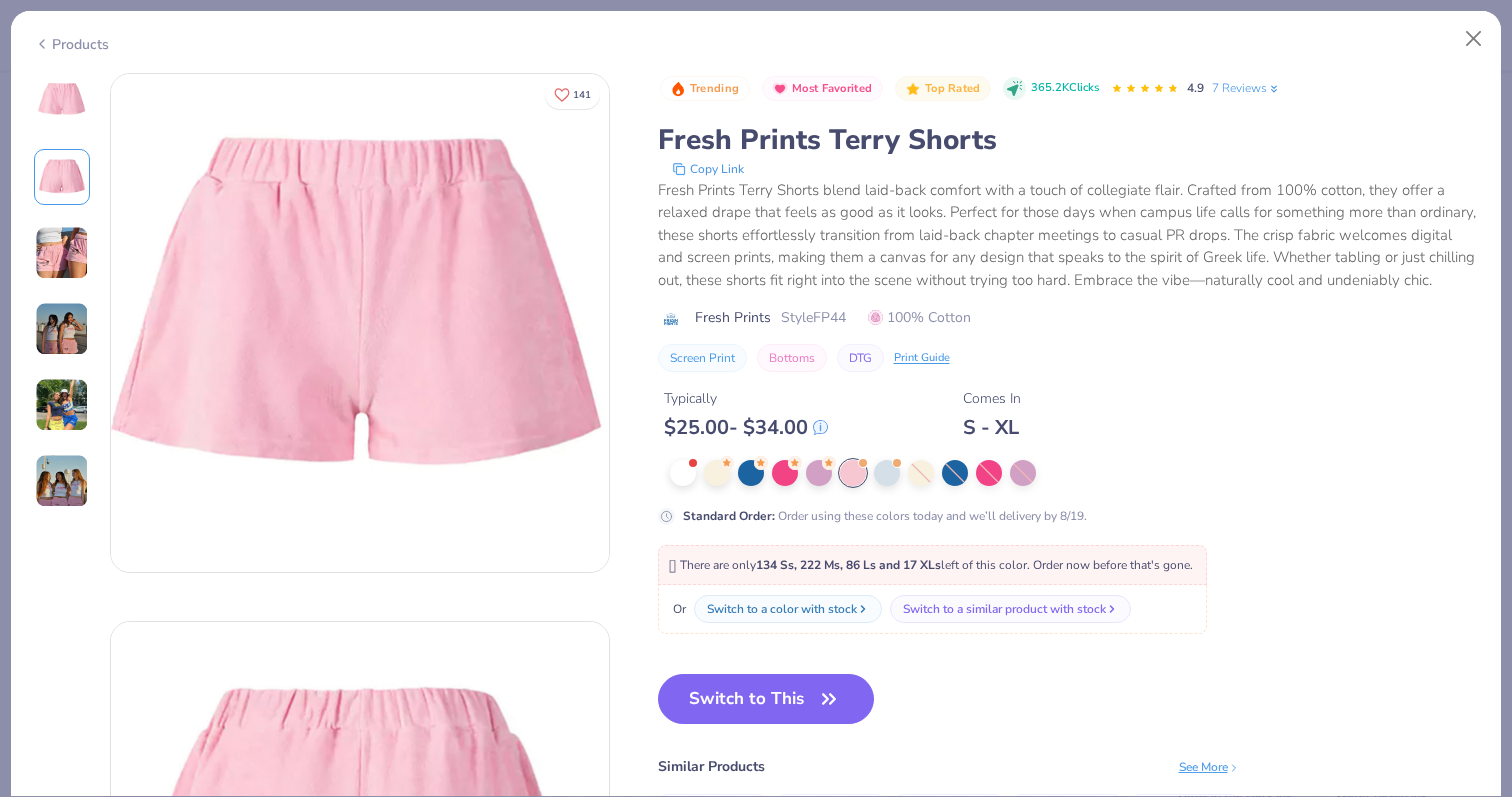 click at bounding box center [62, 253] 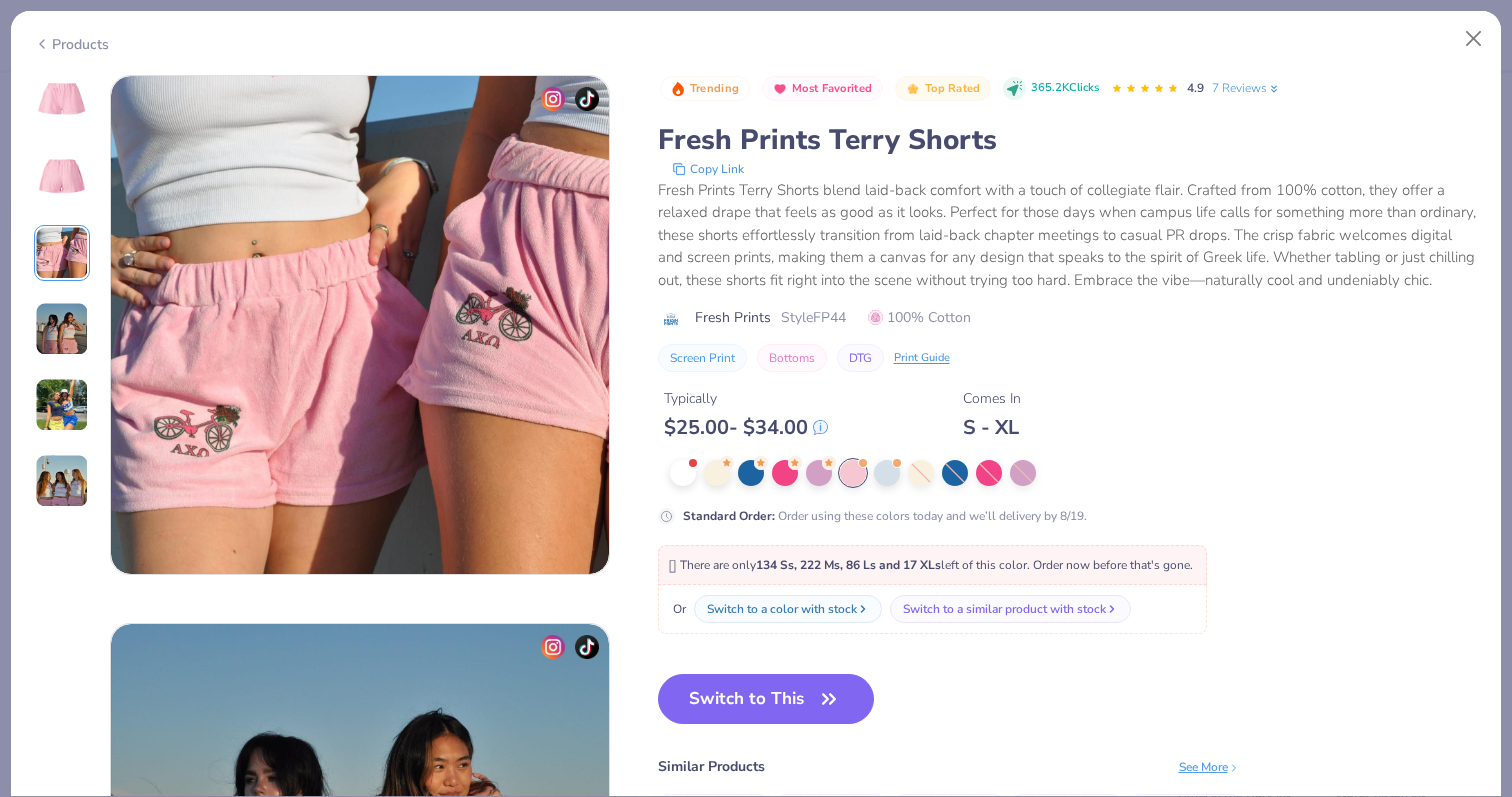 scroll, scrollTop: 1096, scrollLeft: 0, axis: vertical 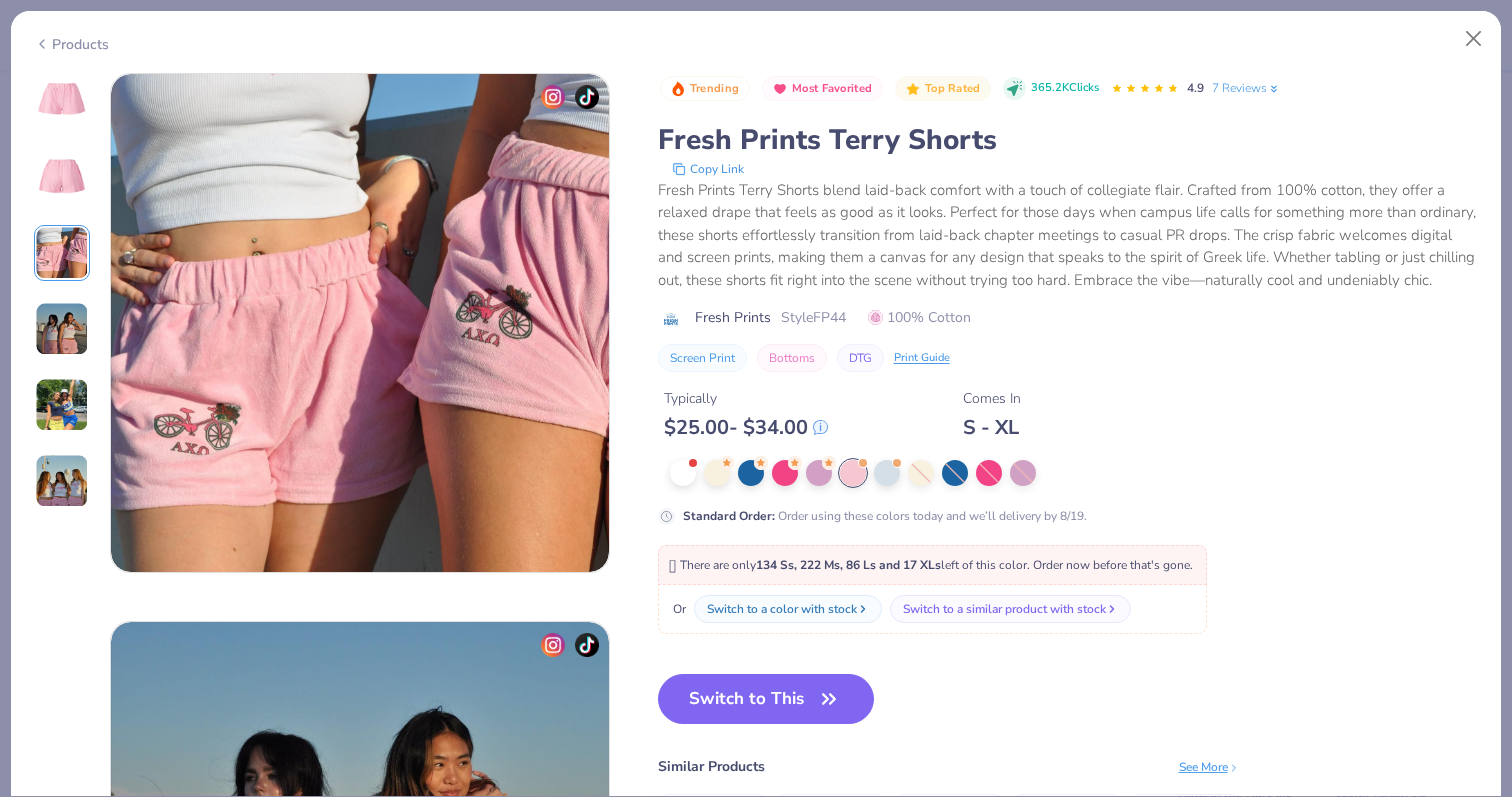 click at bounding box center (62, 101) 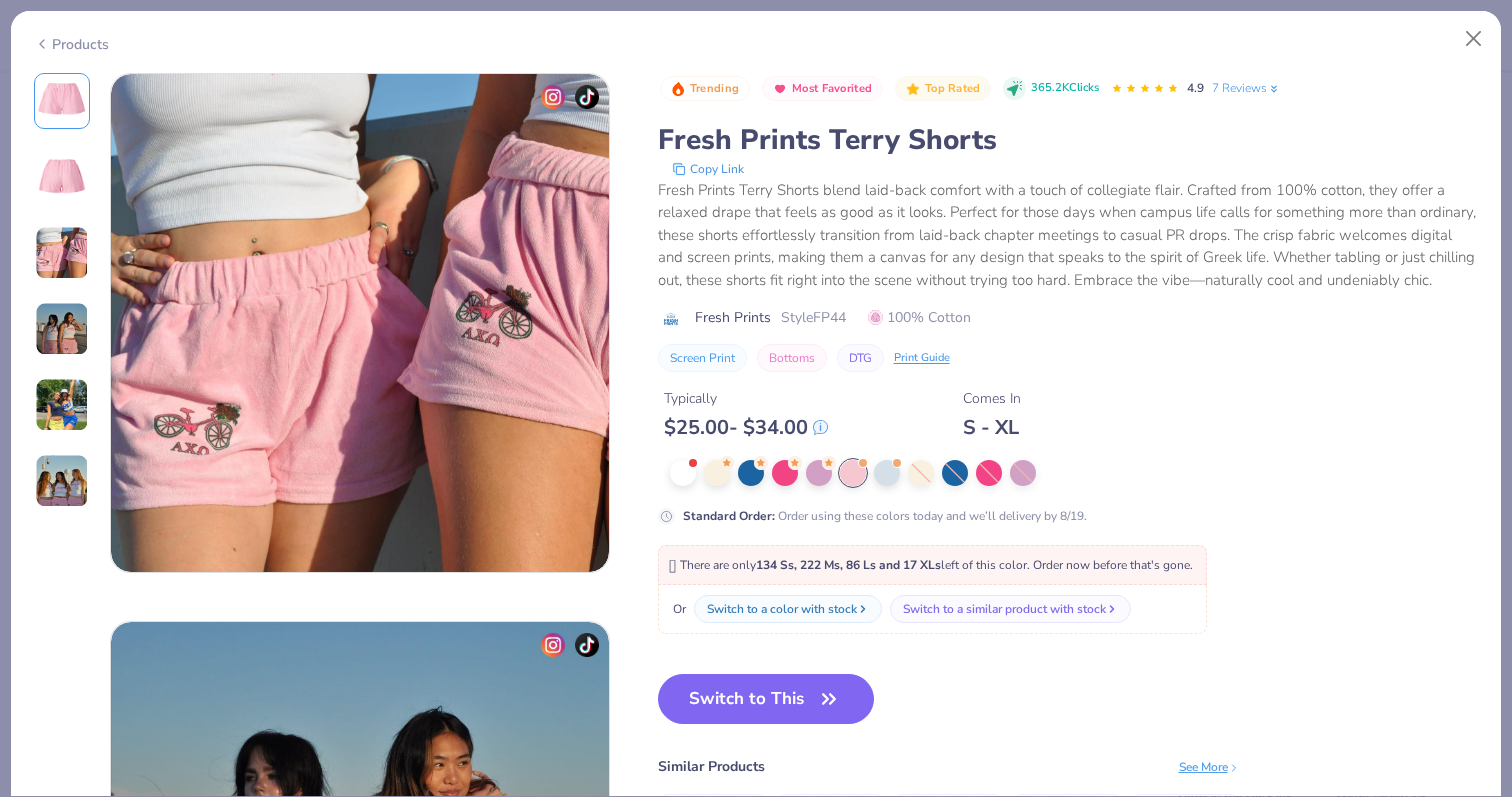 scroll, scrollTop: 0, scrollLeft: 0, axis: both 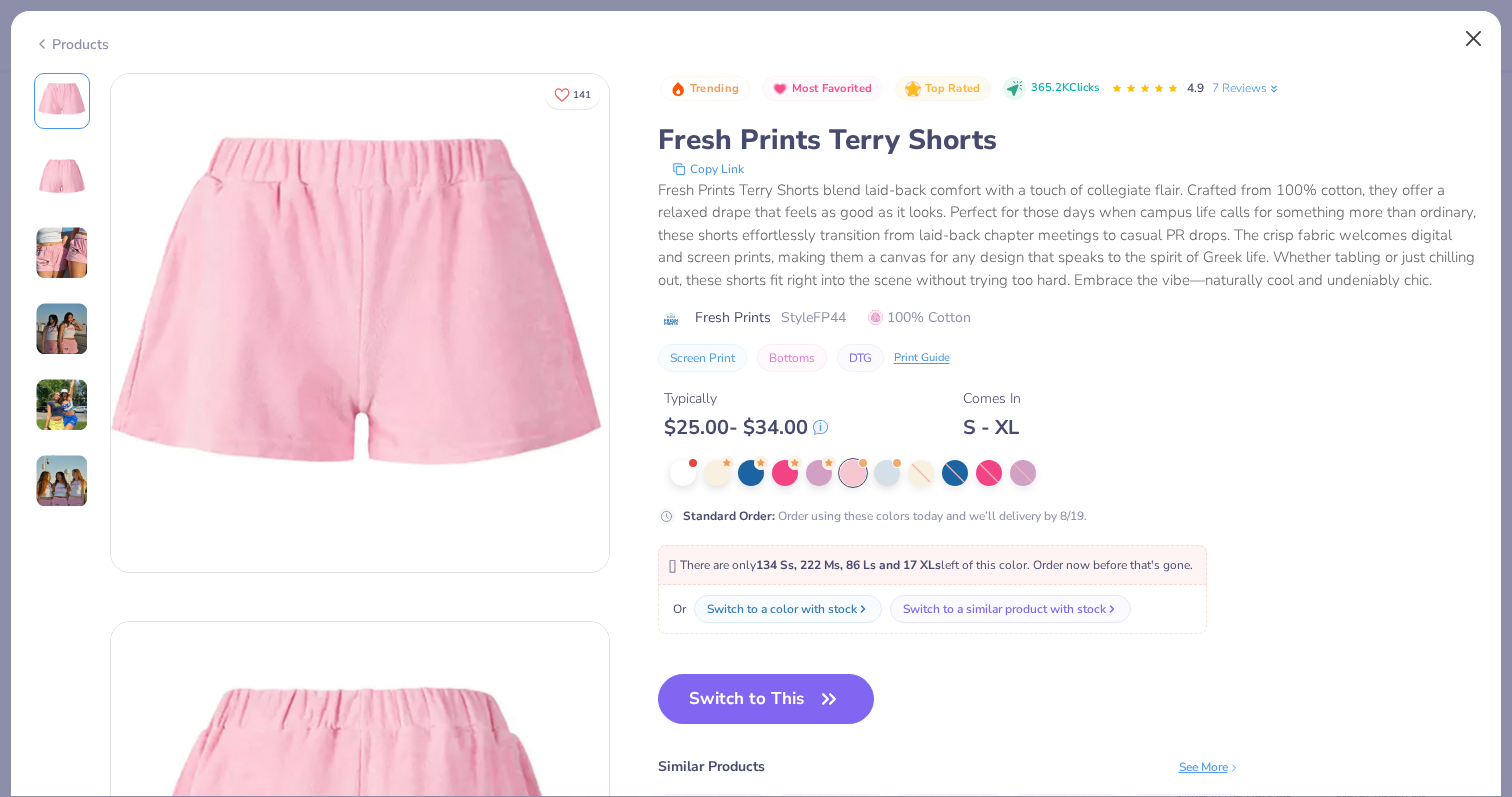 click at bounding box center [1474, 39] 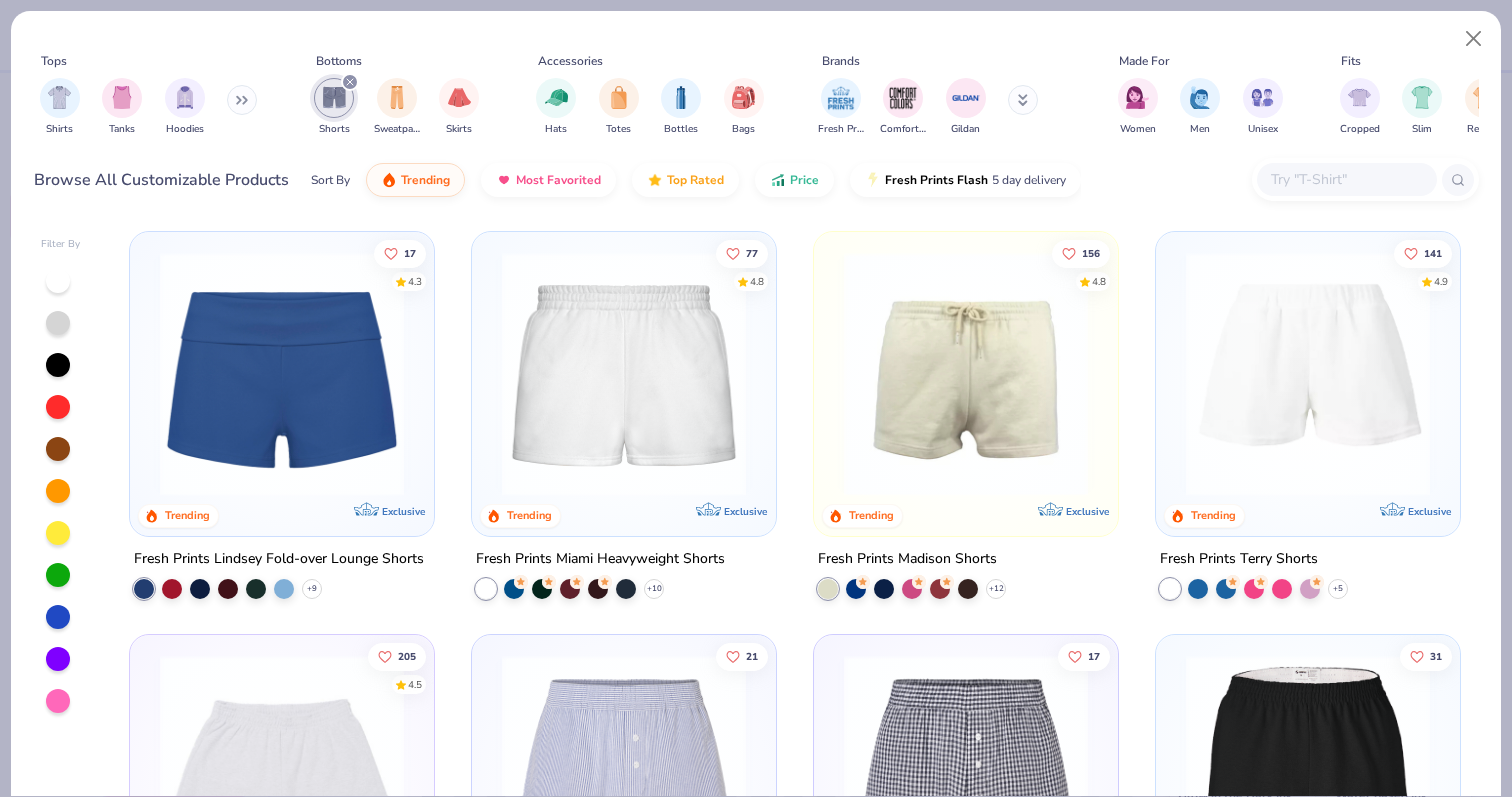 click 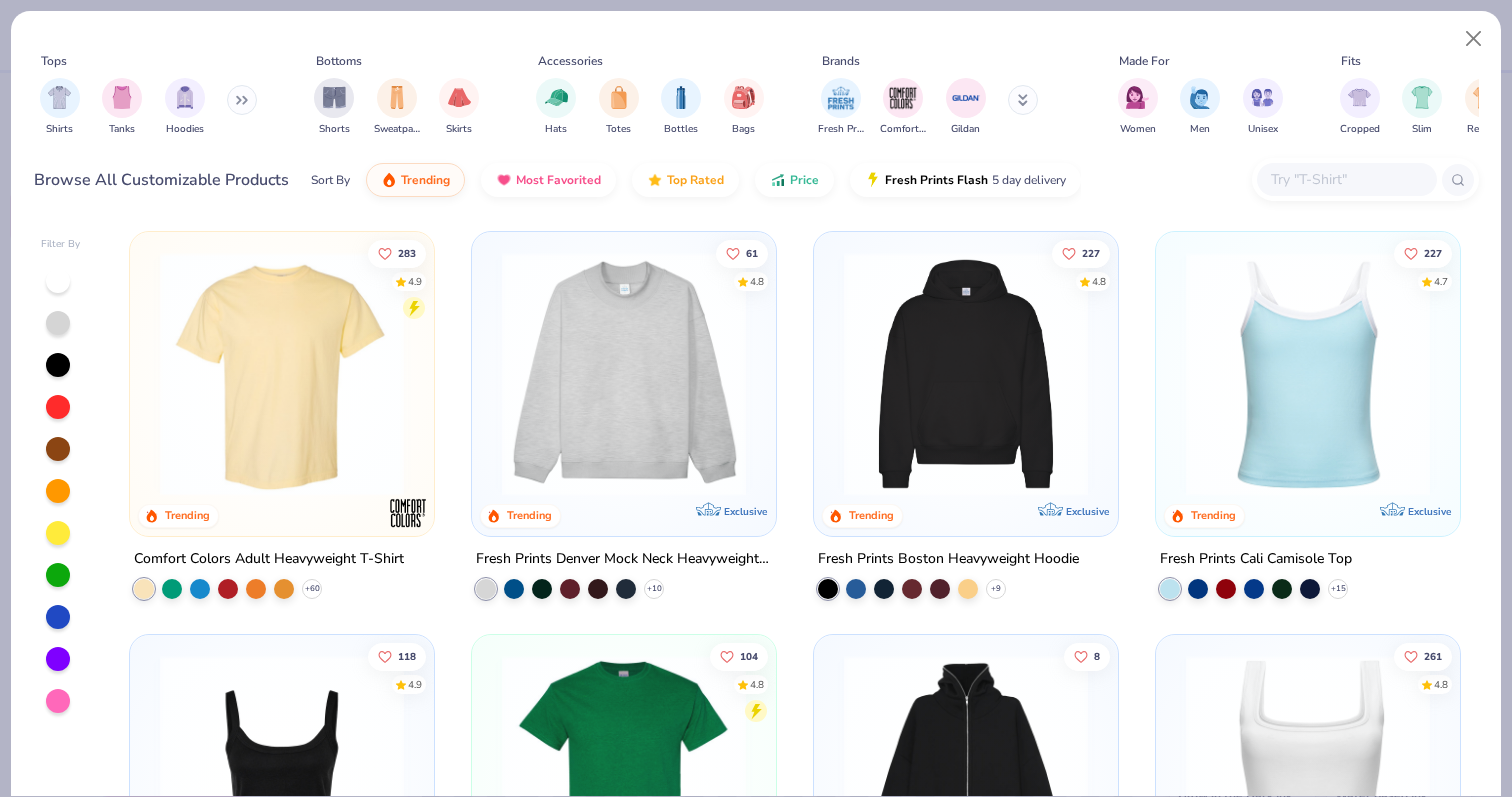 click 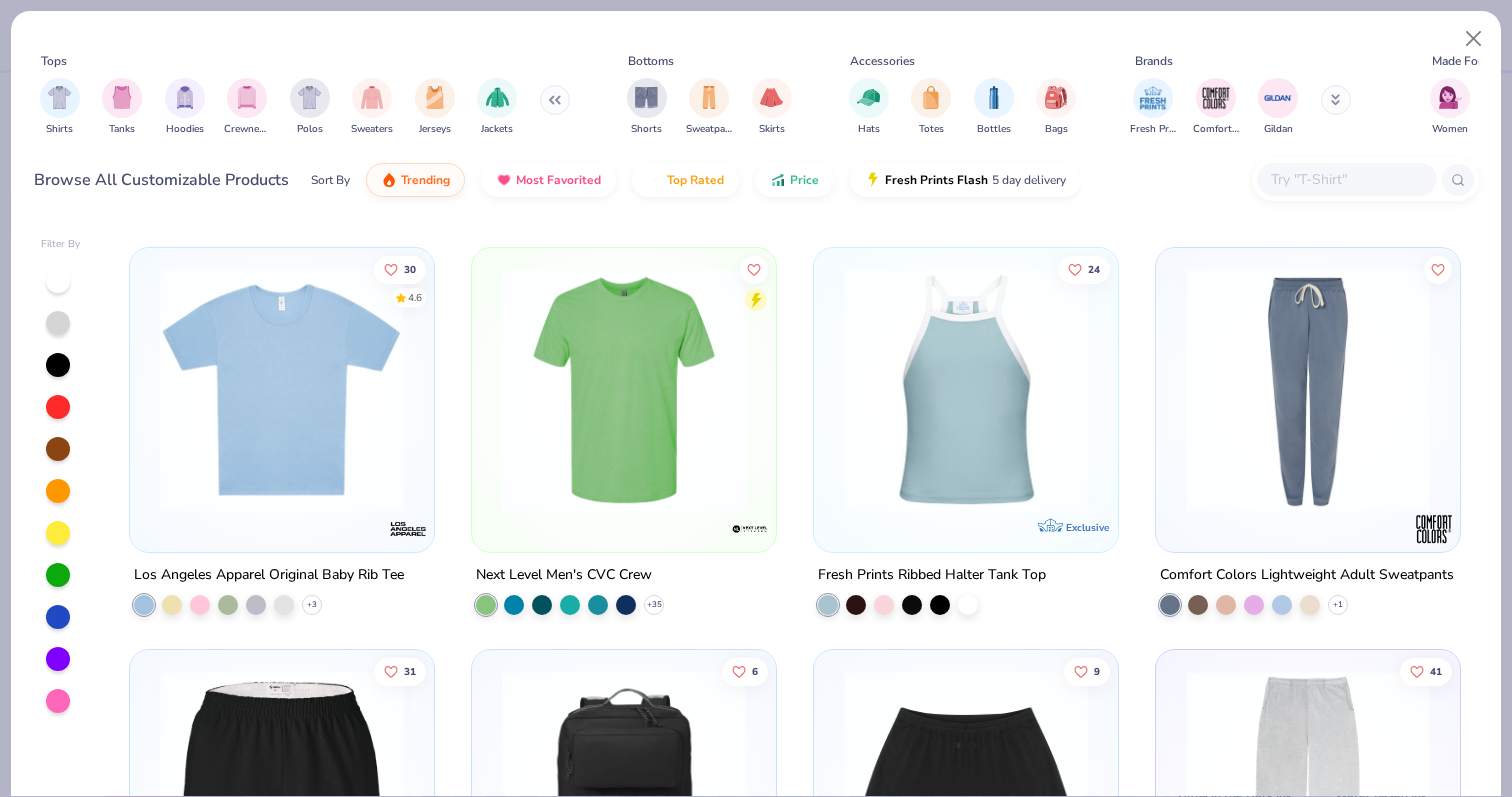 scroll, scrollTop: 8853, scrollLeft: 0, axis: vertical 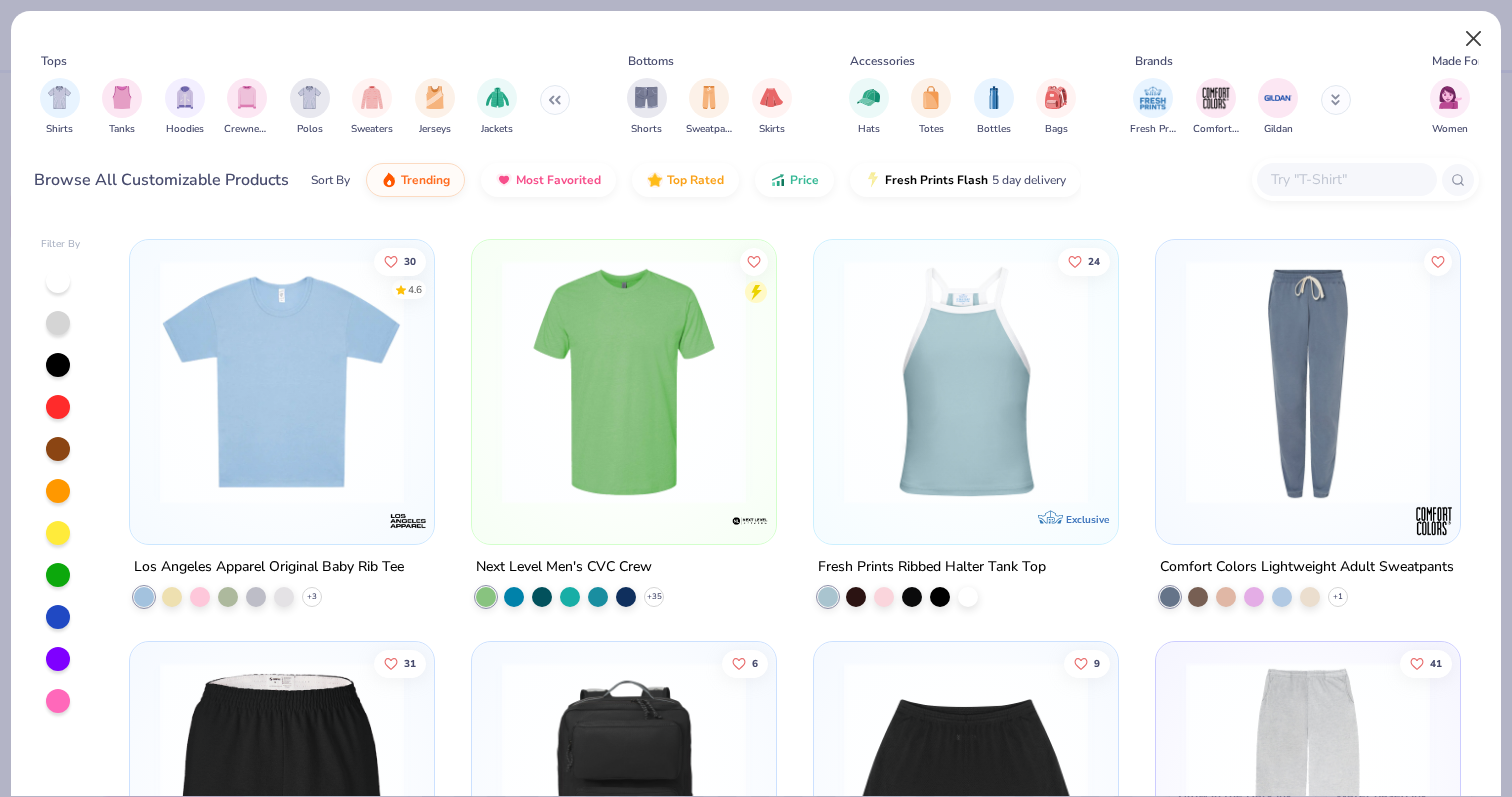 click at bounding box center [1474, 39] 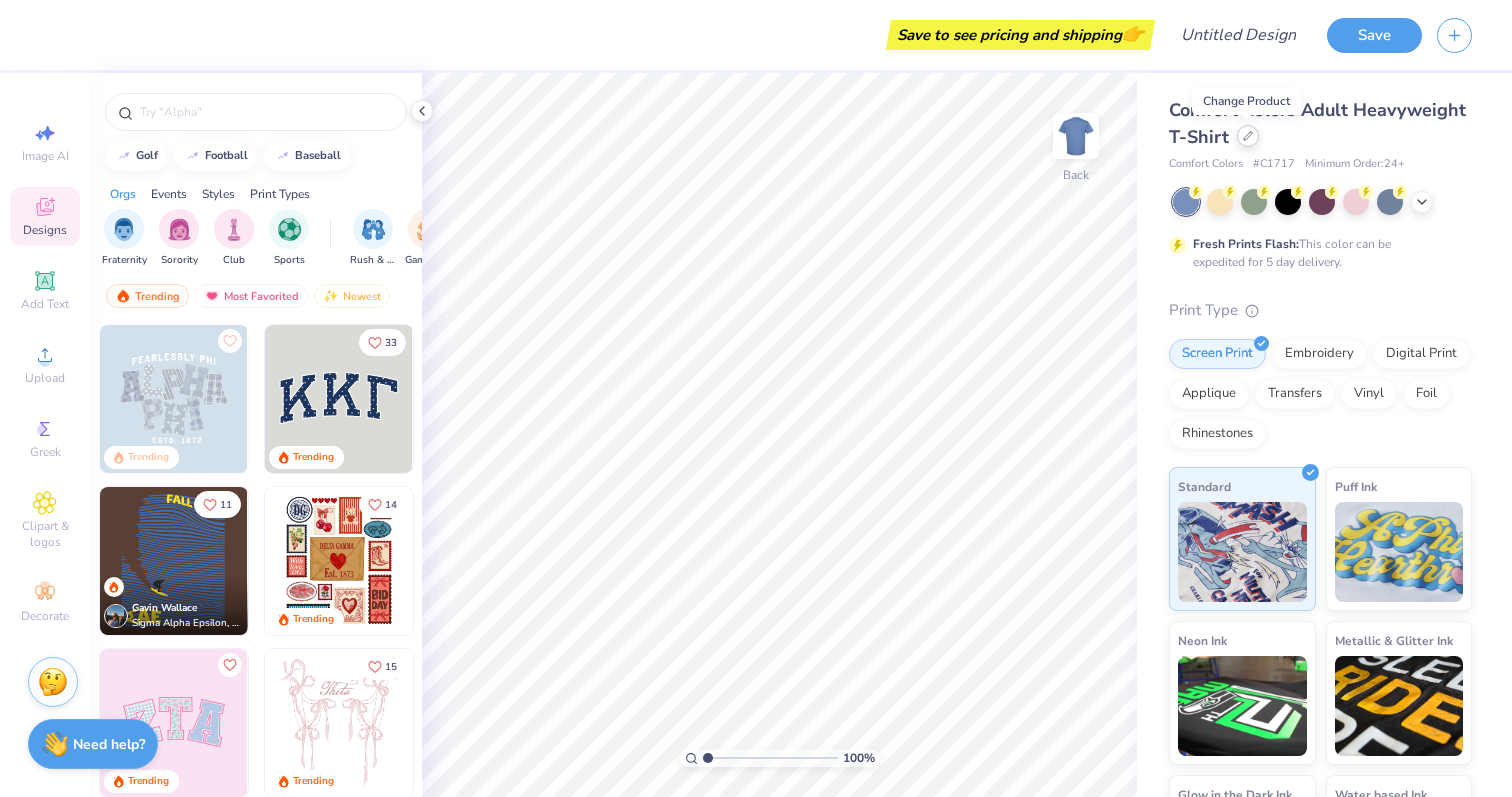 click 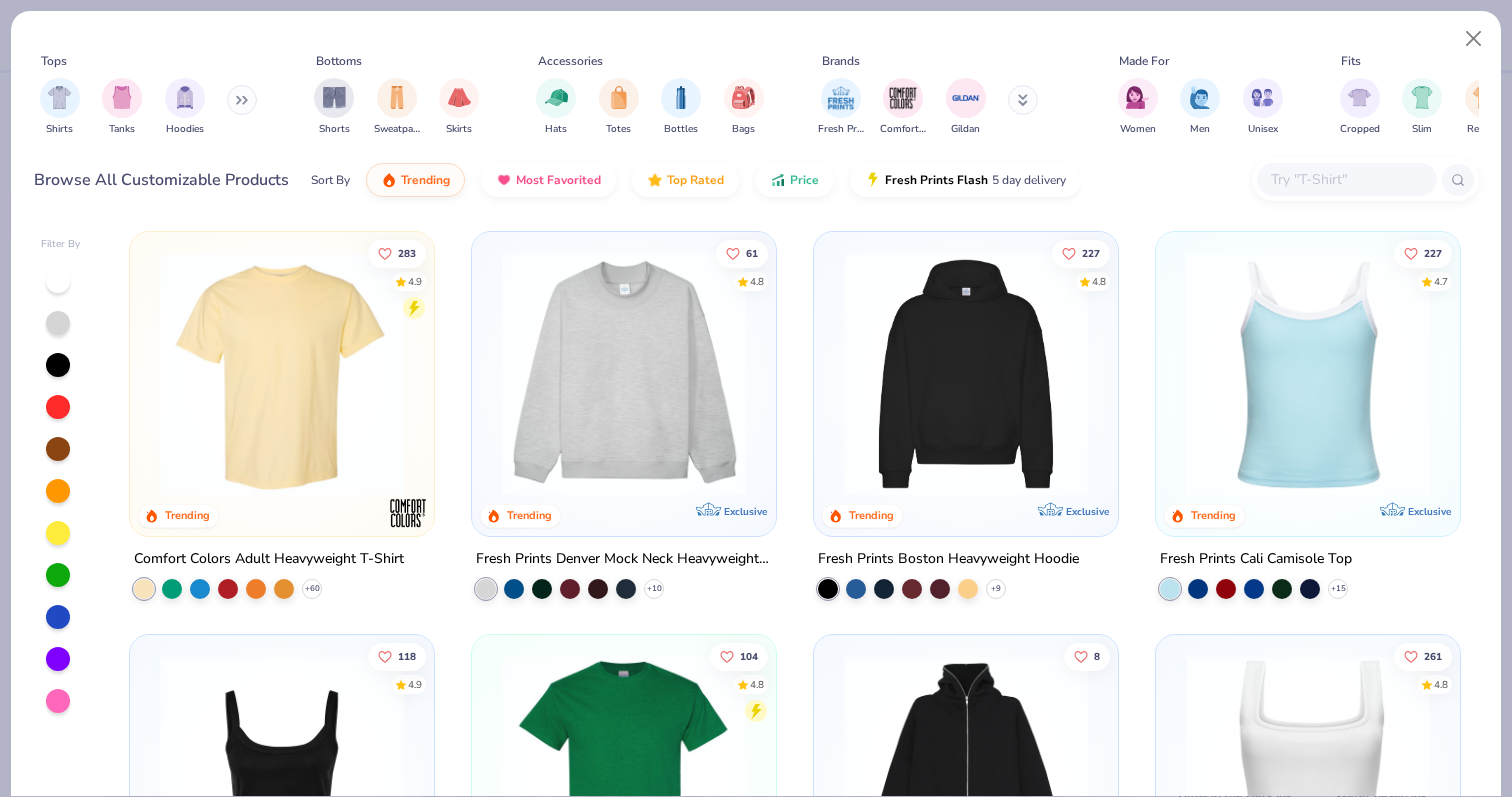 click at bounding box center (624, 374) 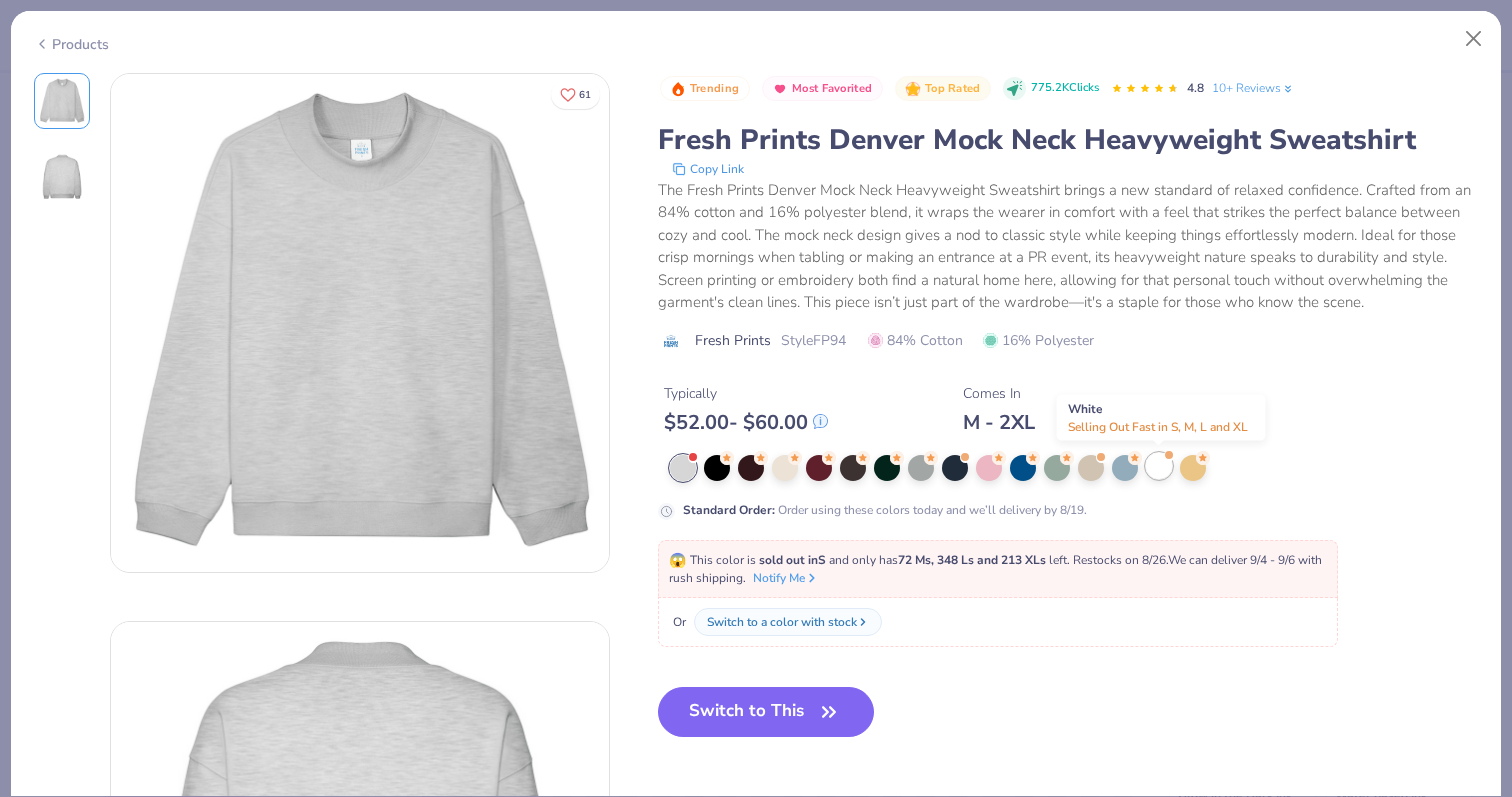 click at bounding box center [1159, 466] 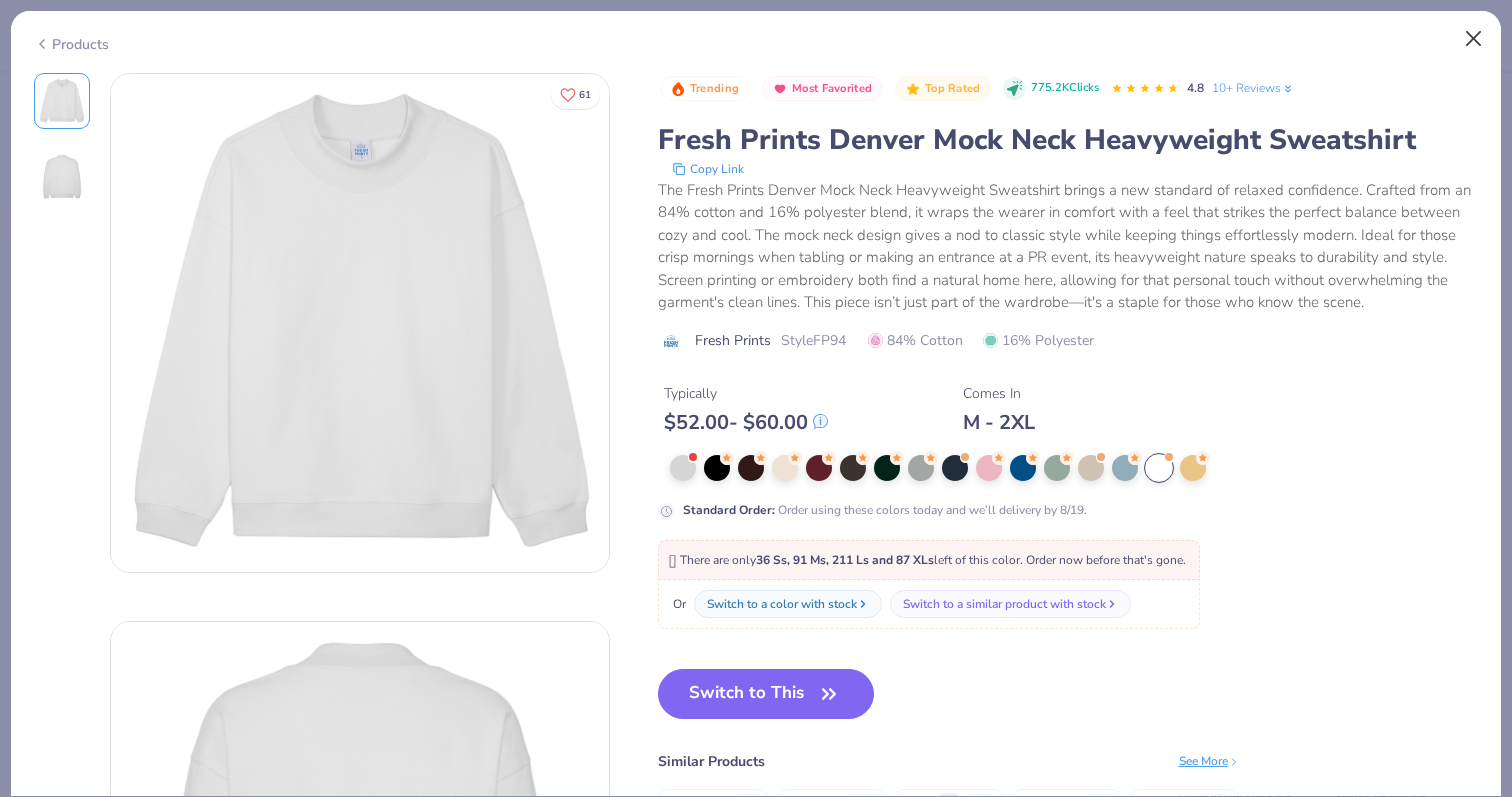 click at bounding box center [1474, 39] 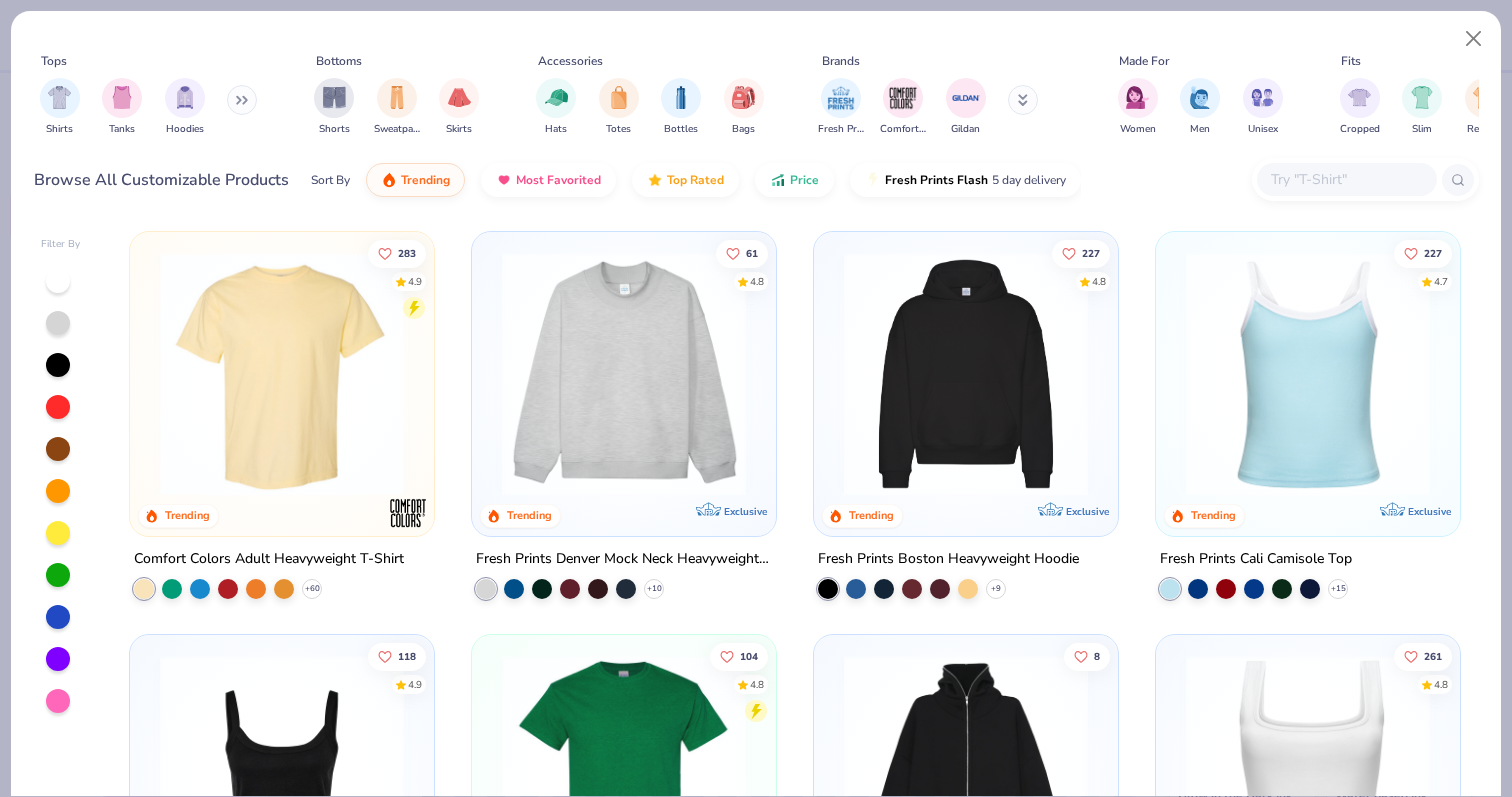 scroll, scrollTop: 0, scrollLeft: 0, axis: both 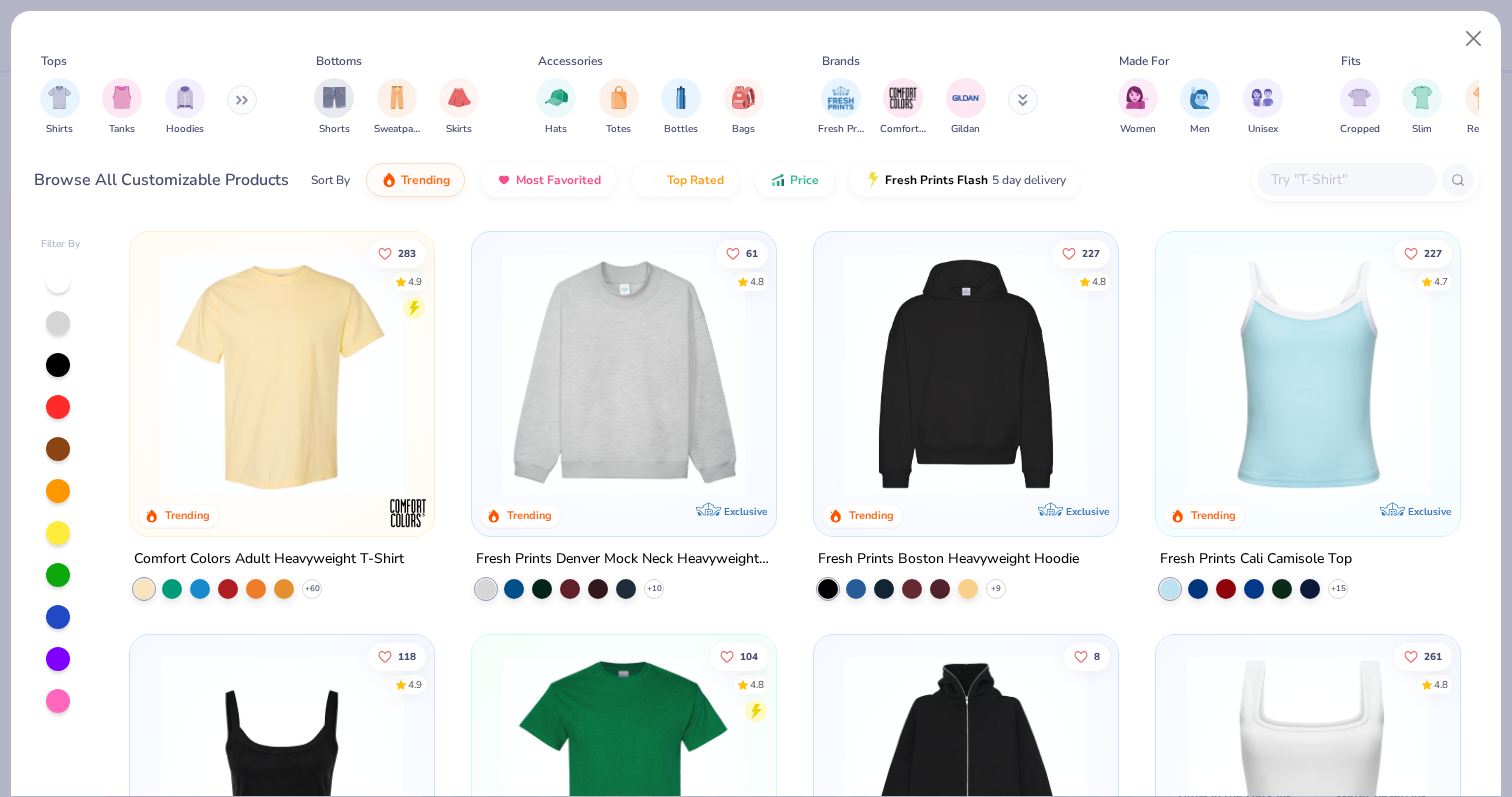 click at bounding box center [282, 374] 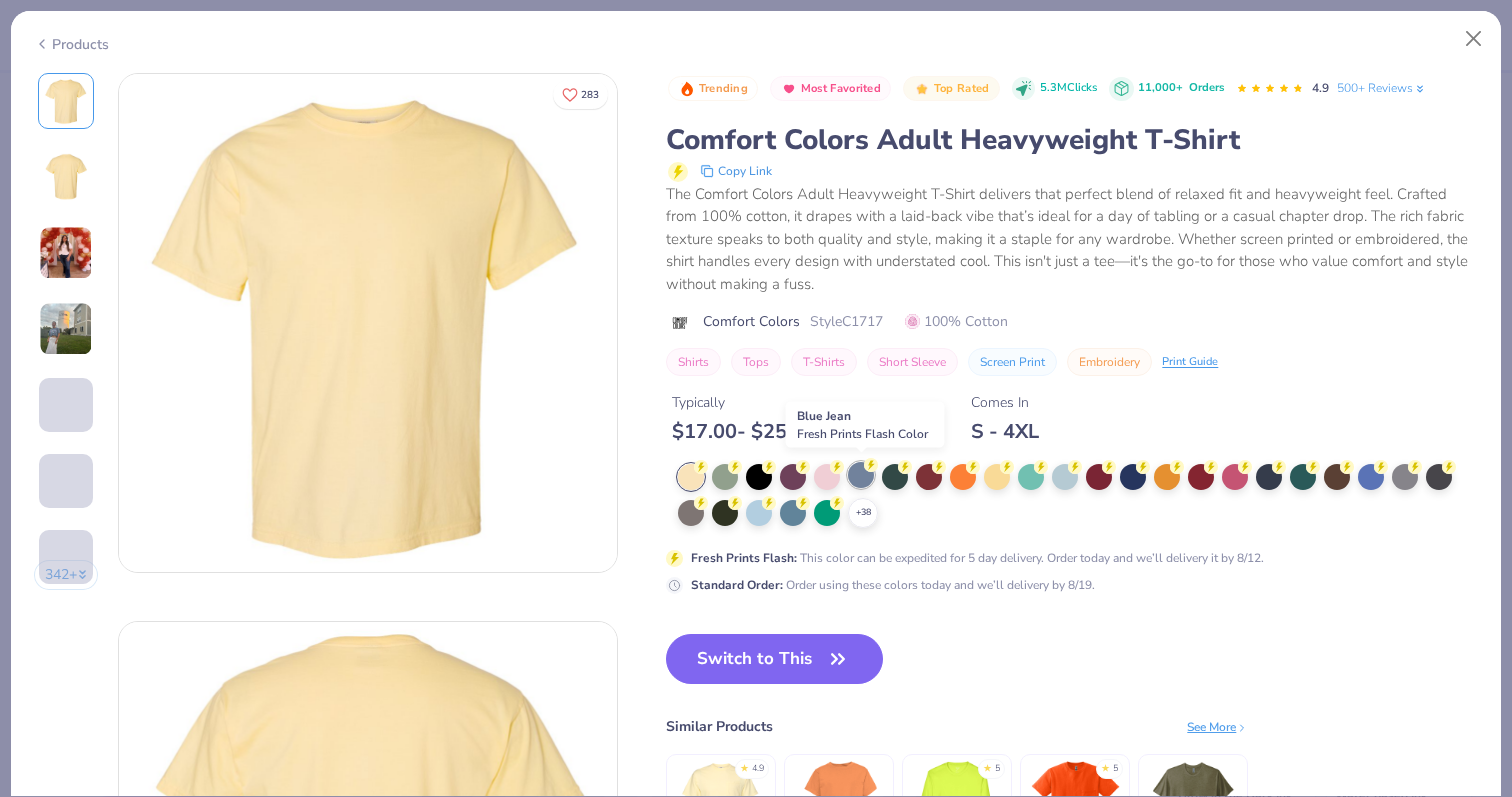 click at bounding box center (861, 475) 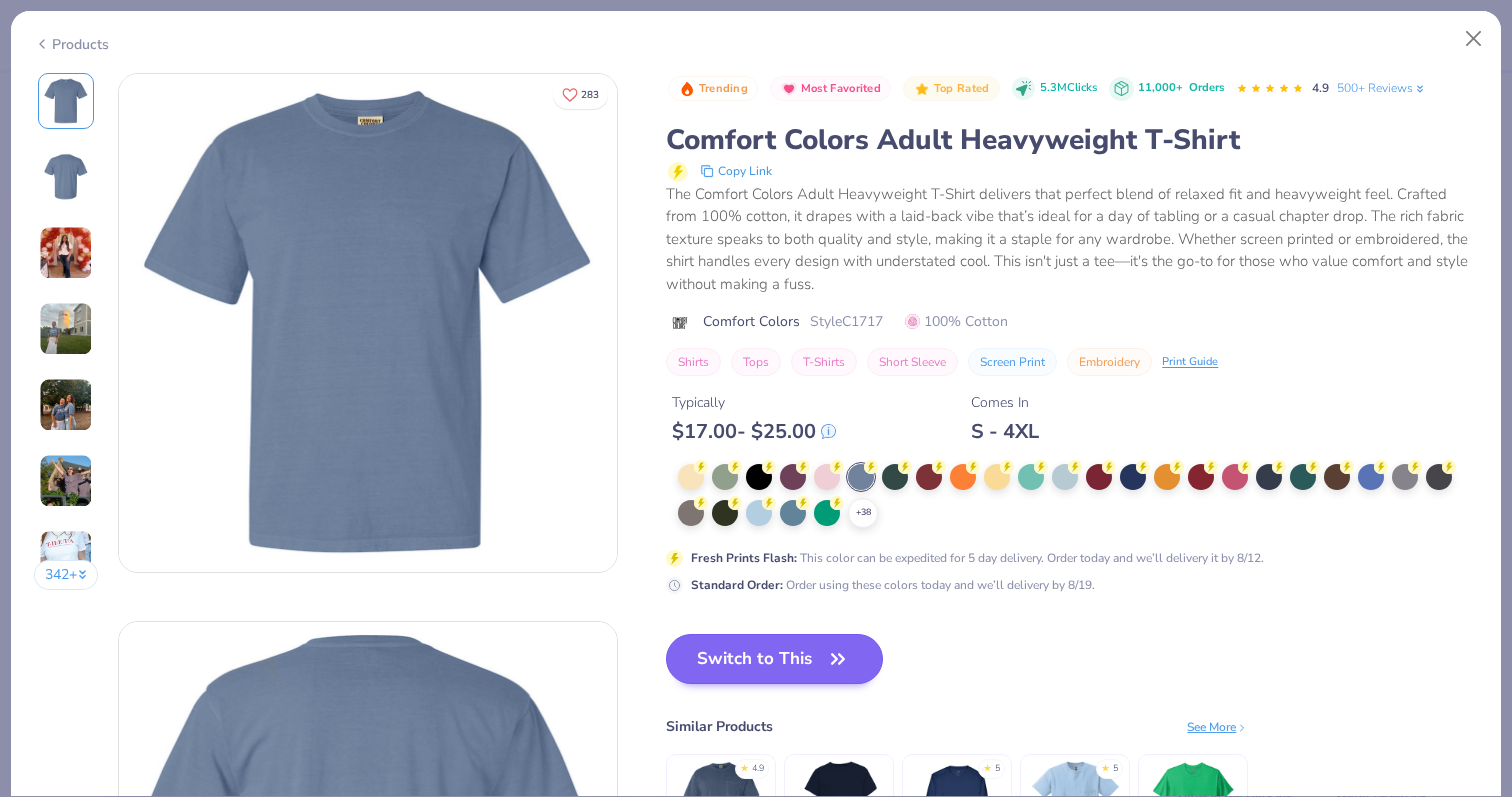 click on "Switch to This" at bounding box center [774, 659] 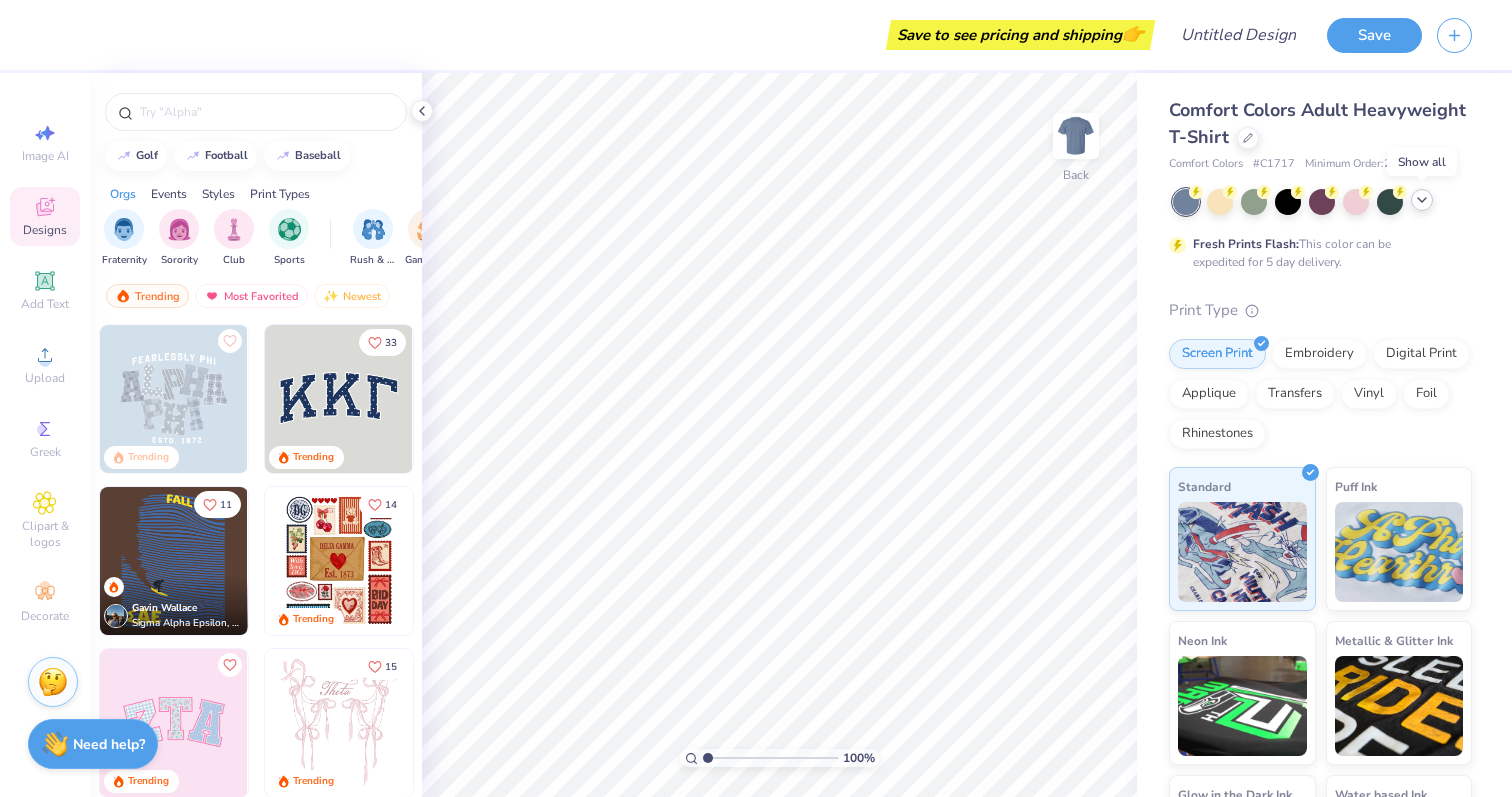 click 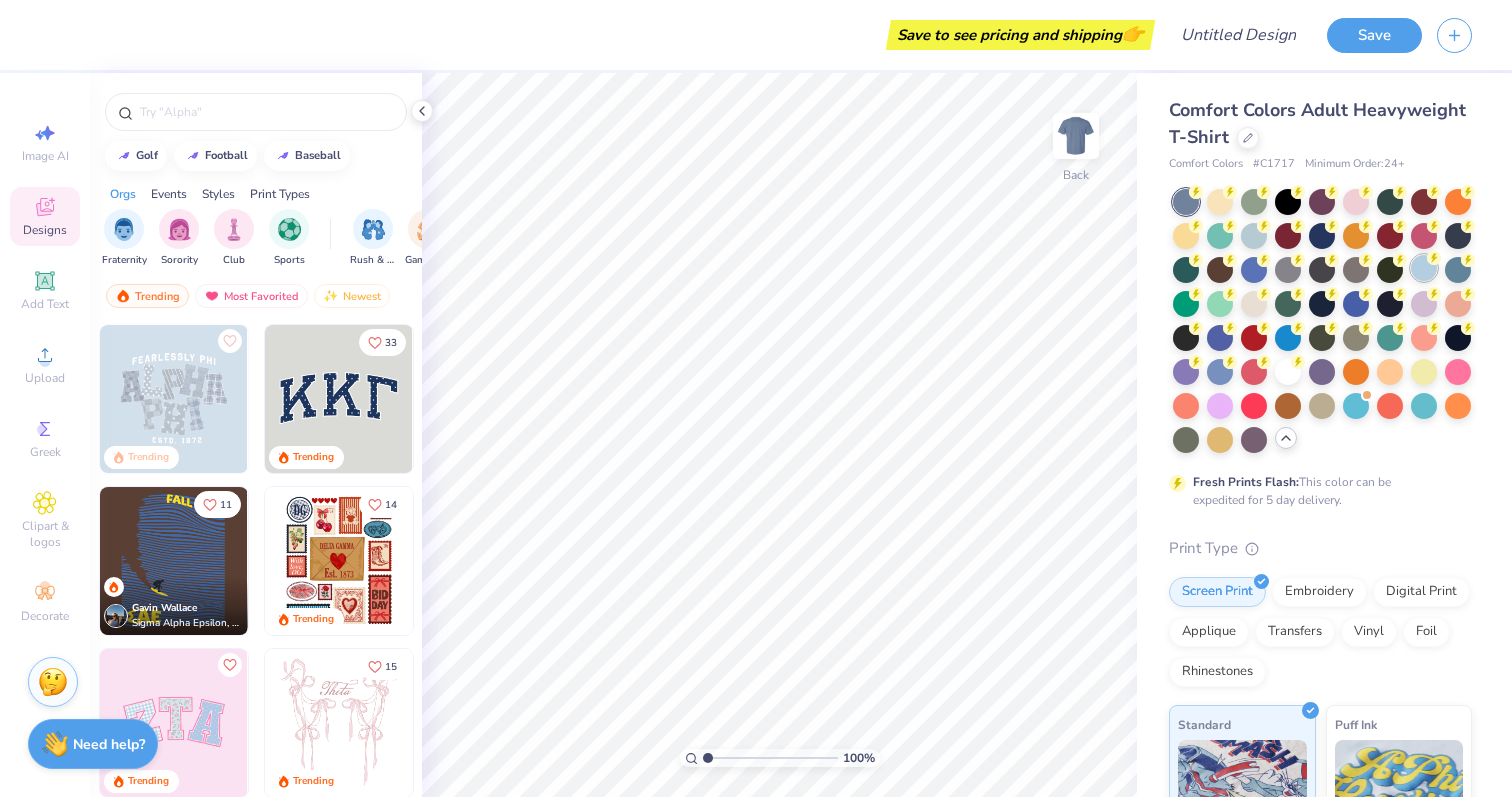 click at bounding box center (1424, 268) 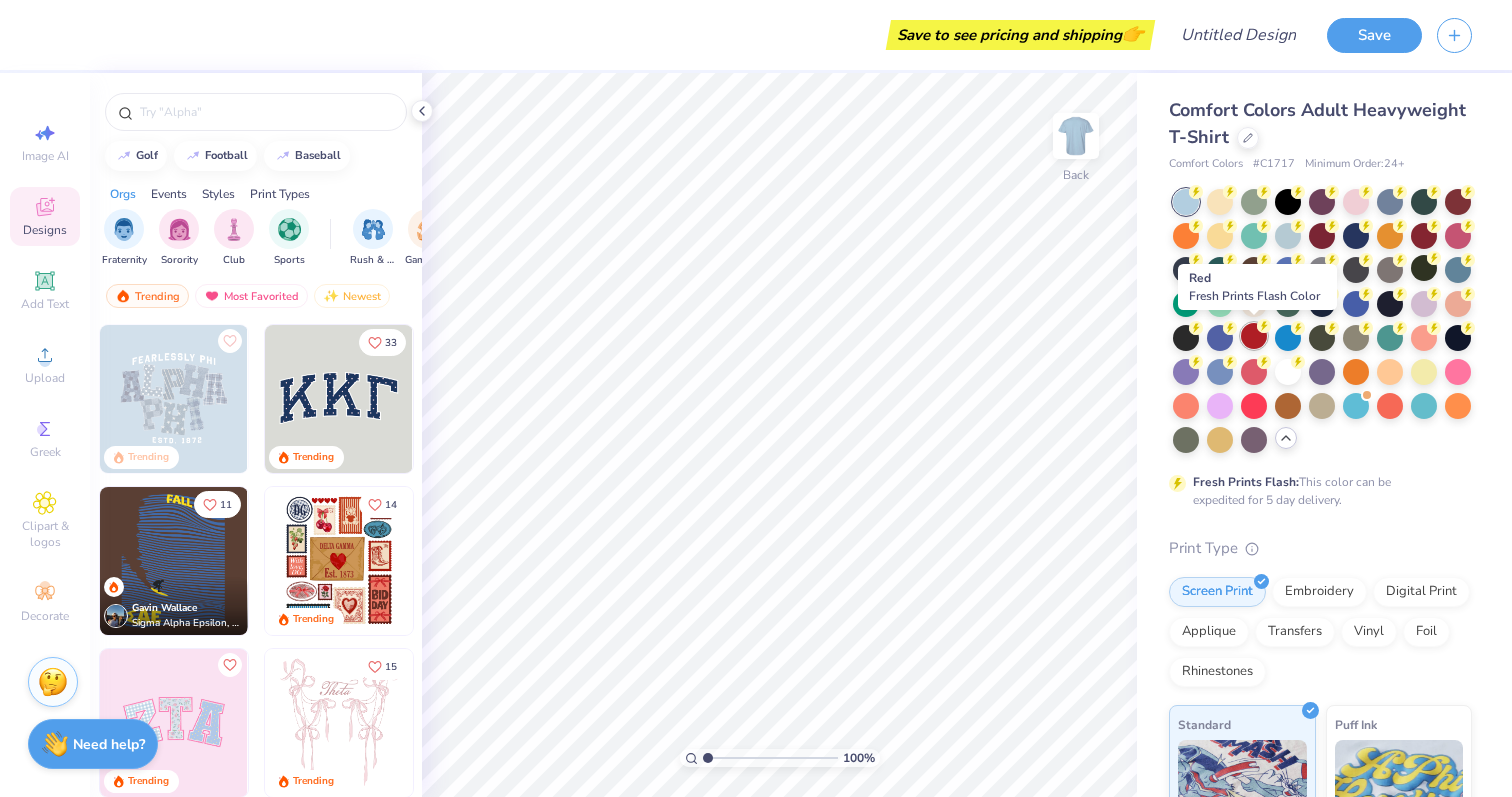 click at bounding box center [1254, 336] 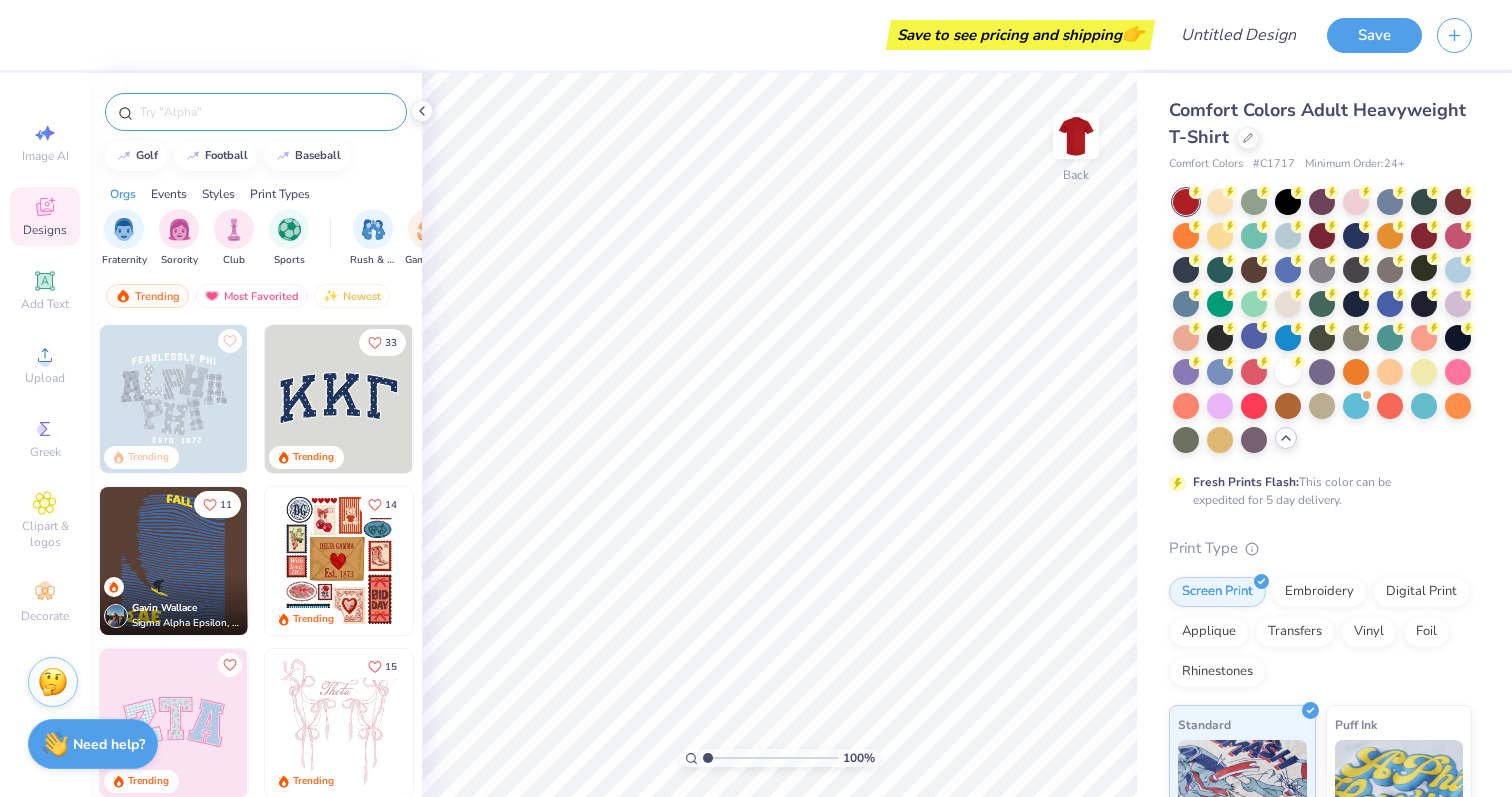 click at bounding box center [256, 112] 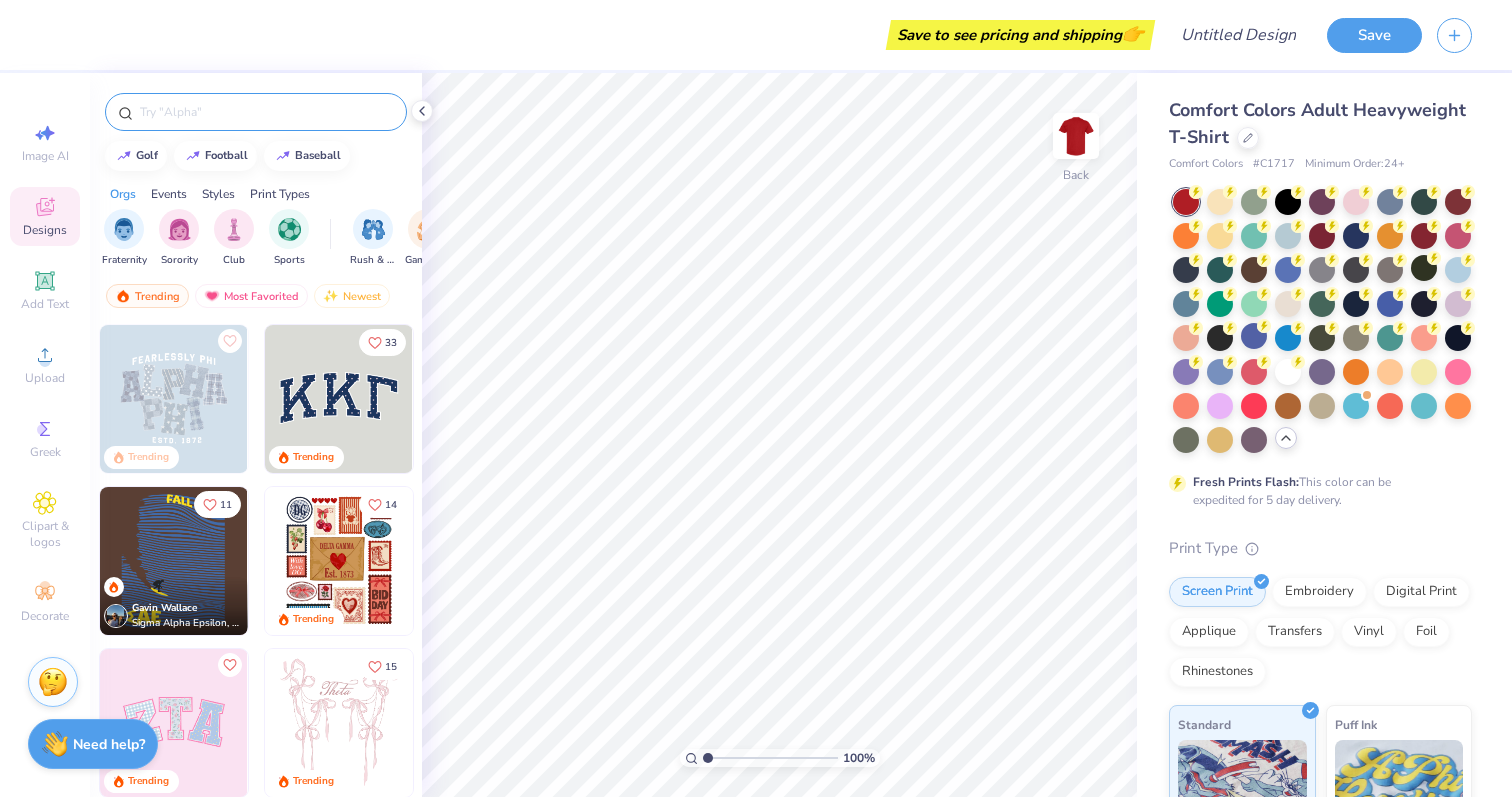 click at bounding box center [266, 112] 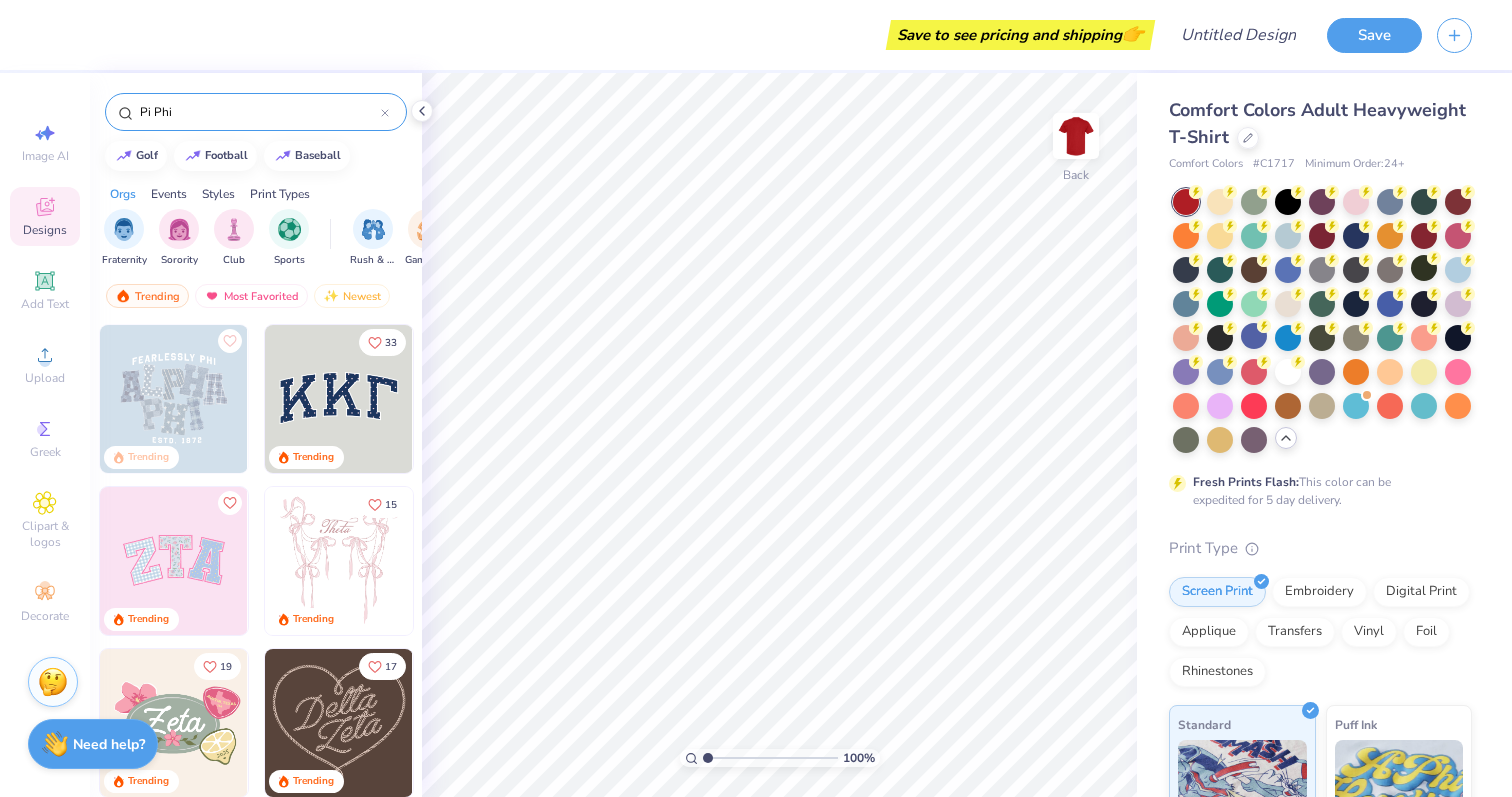type on "Pi Phi" 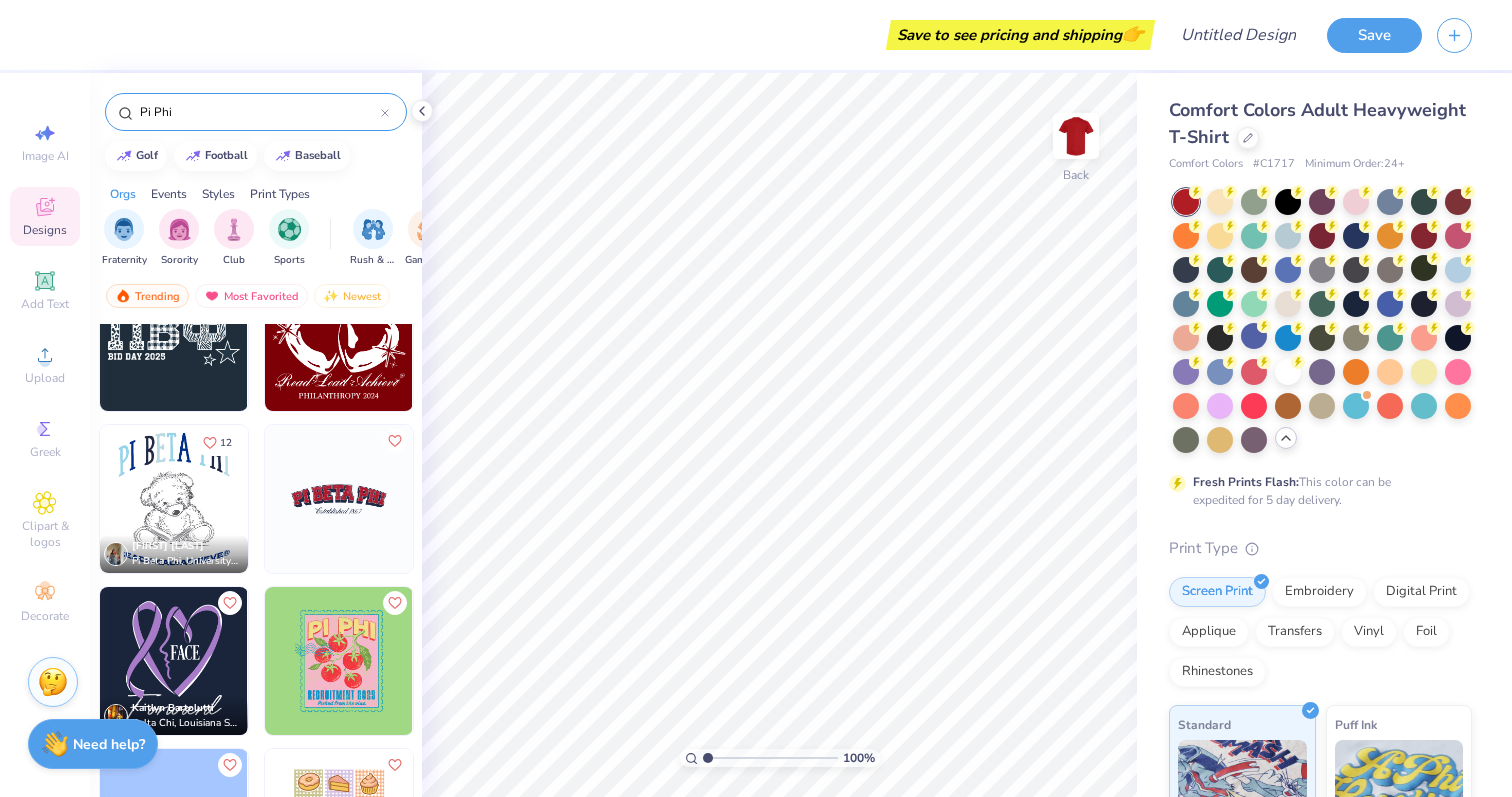scroll, scrollTop: 1039, scrollLeft: 0, axis: vertical 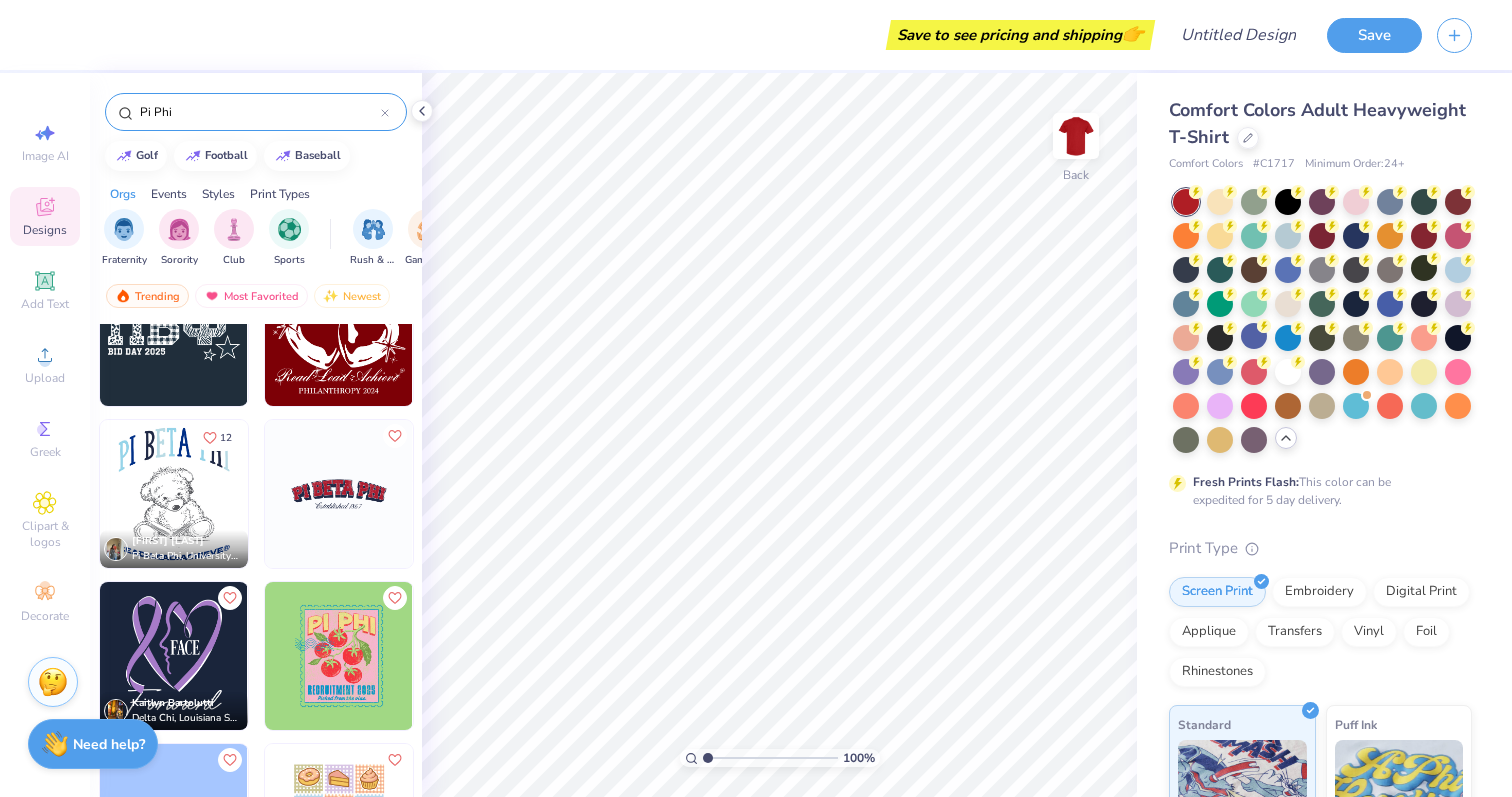 click at bounding box center [339, 494] 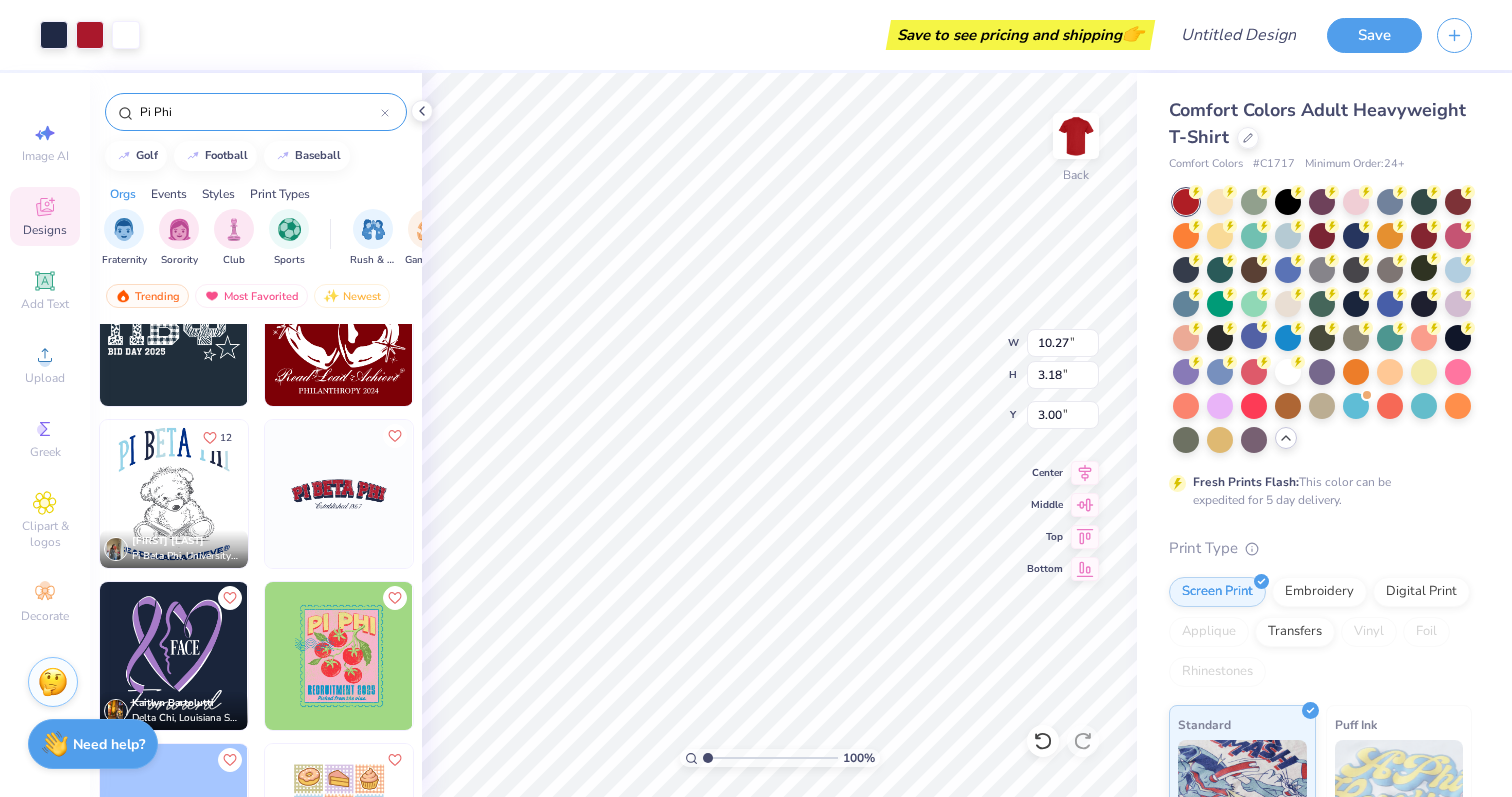 type on "11.17" 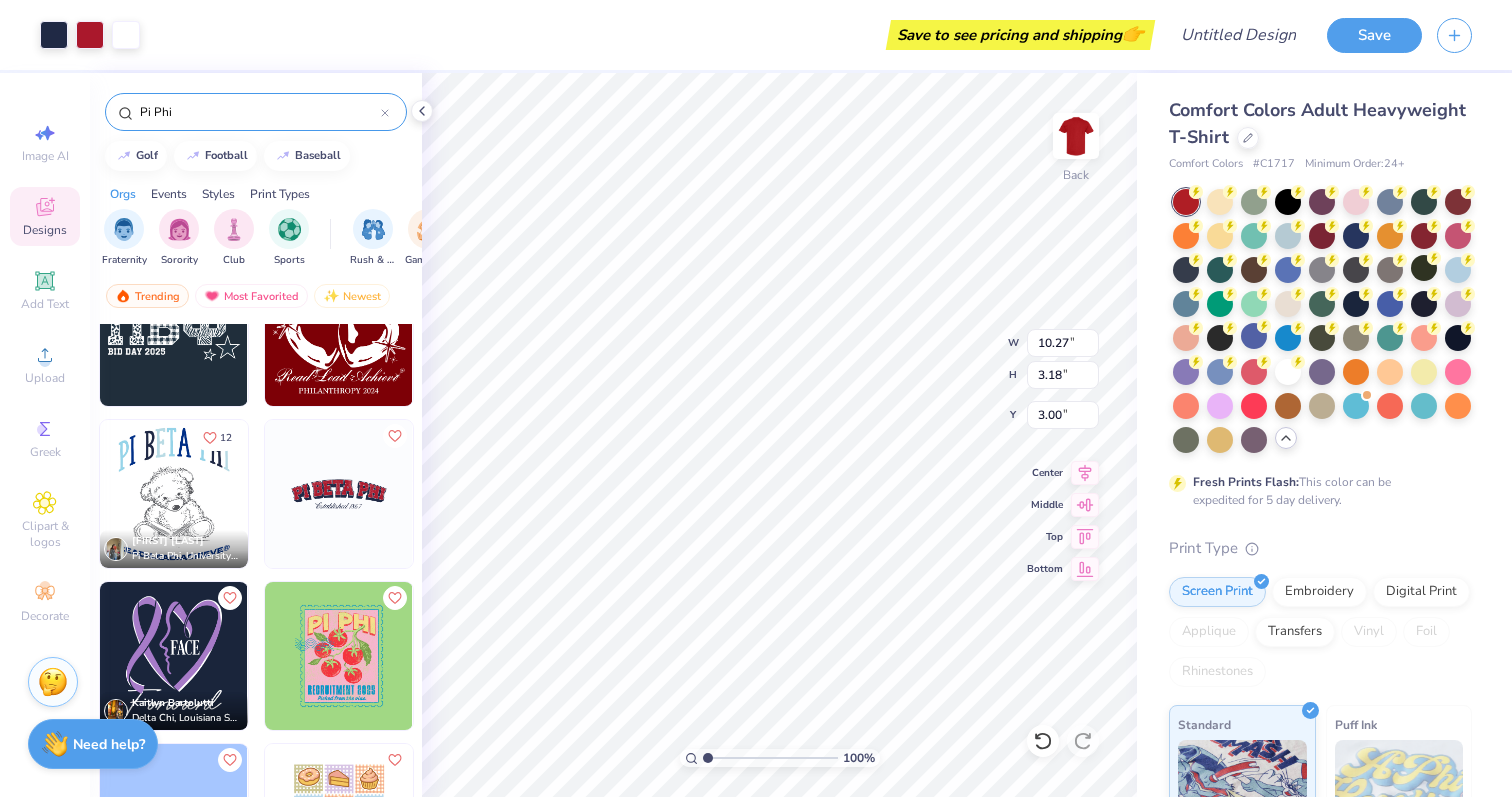 type on "3.46" 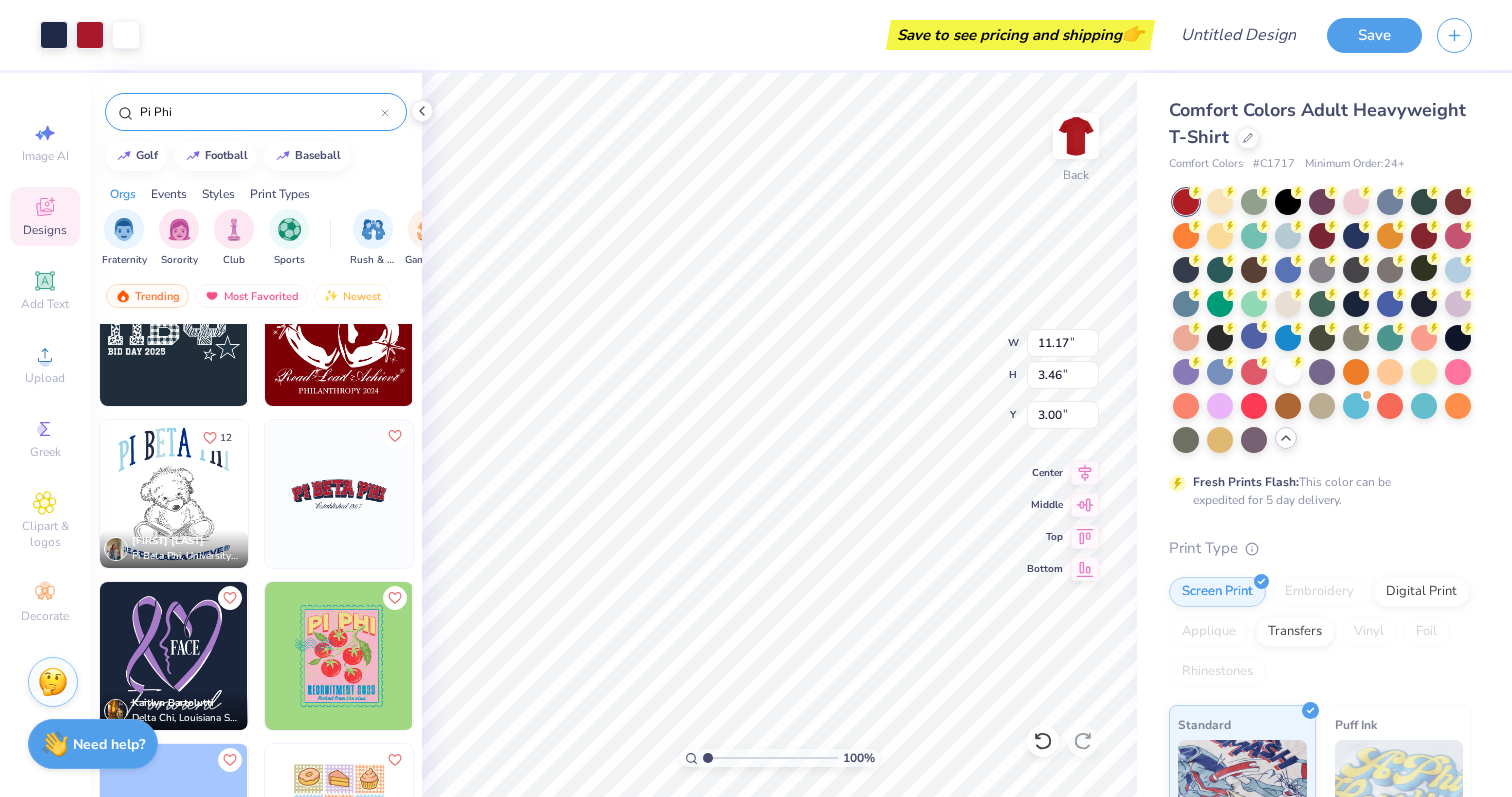type on "12.35" 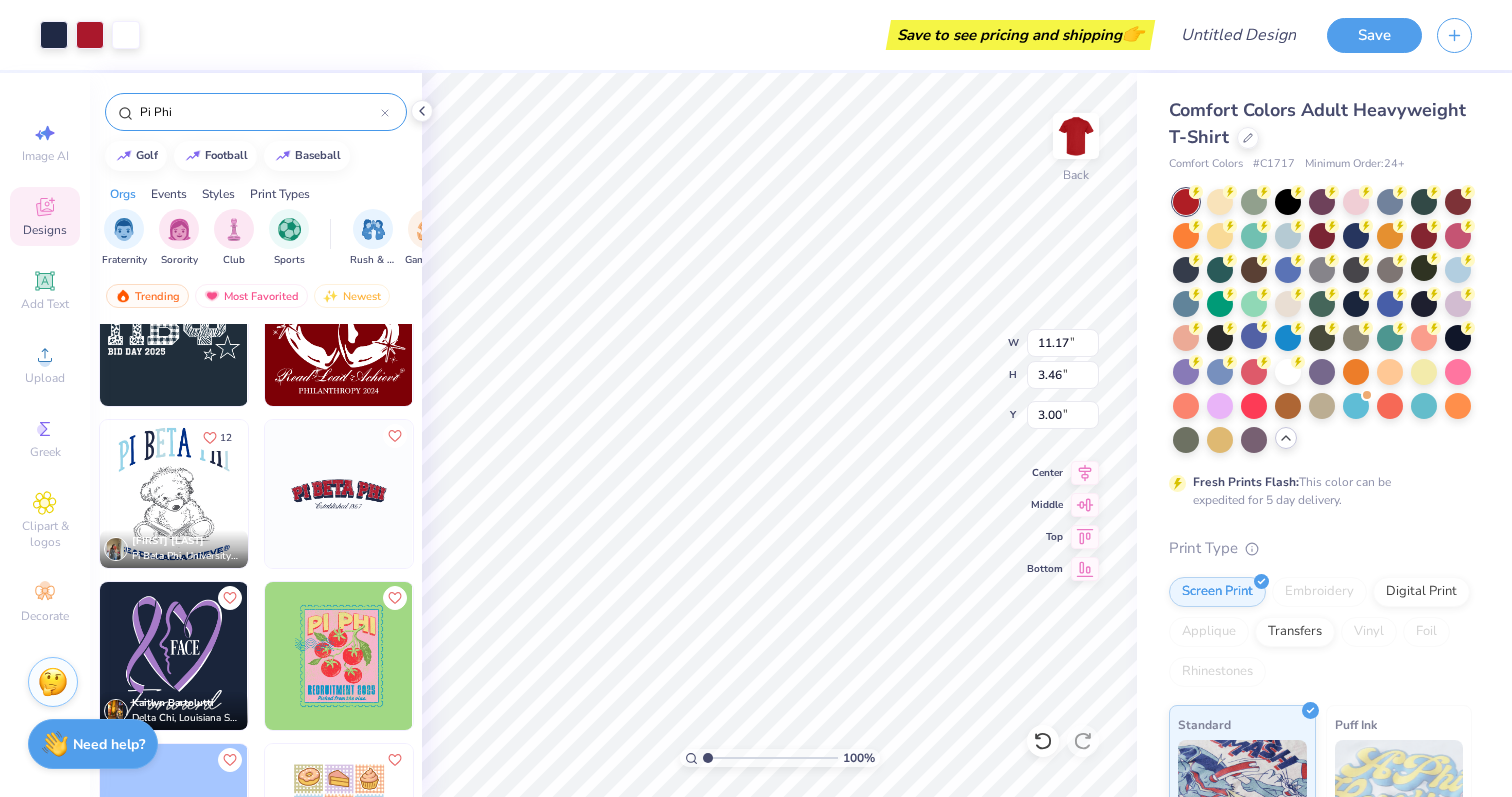 type on "3.83" 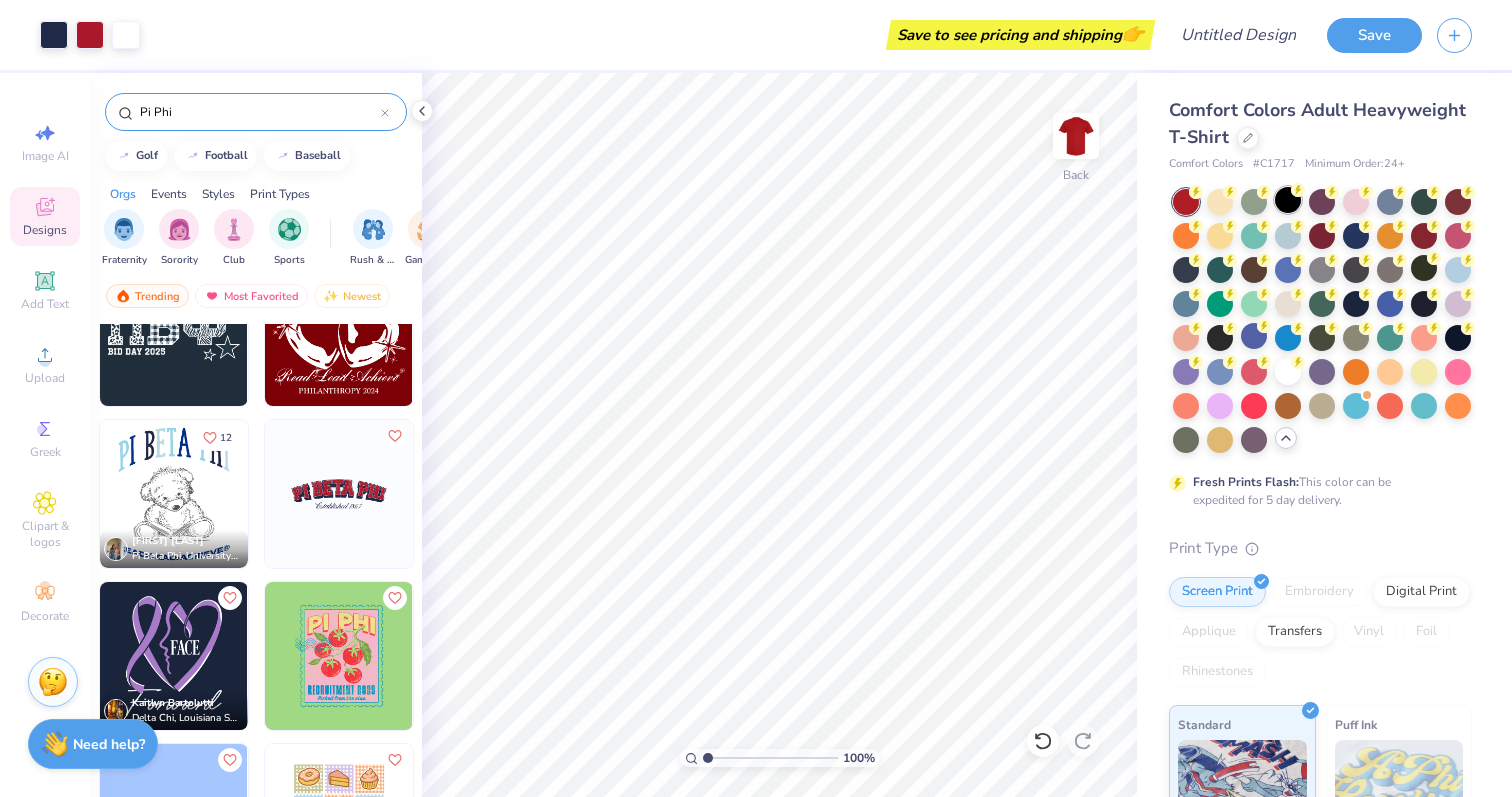 click at bounding box center [1288, 200] 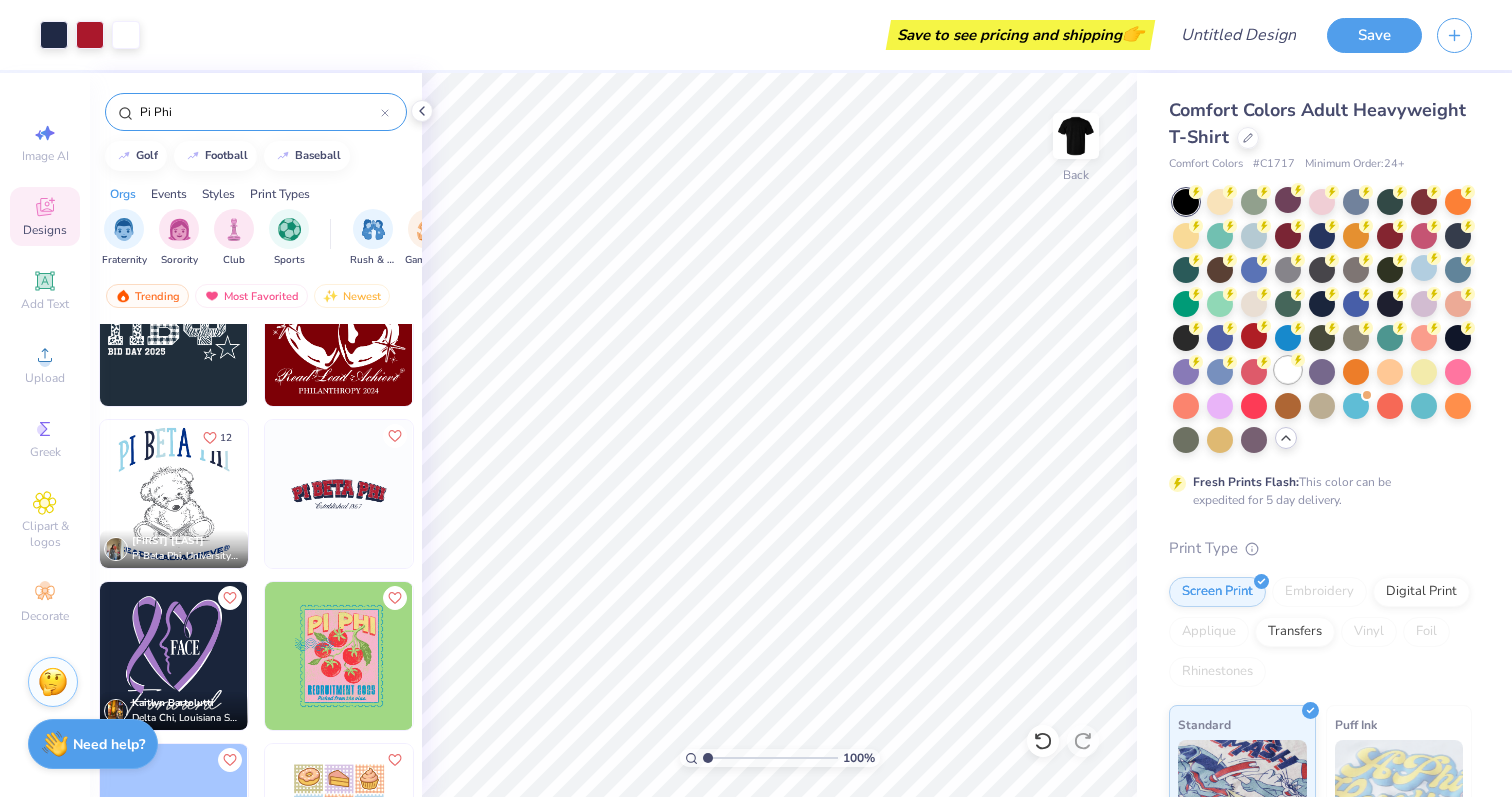click at bounding box center [1288, 370] 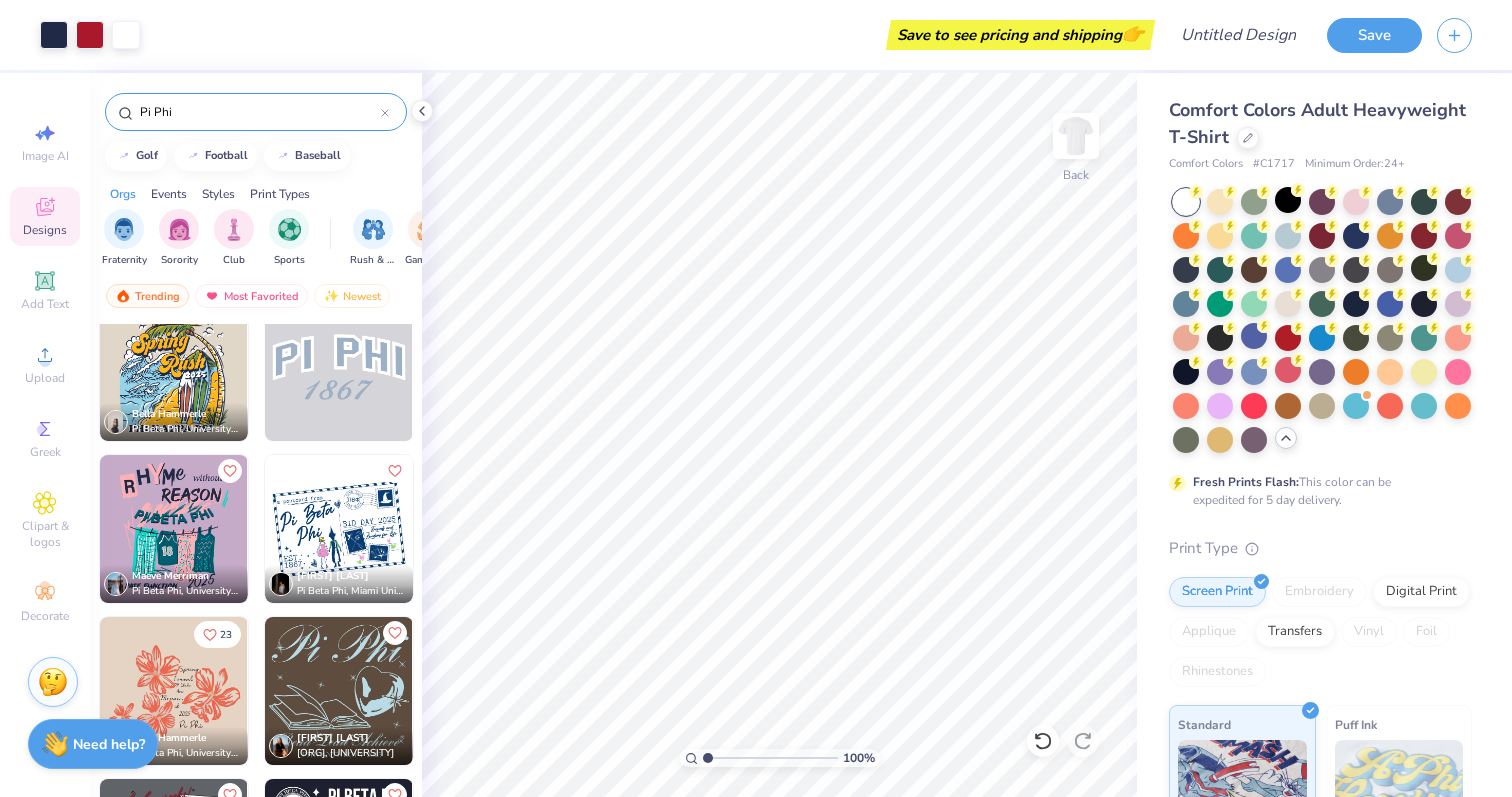 scroll, scrollTop: 5537, scrollLeft: 0, axis: vertical 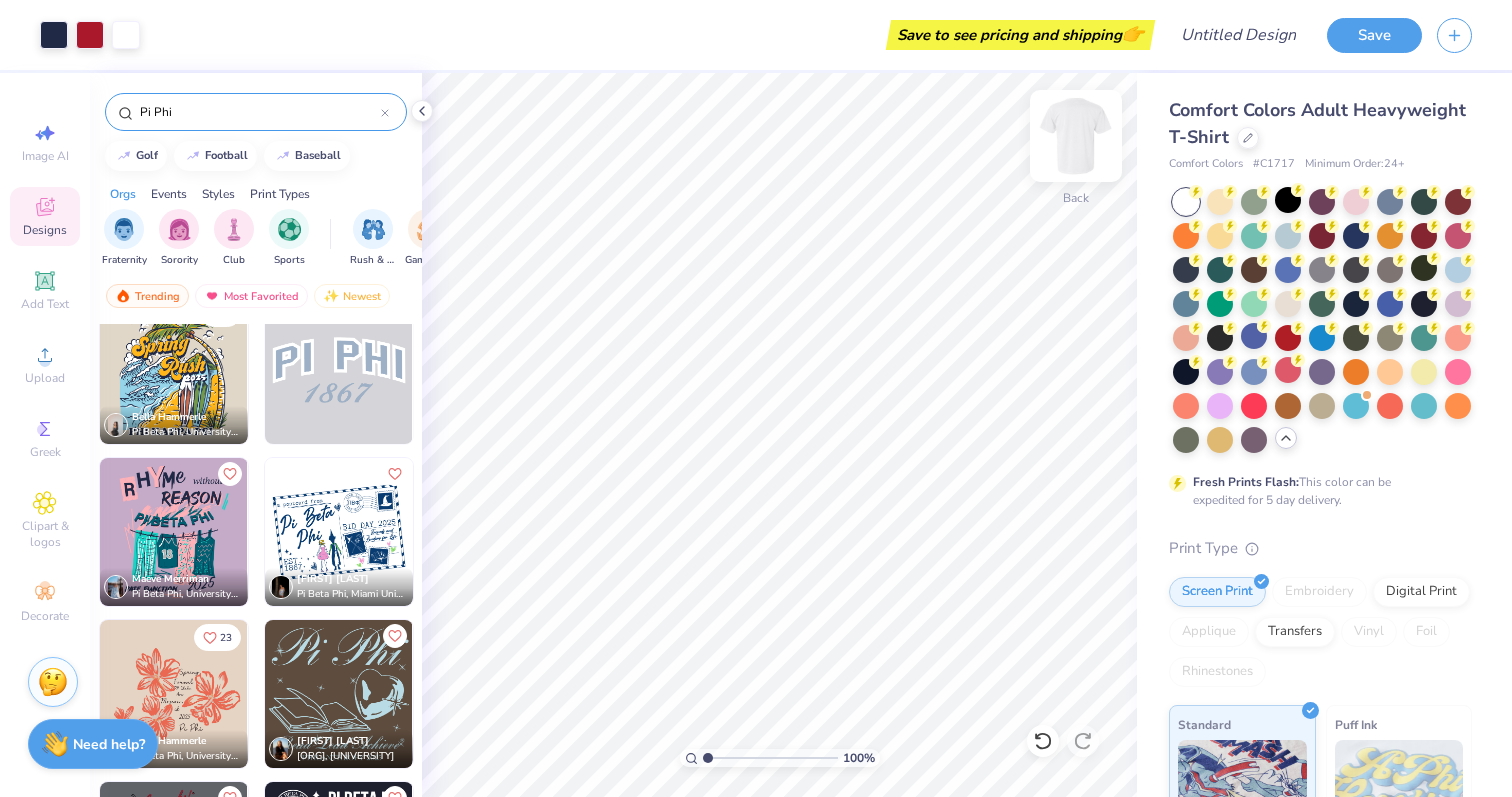 click at bounding box center [1076, 136] 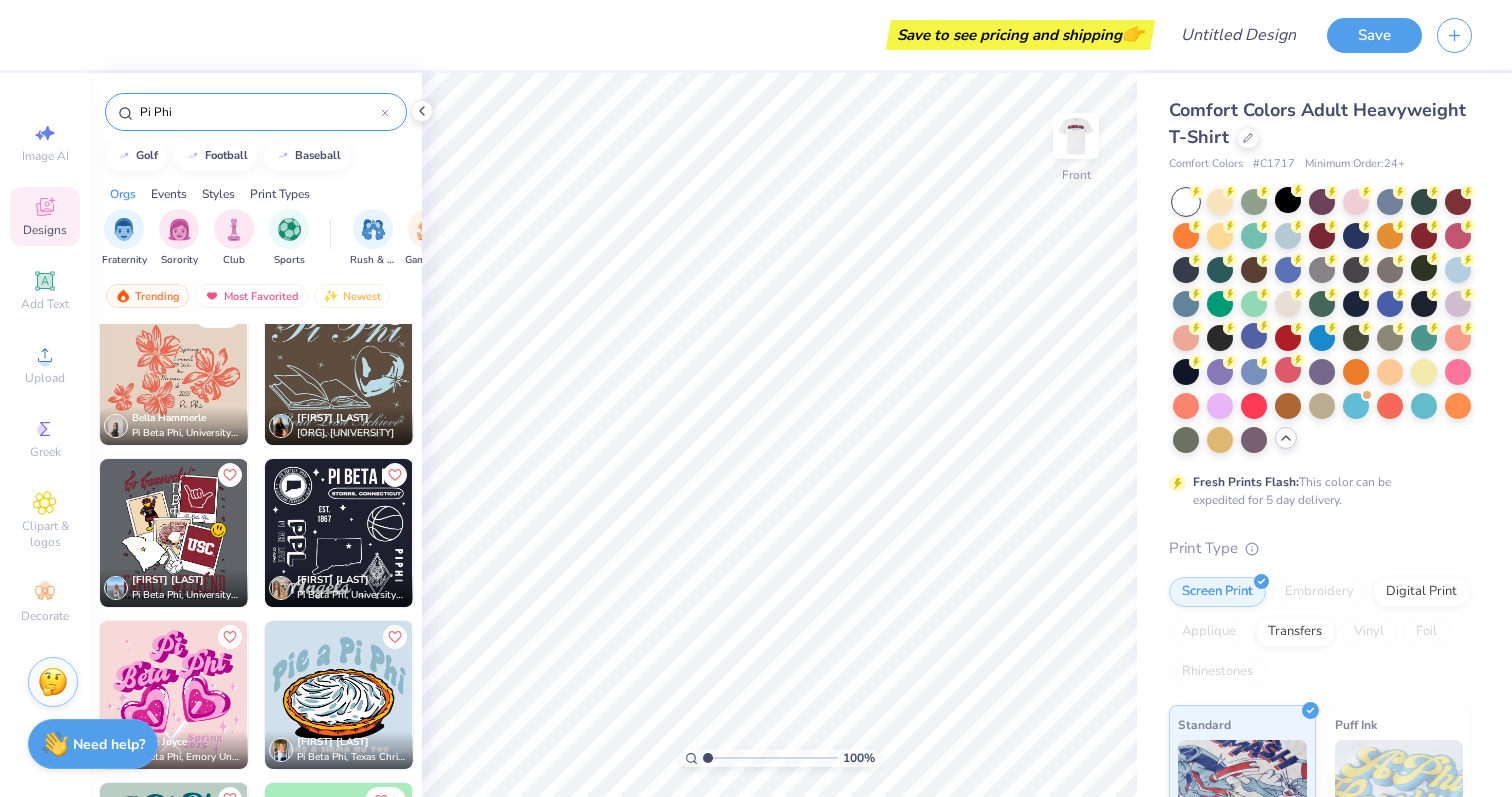 scroll, scrollTop: 5862, scrollLeft: 0, axis: vertical 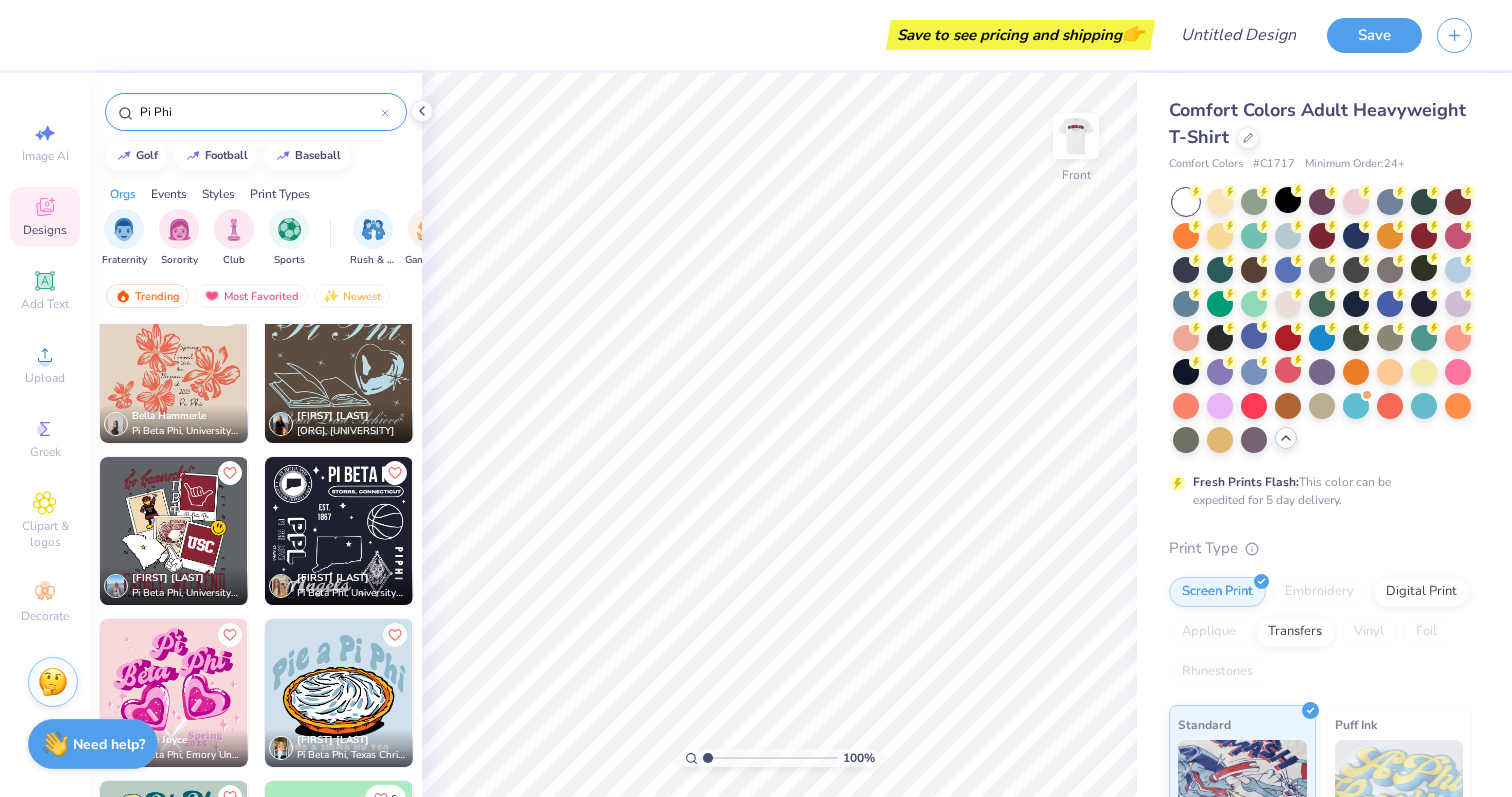 click at bounding box center [339, 531] 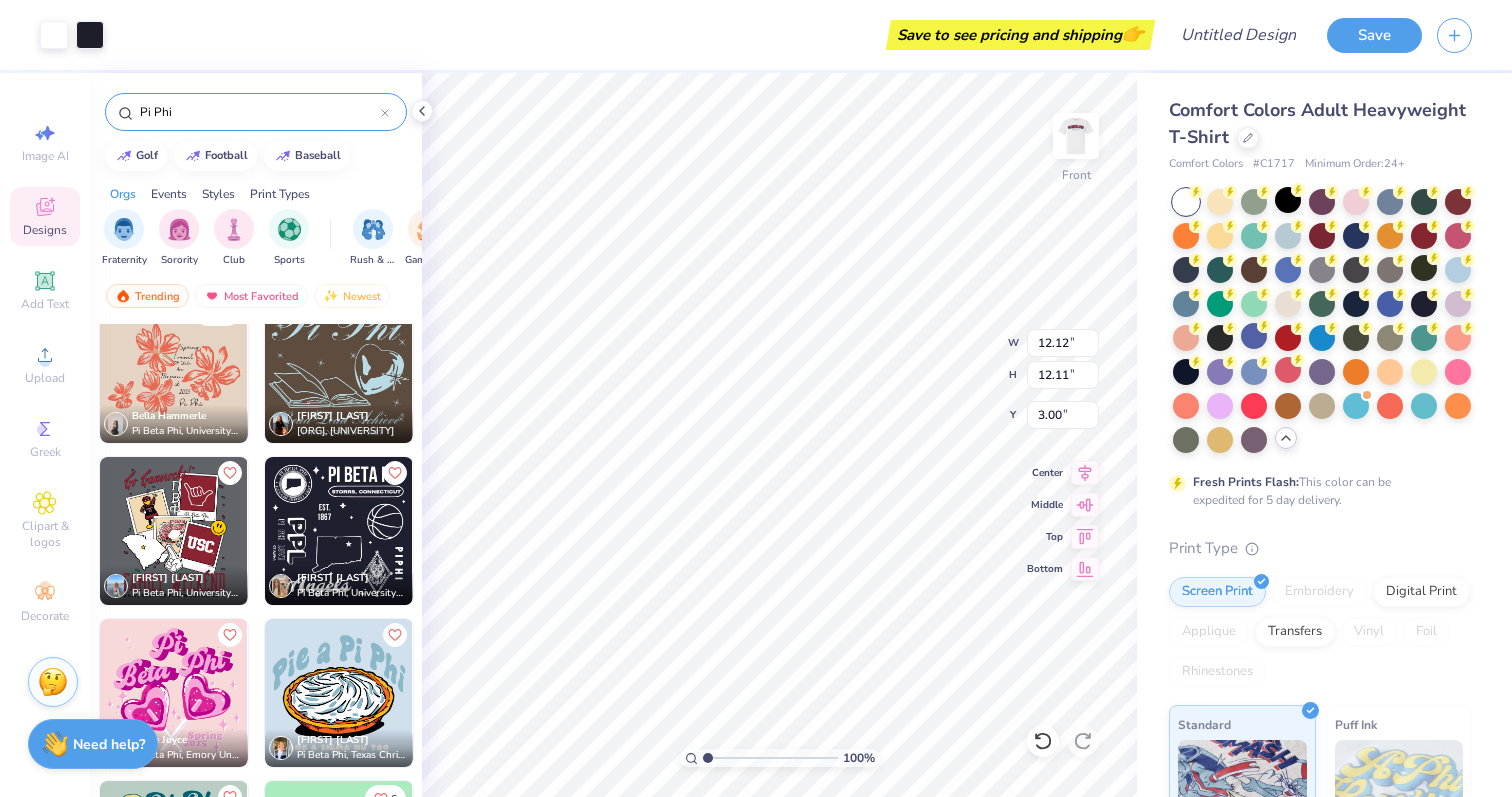 type on "12.34" 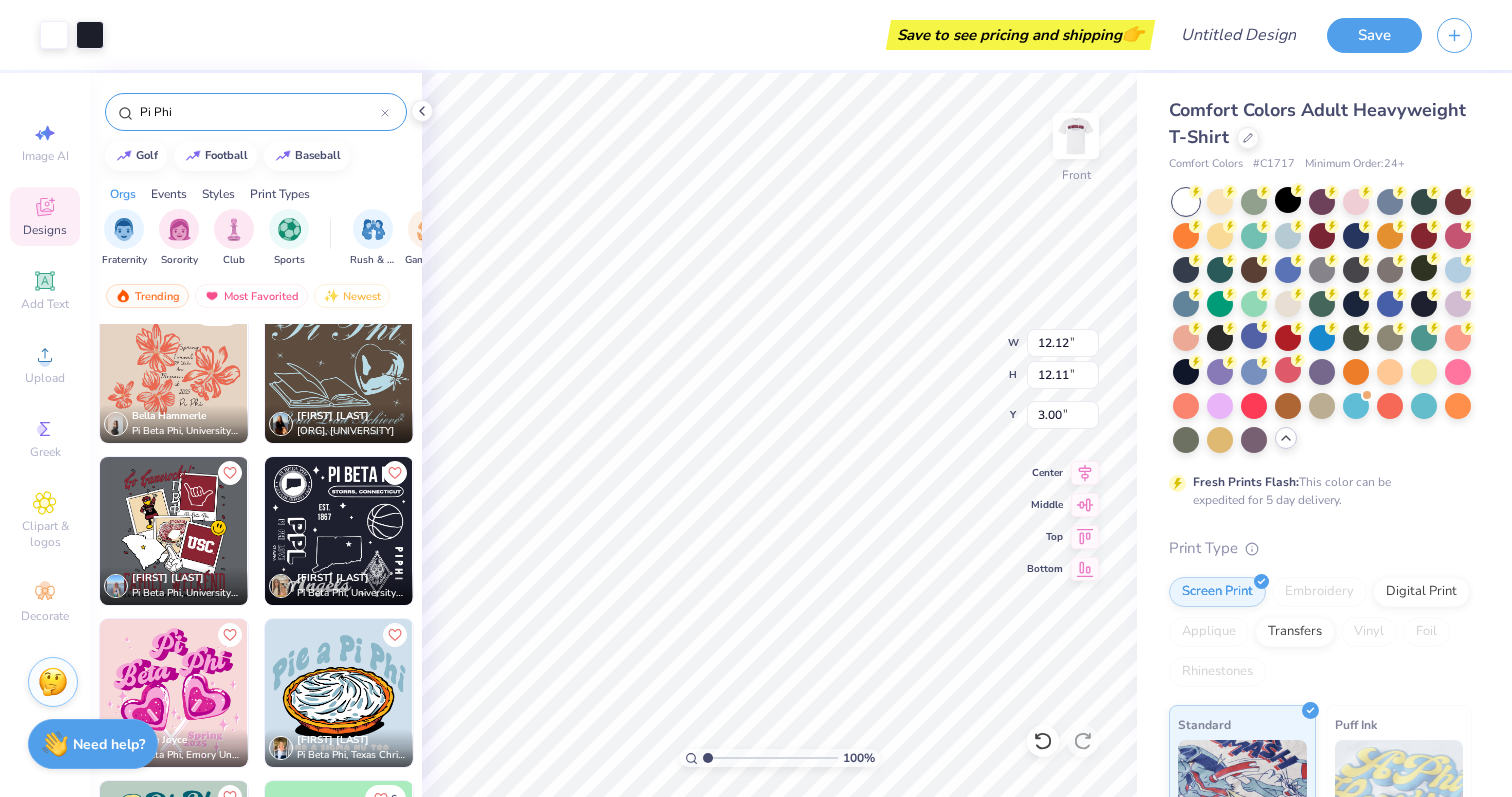 type on "12.33" 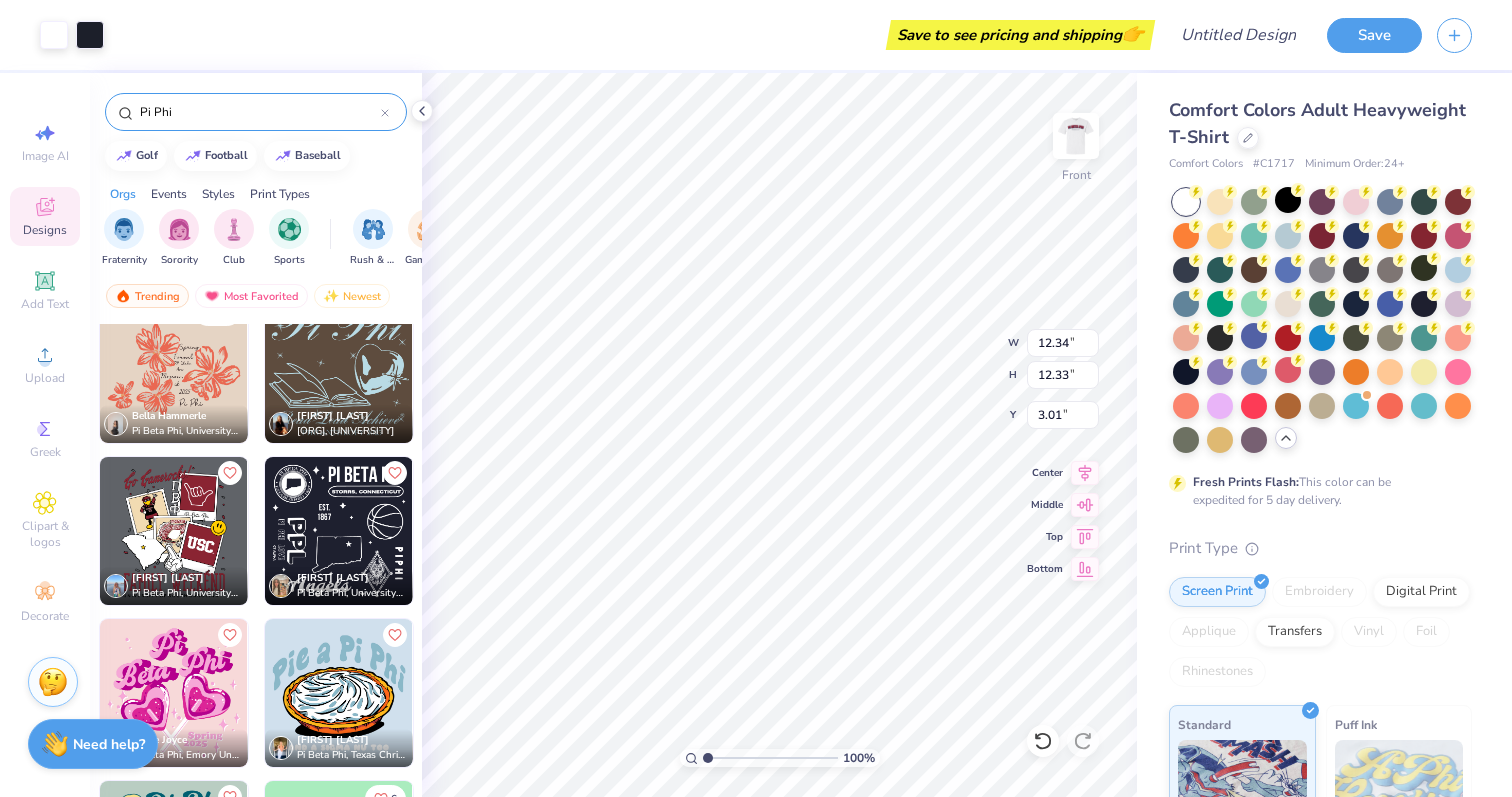 type on "4.84" 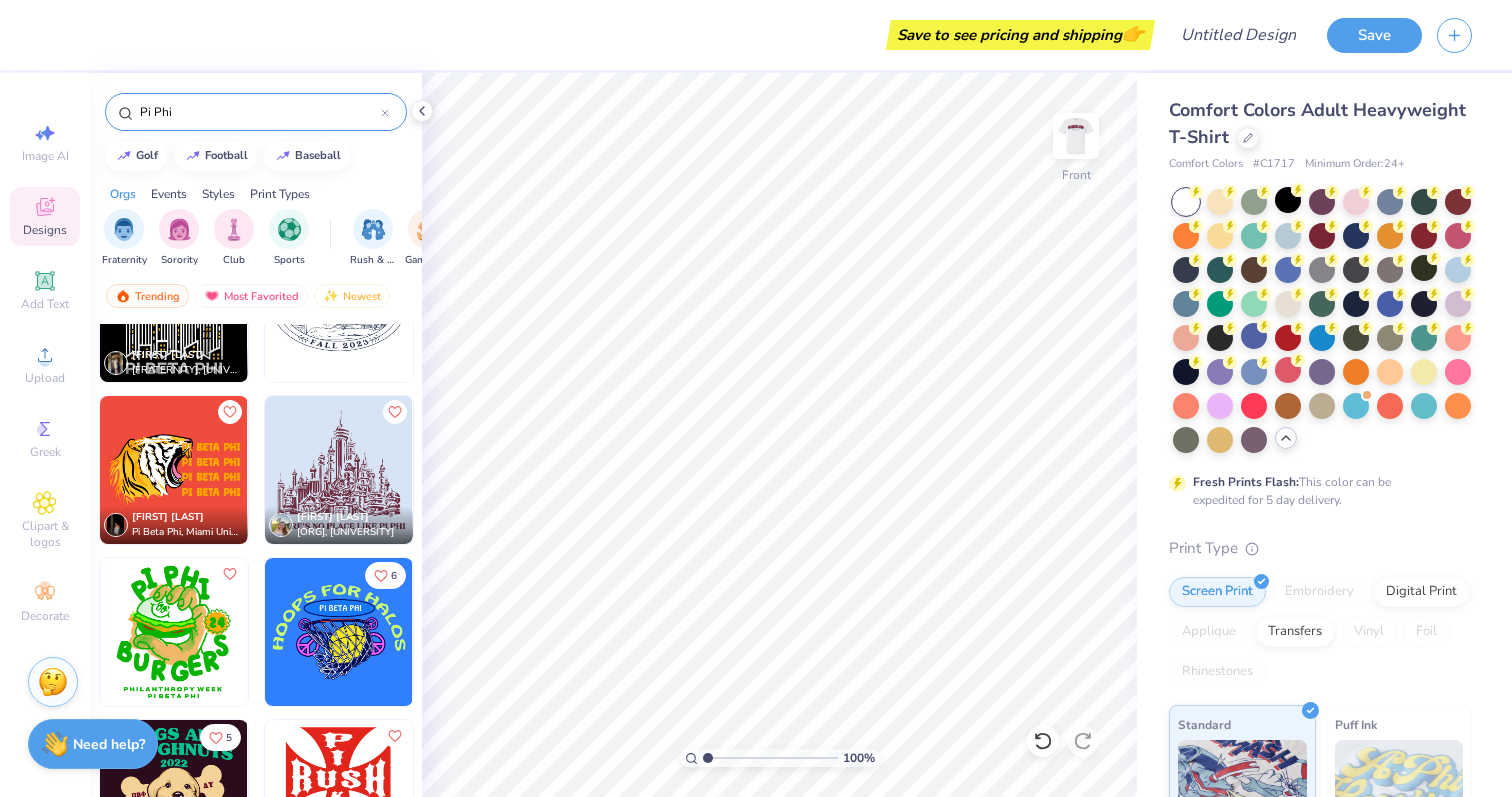 scroll, scrollTop: 7386, scrollLeft: 0, axis: vertical 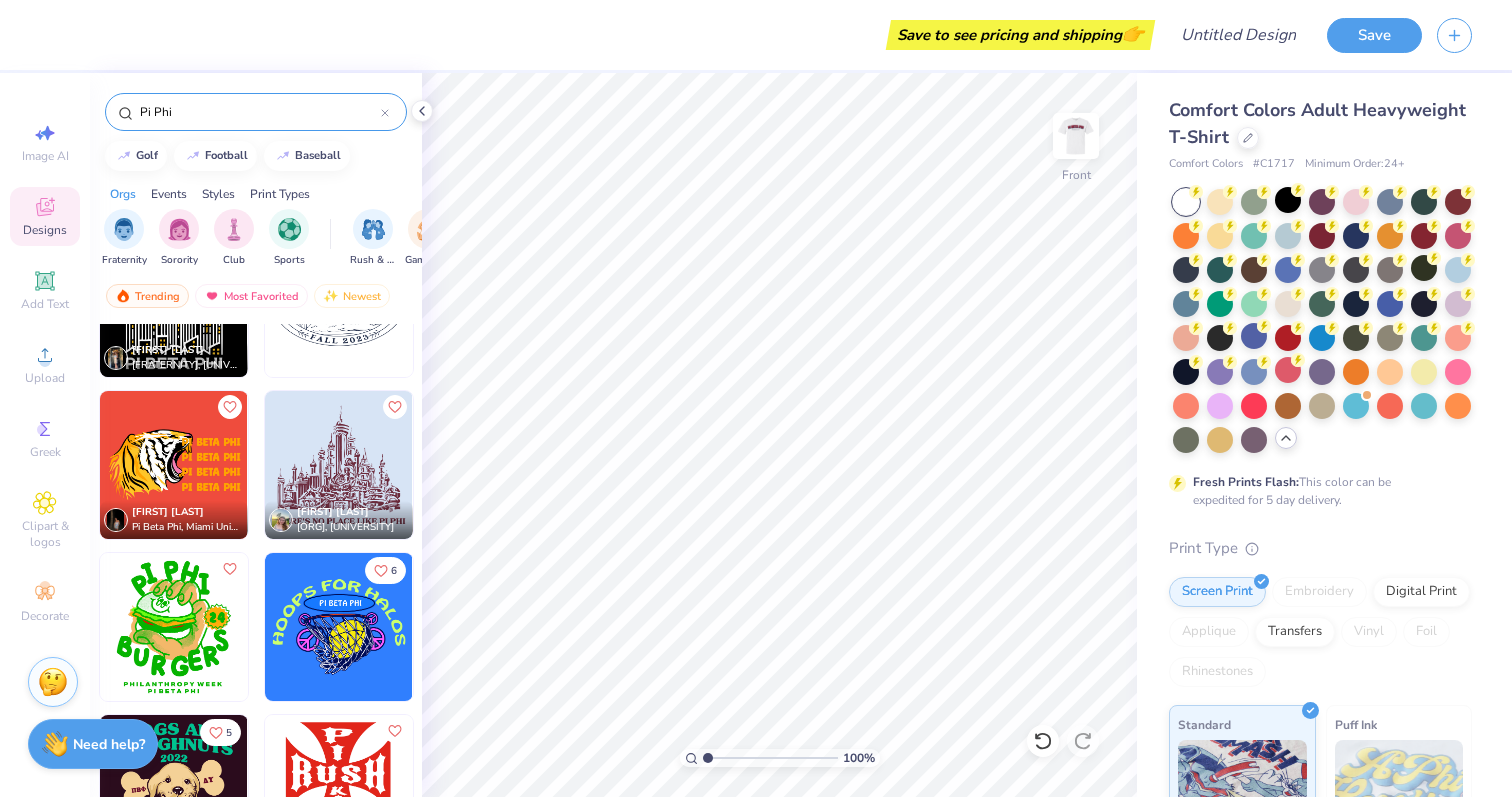 click at bounding box center (174, 465) 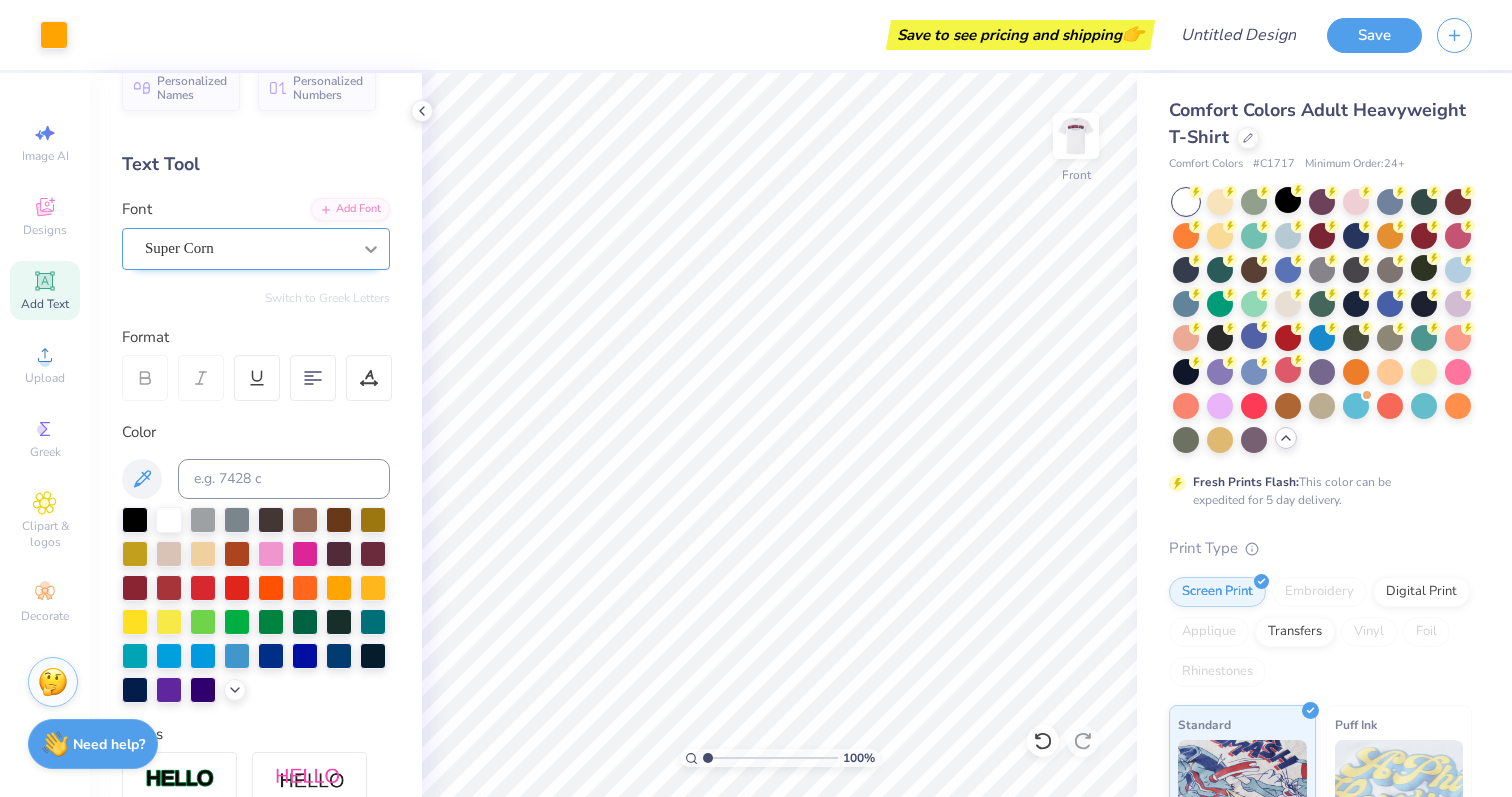 scroll, scrollTop: 62, scrollLeft: 0, axis: vertical 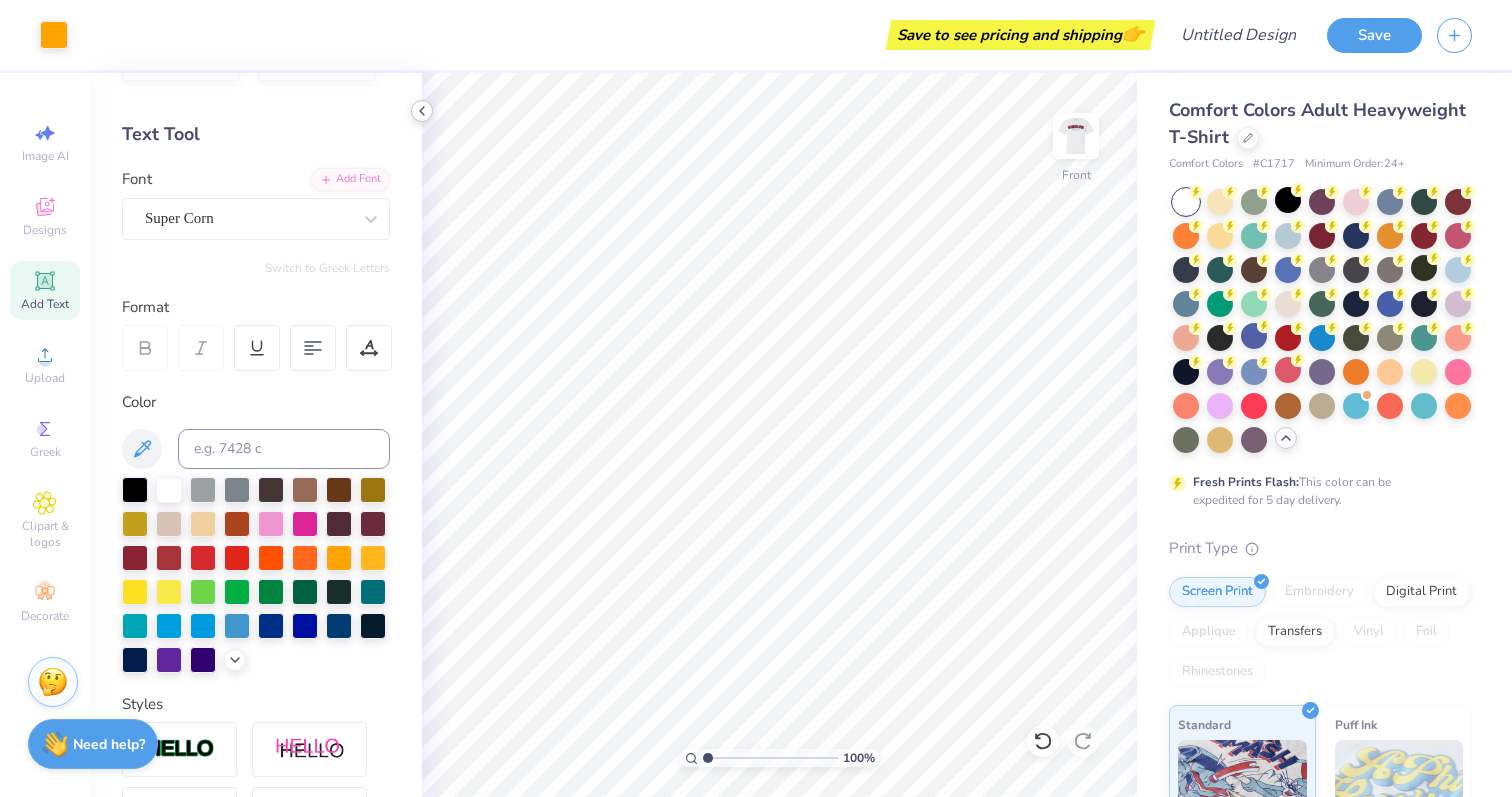 click 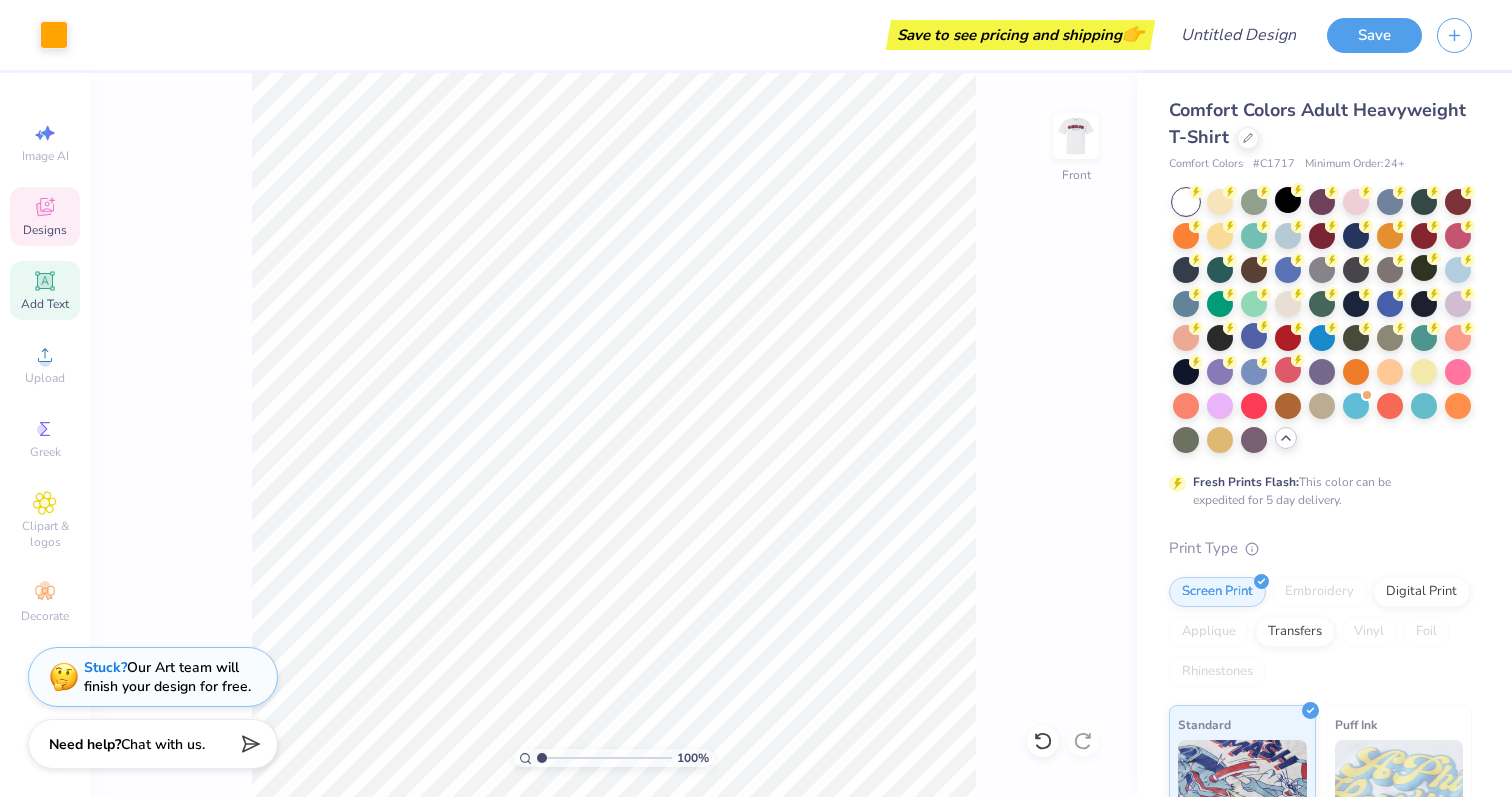 click on "Designs" at bounding box center (45, 230) 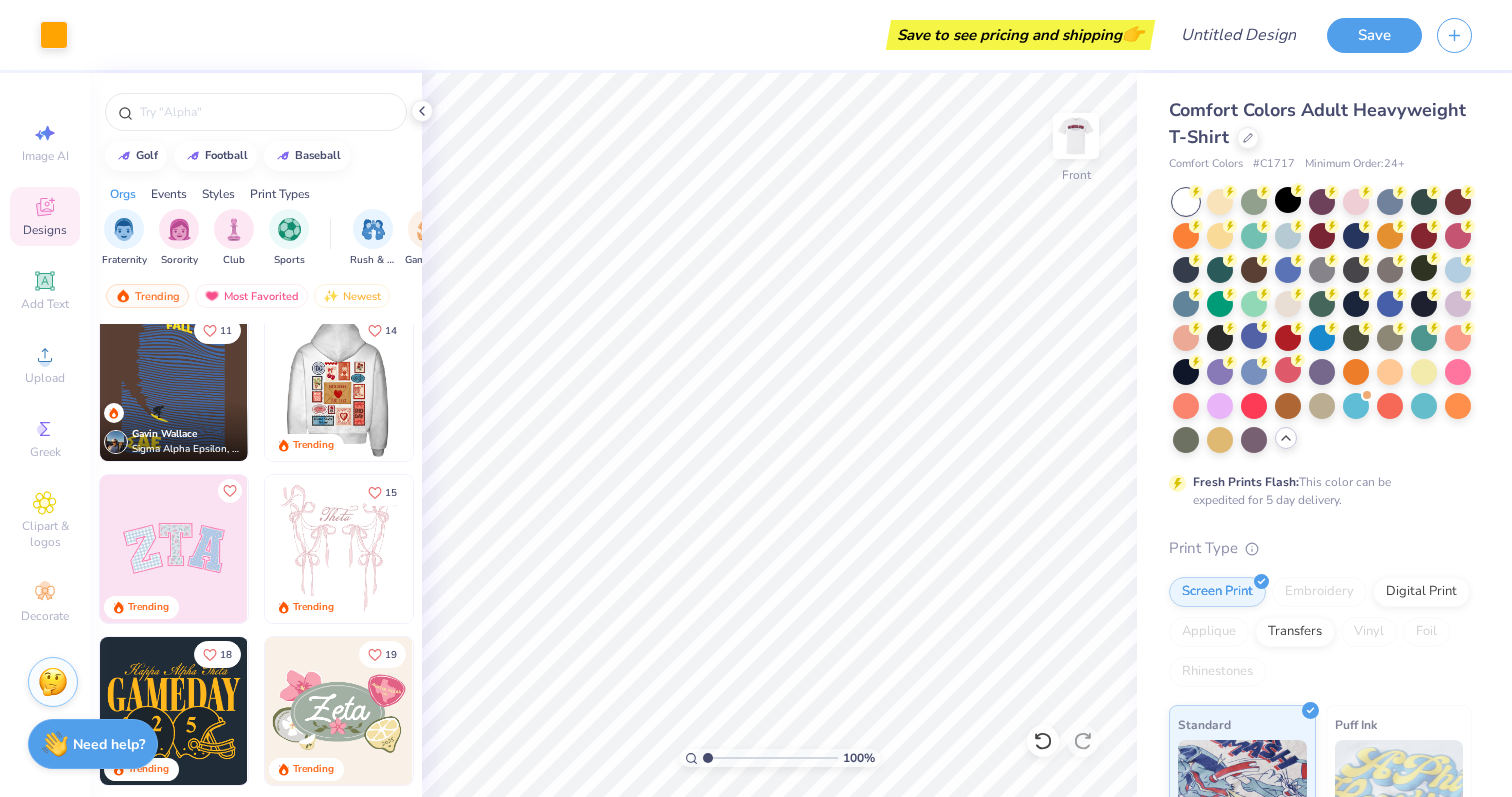 scroll, scrollTop: 196, scrollLeft: 0, axis: vertical 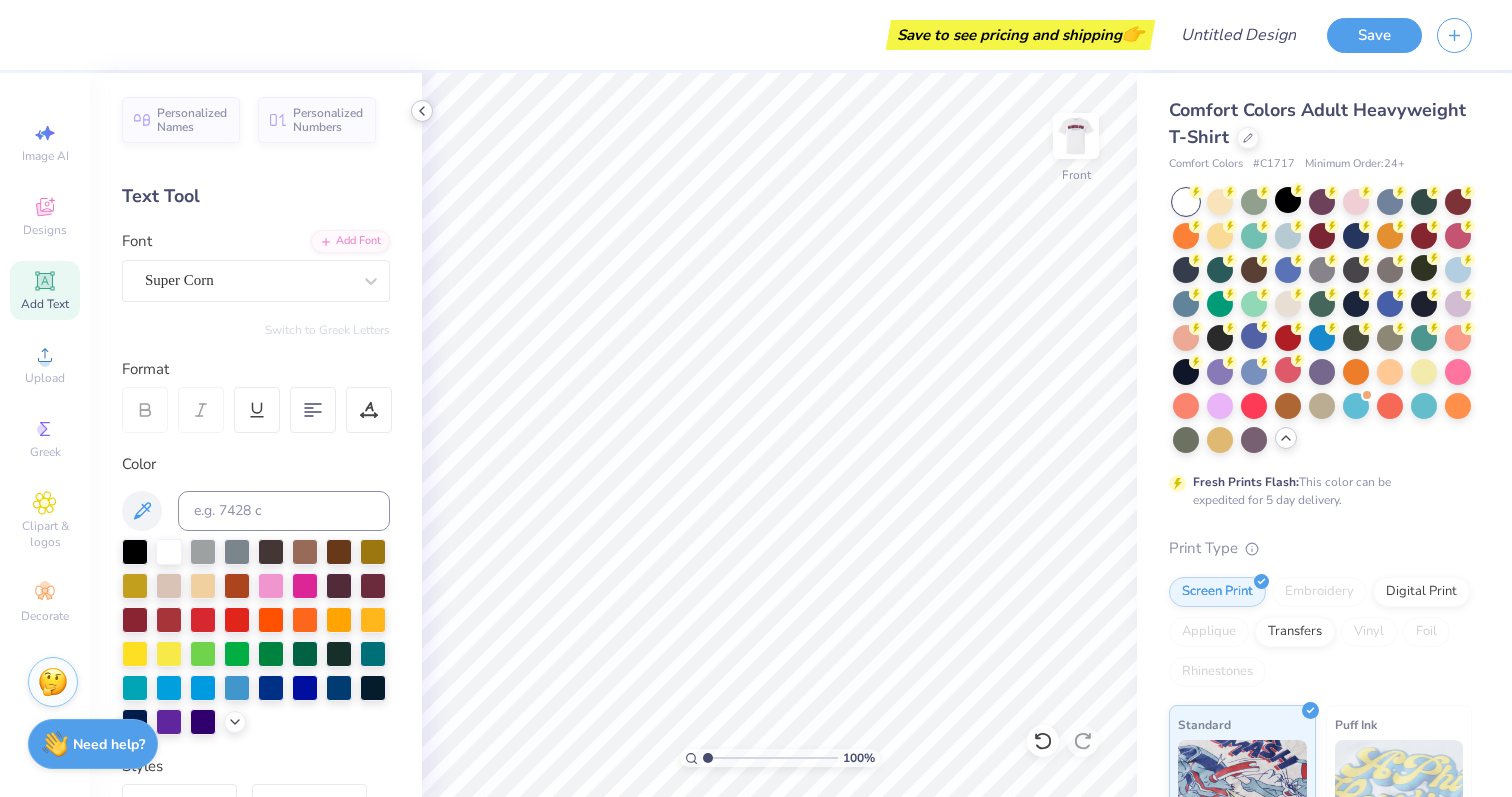 click 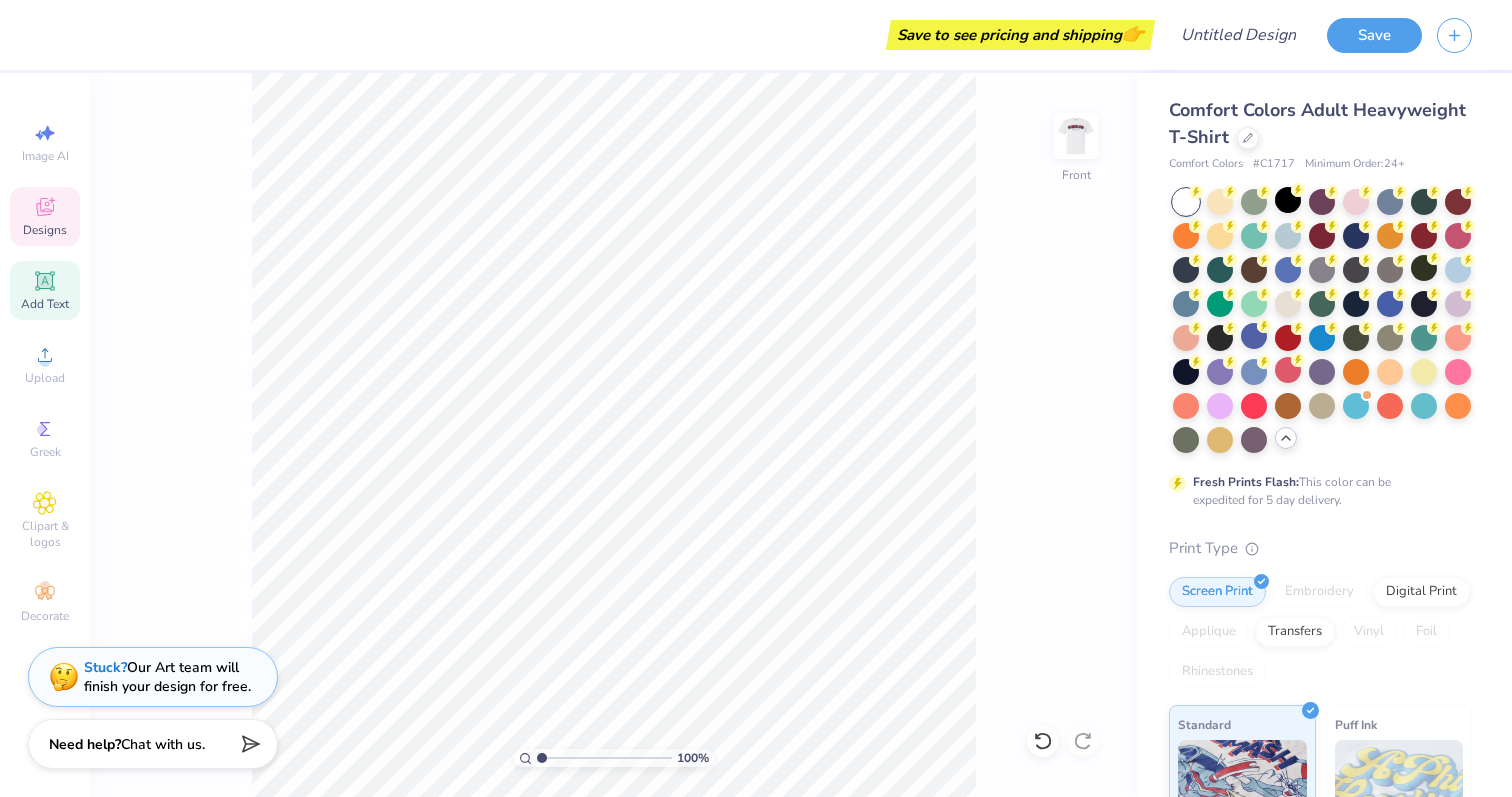 click on "Designs" at bounding box center (45, 216) 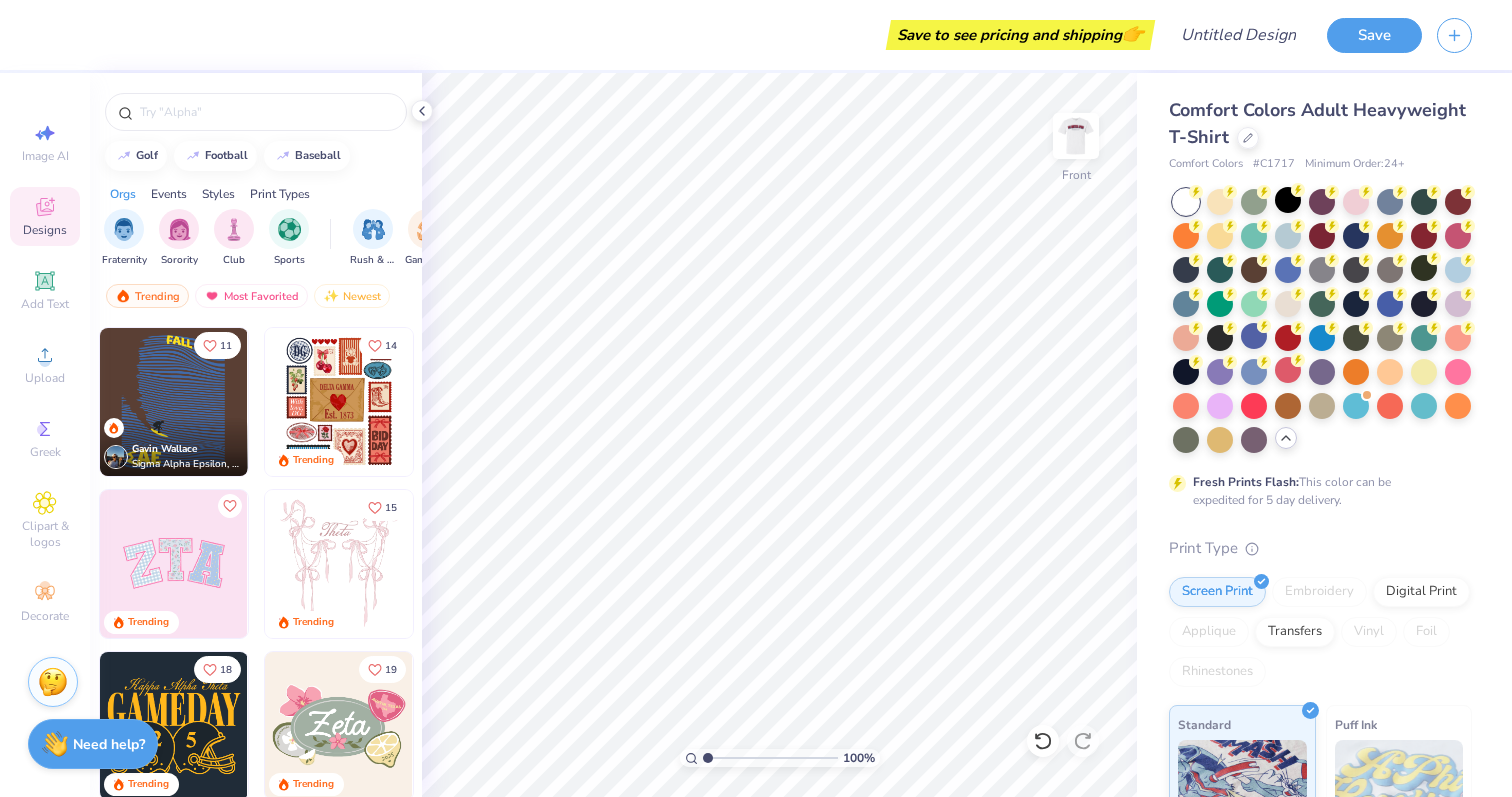 scroll, scrollTop: 205, scrollLeft: 0, axis: vertical 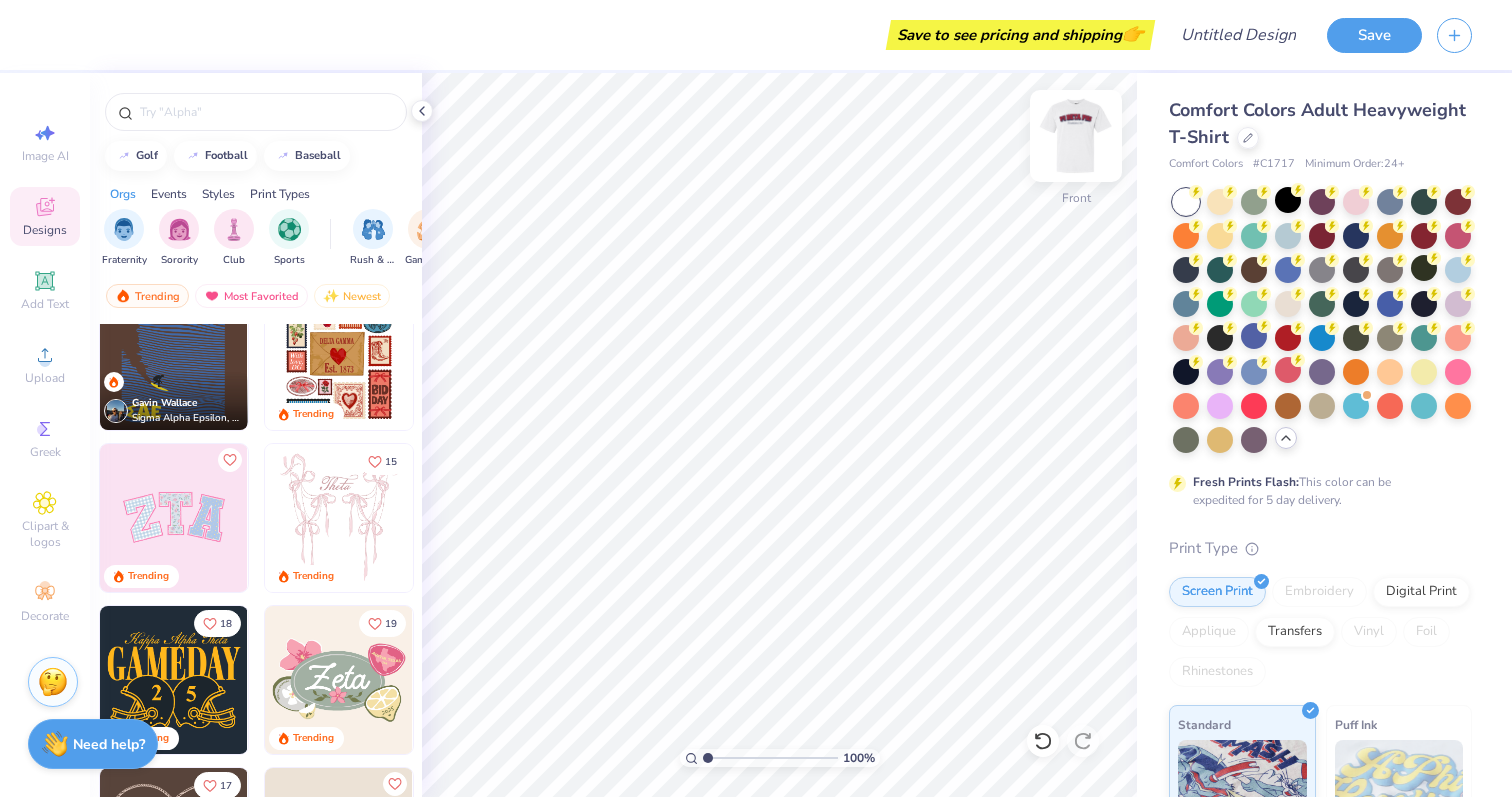 click at bounding box center [1076, 136] 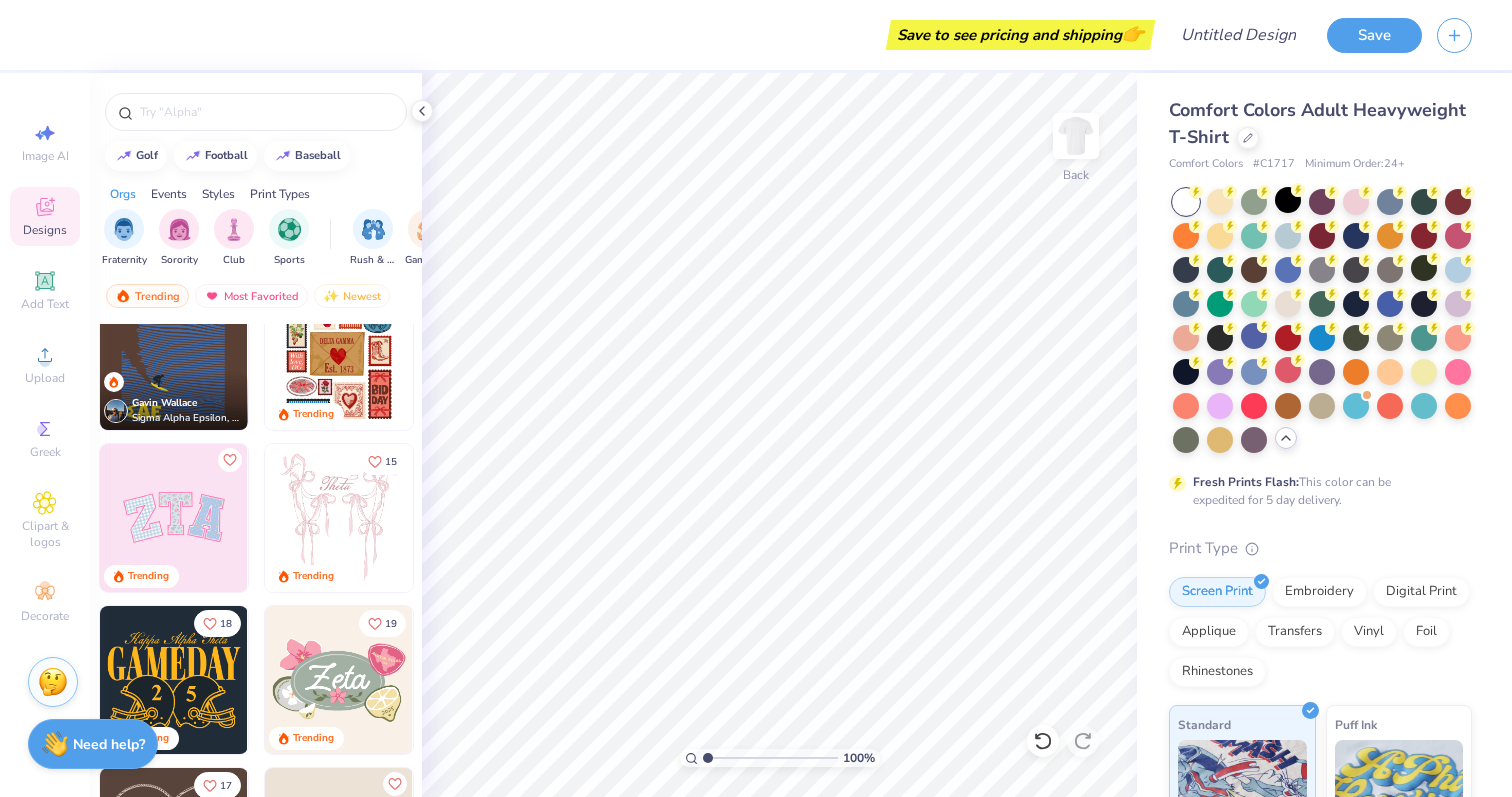 click at bounding box center (339, 518) 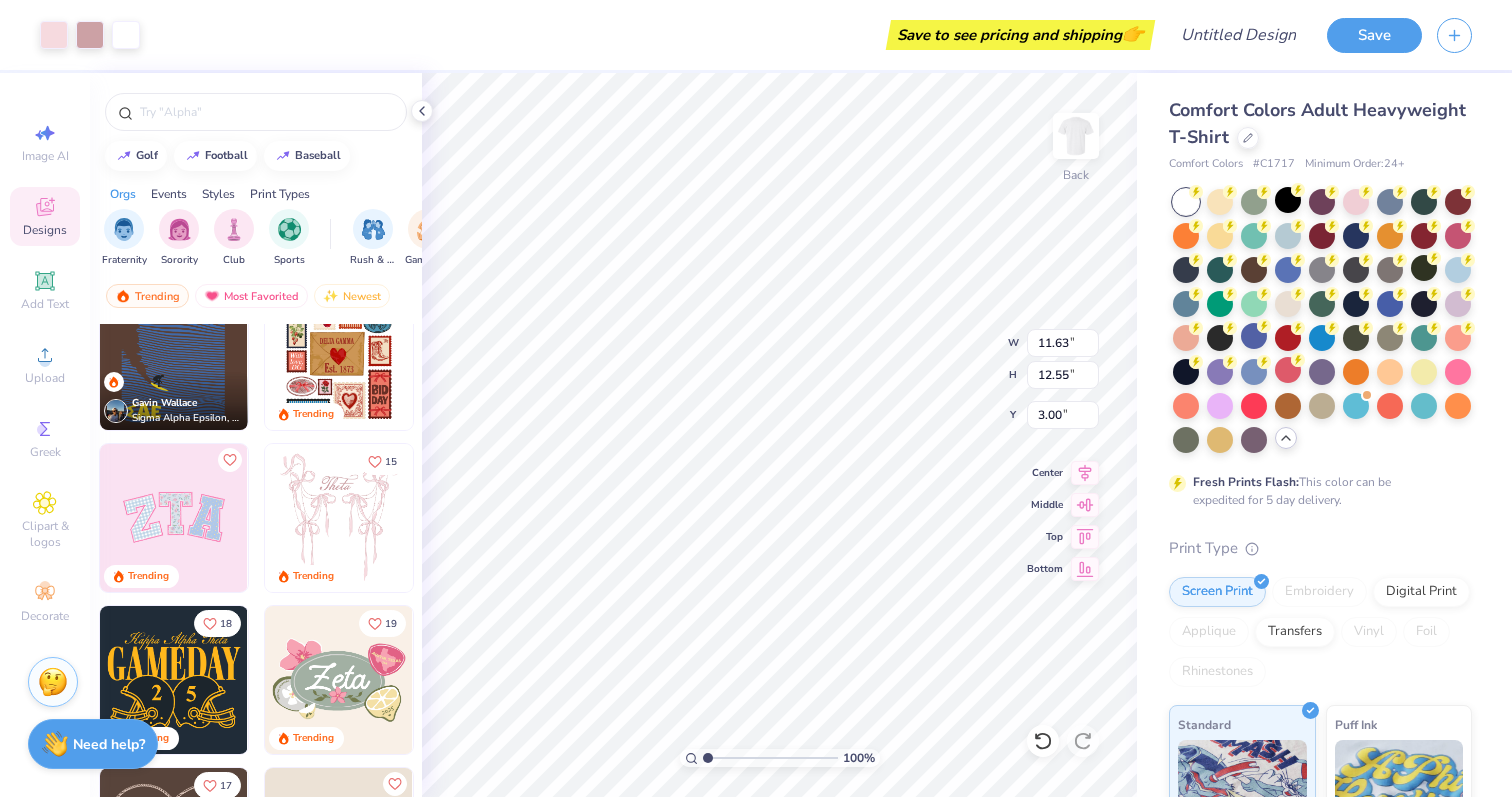 type on "12.36" 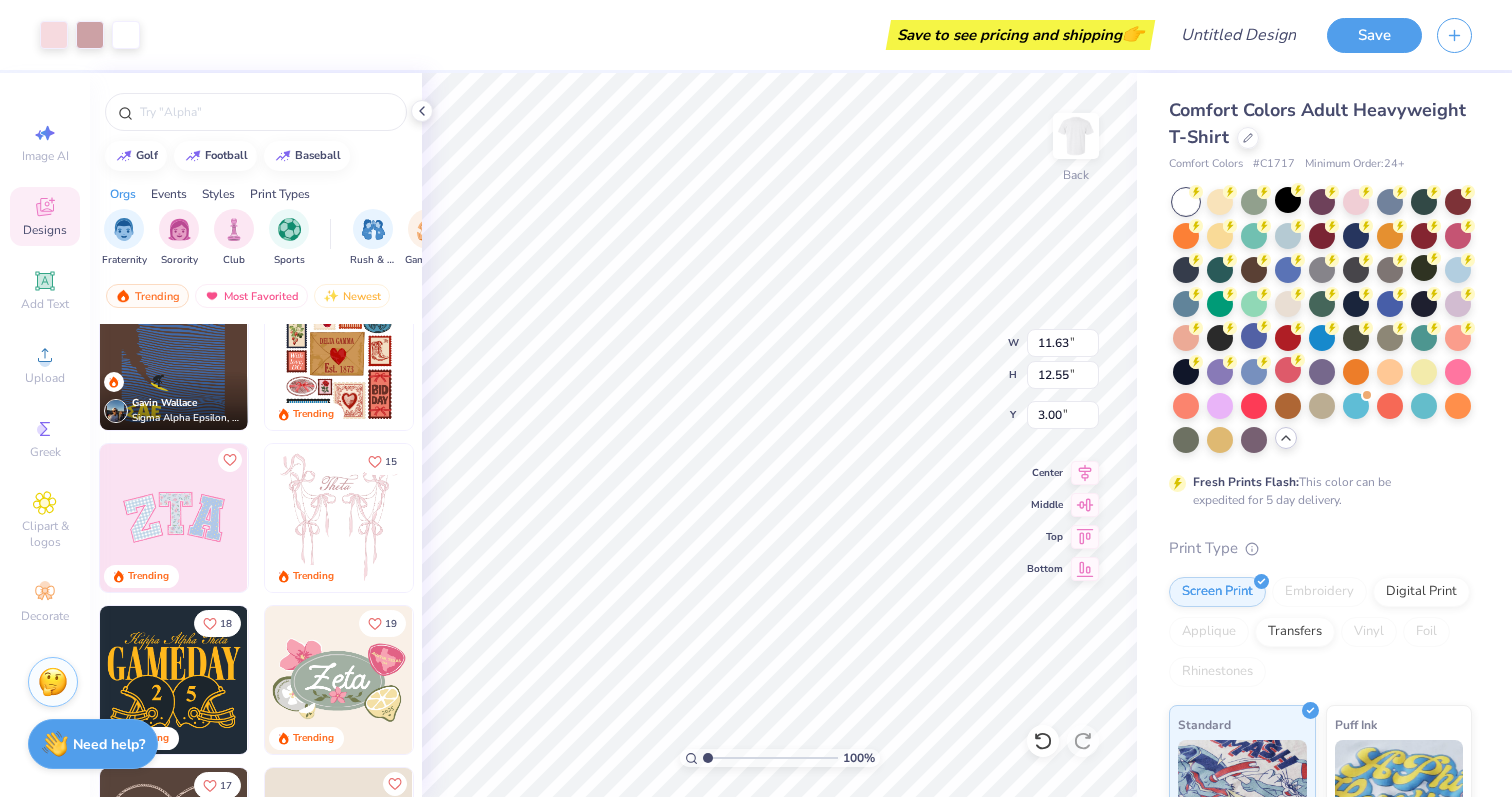 type on "13.34" 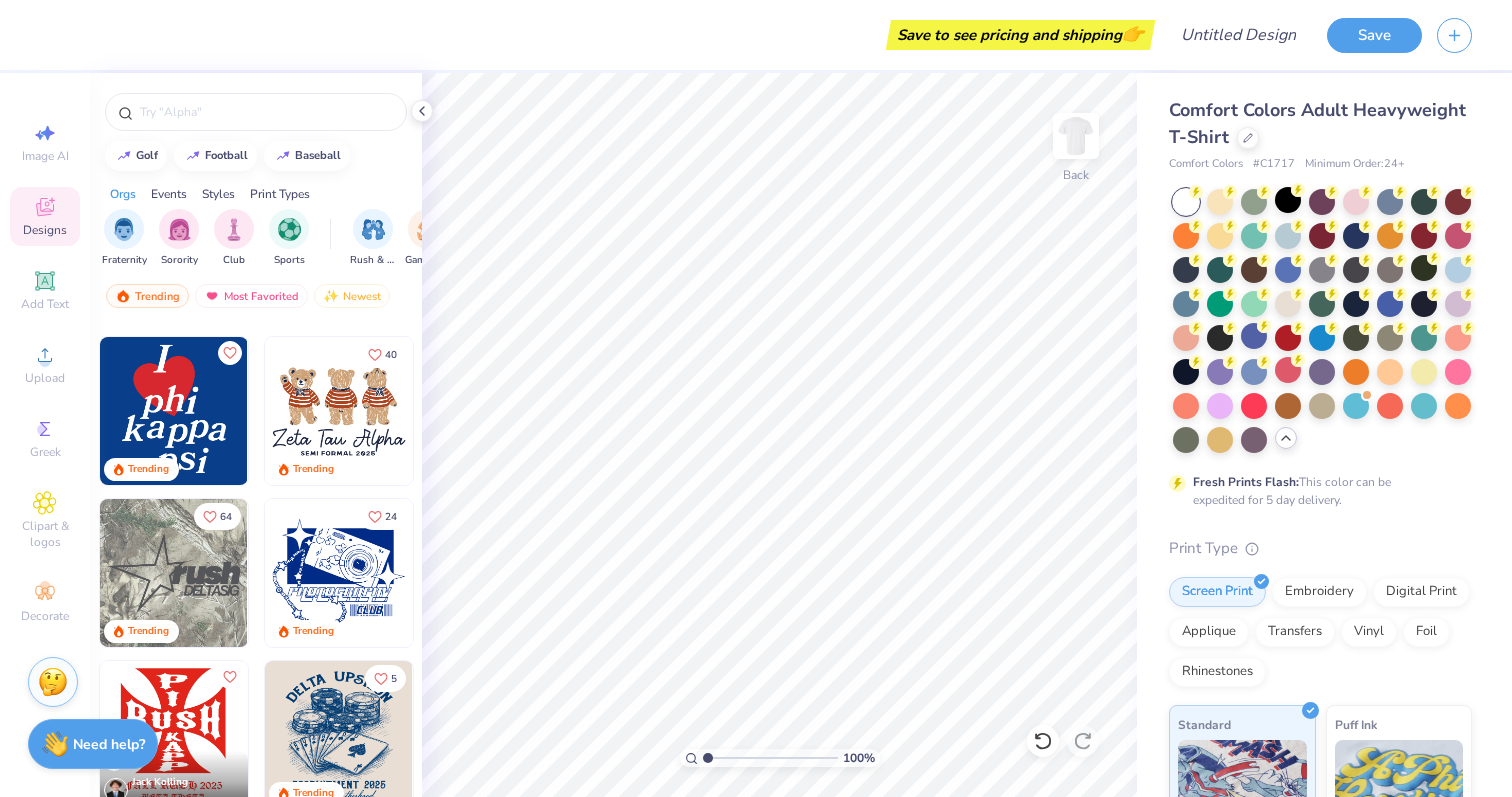 scroll, scrollTop: 1418, scrollLeft: 0, axis: vertical 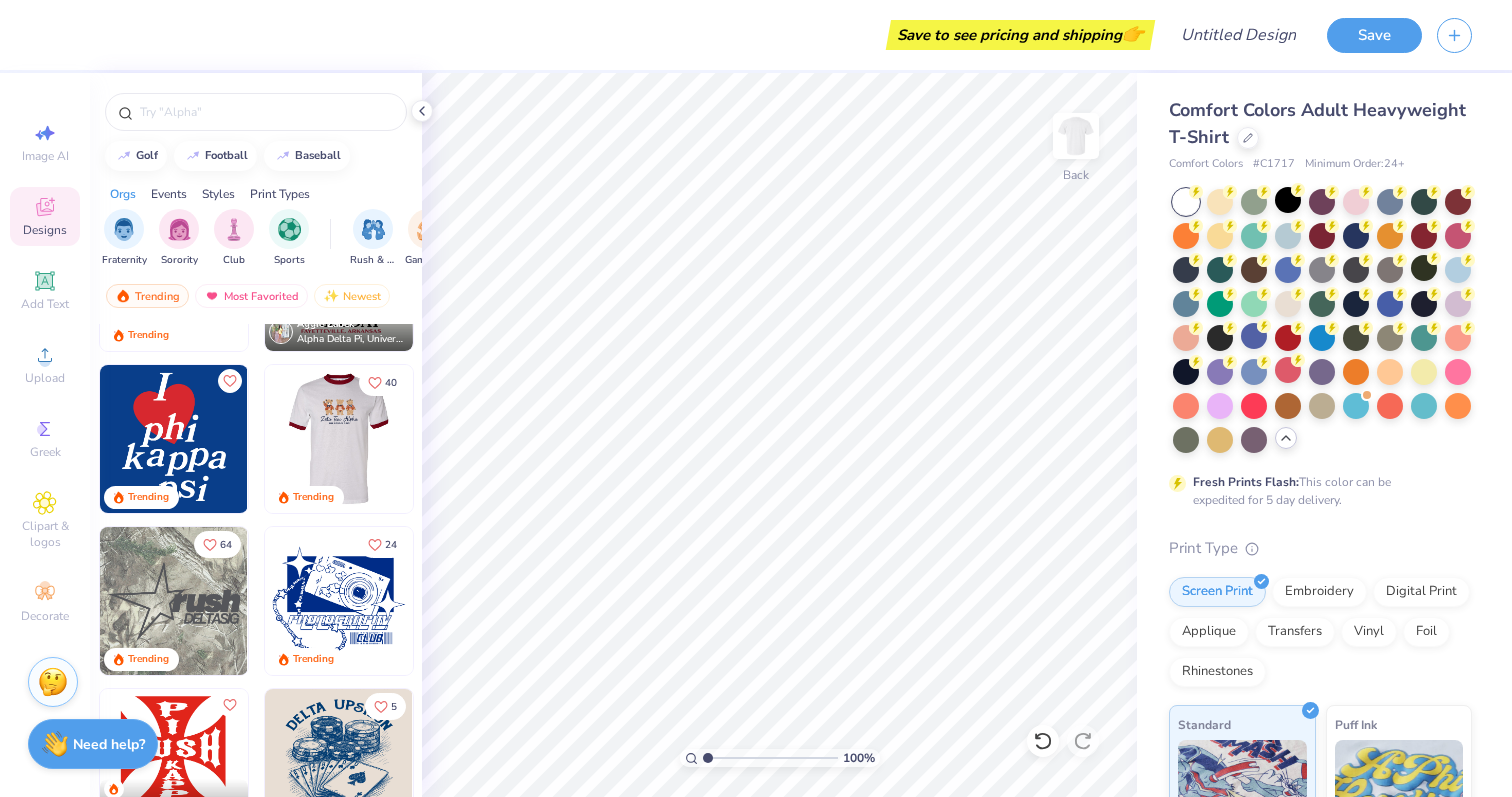 click at bounding box center [191, 439] 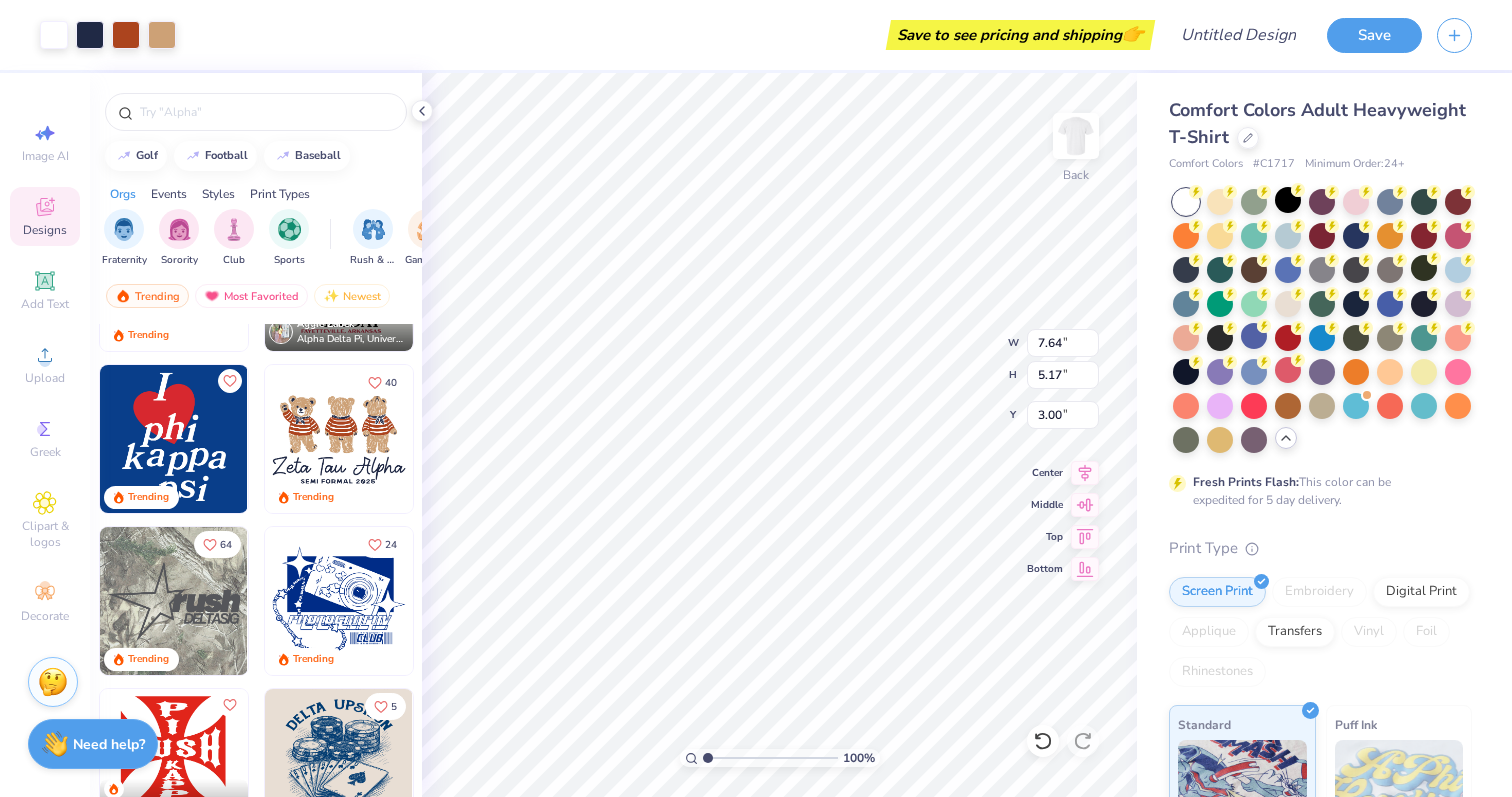 type on "3.97" 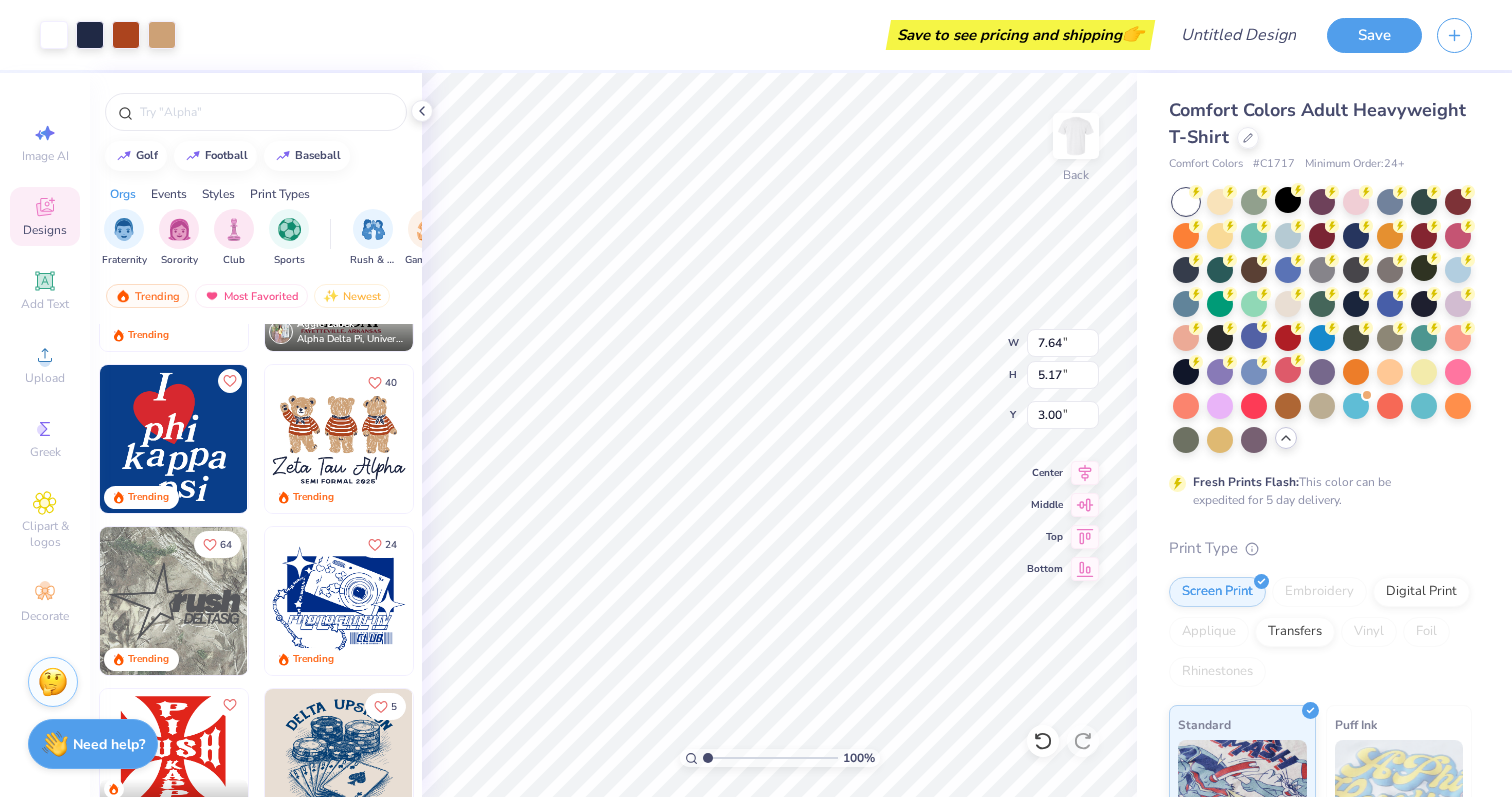 type on "2.69" 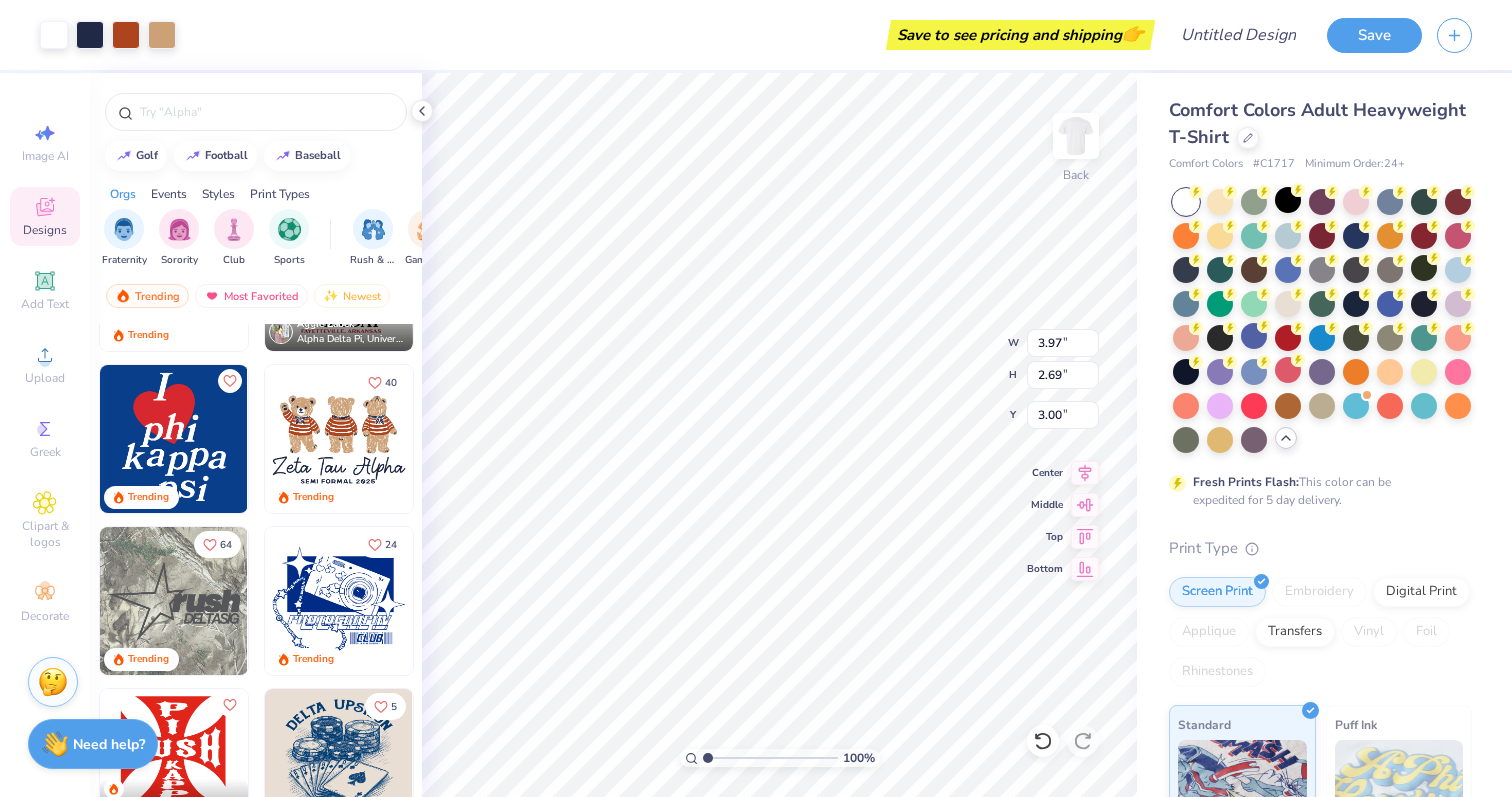 type on "4.43" 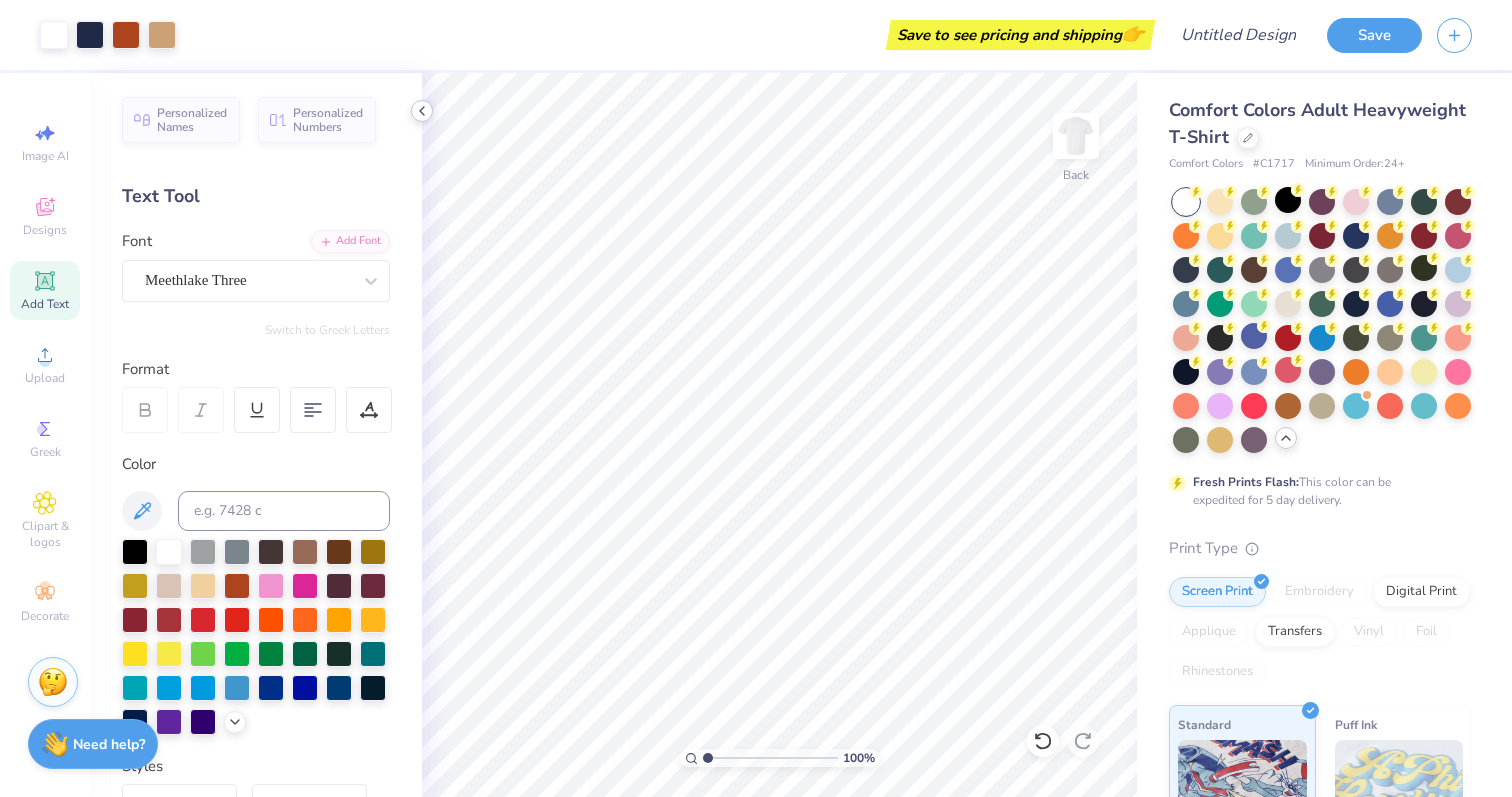 click 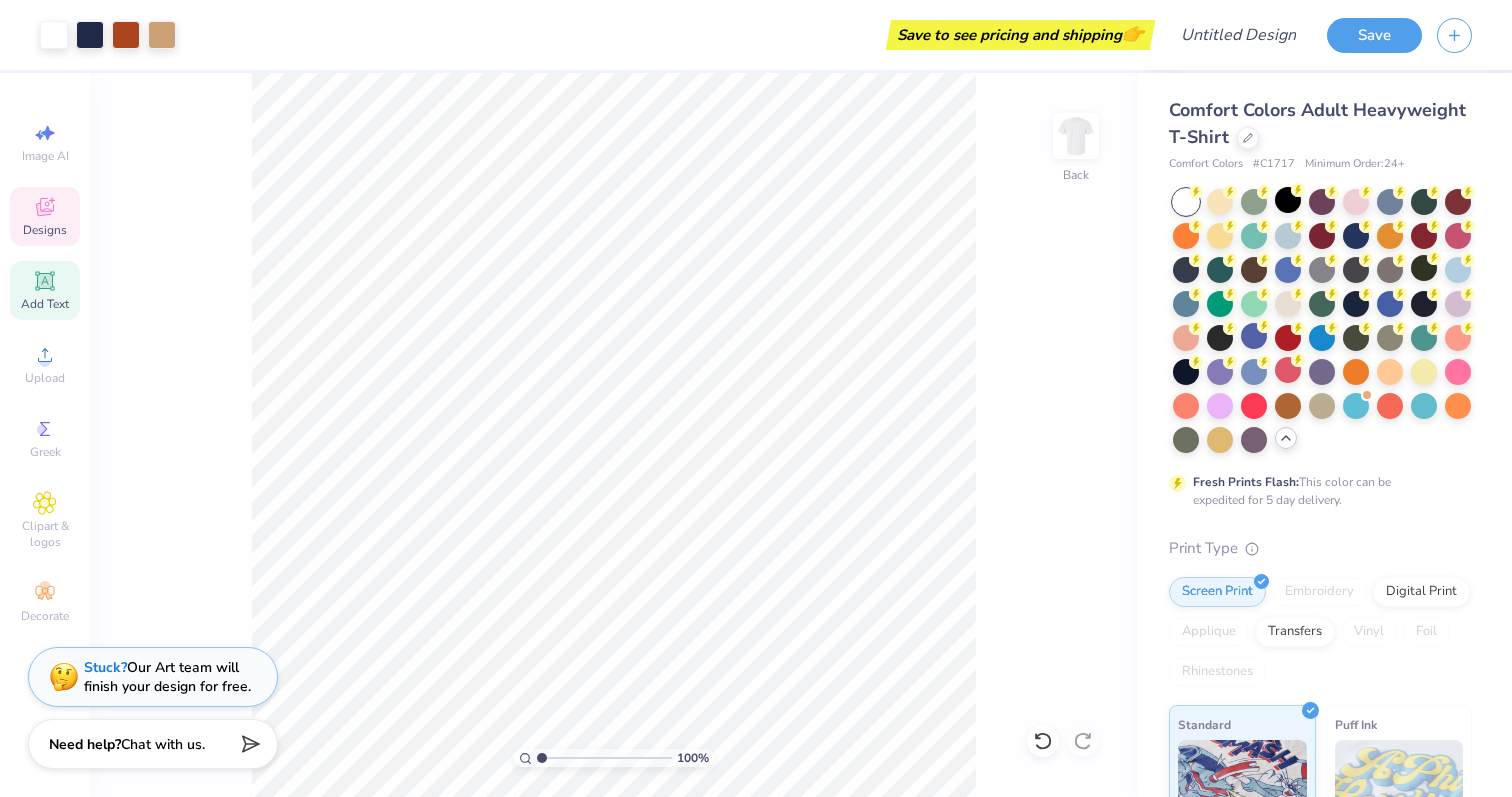 click 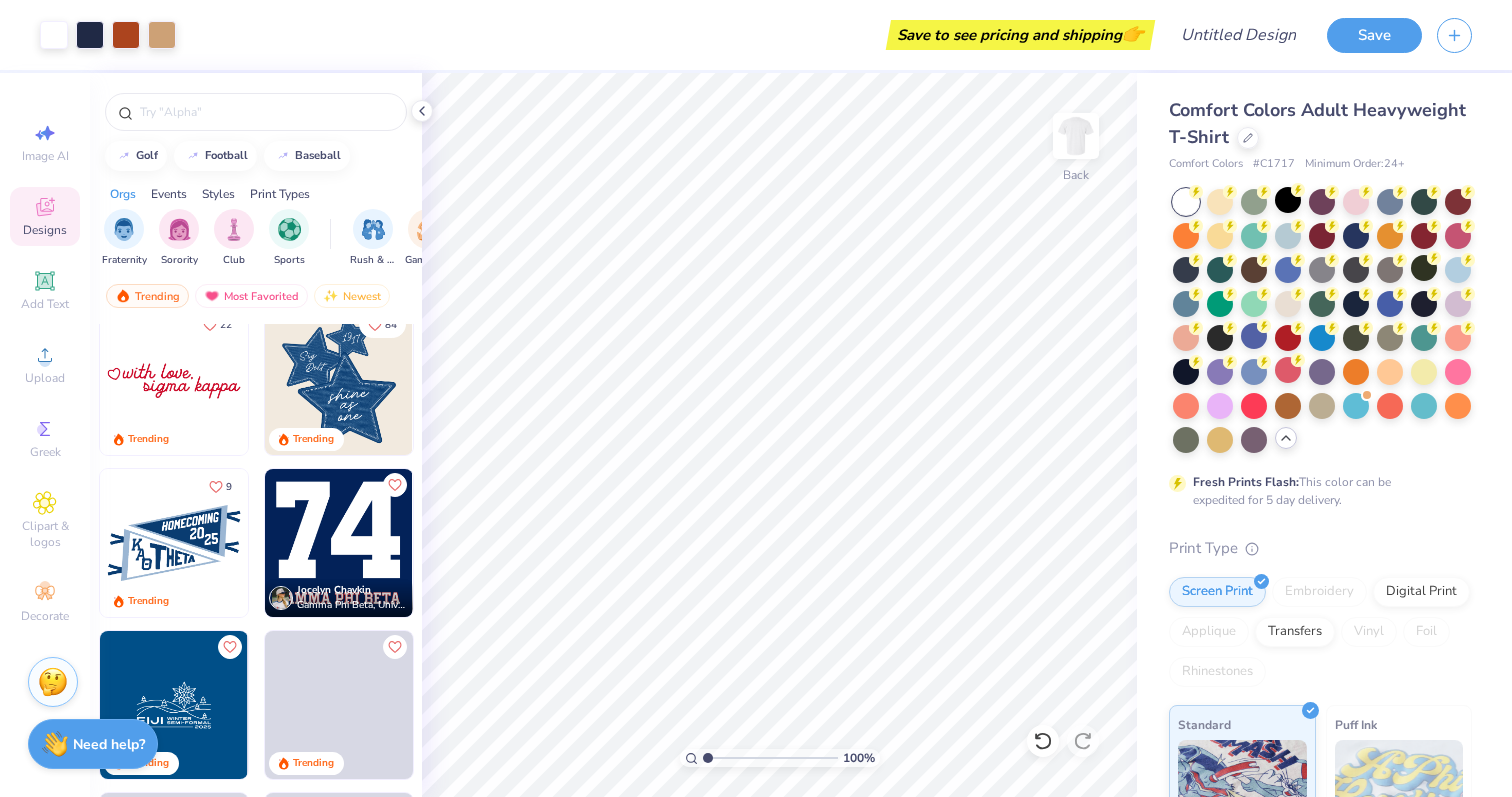 scroll, scrollTop: 1963, scrollLeft: 0, axis: vertical 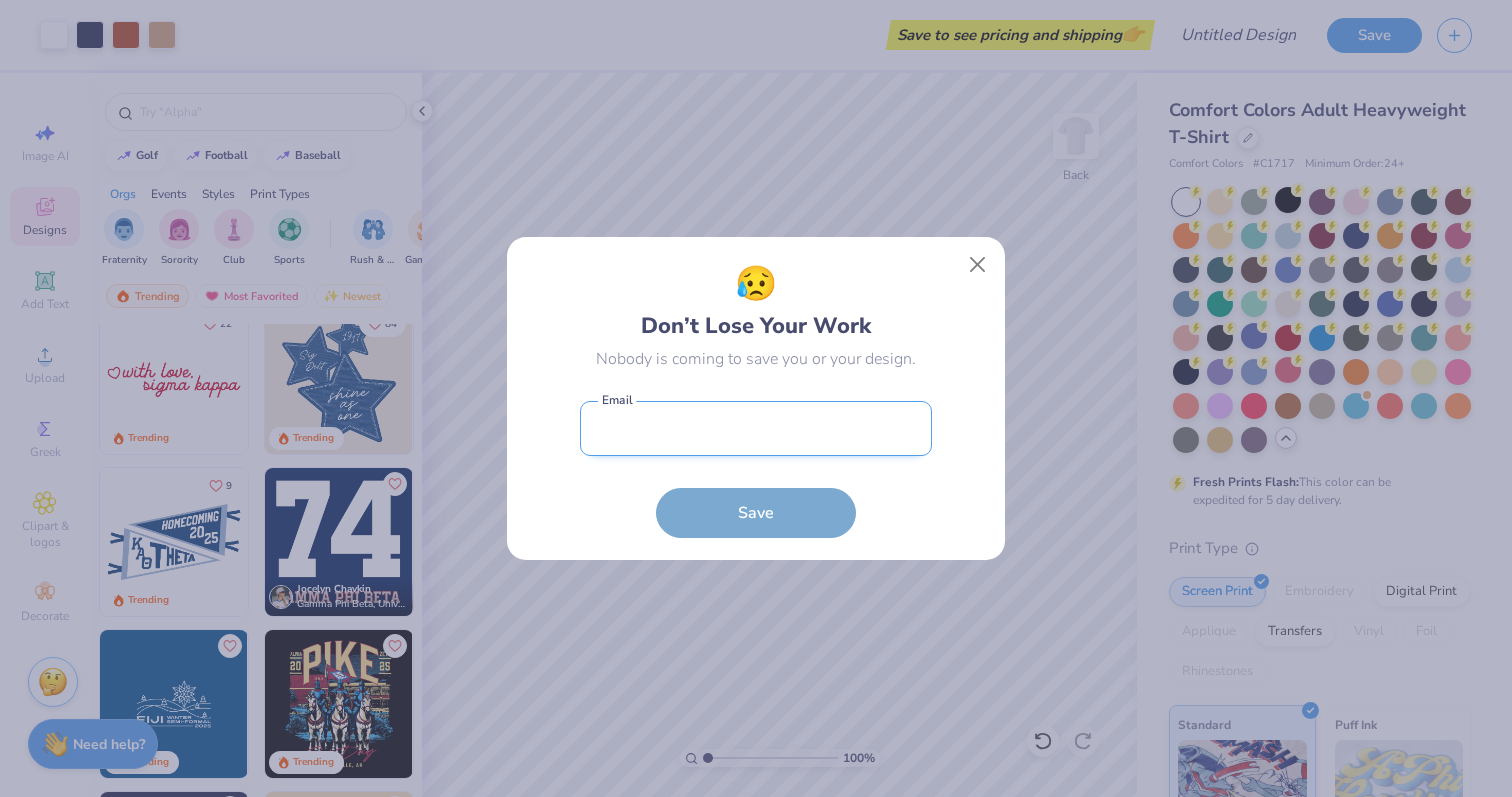 click at bounding box center (756, 428) 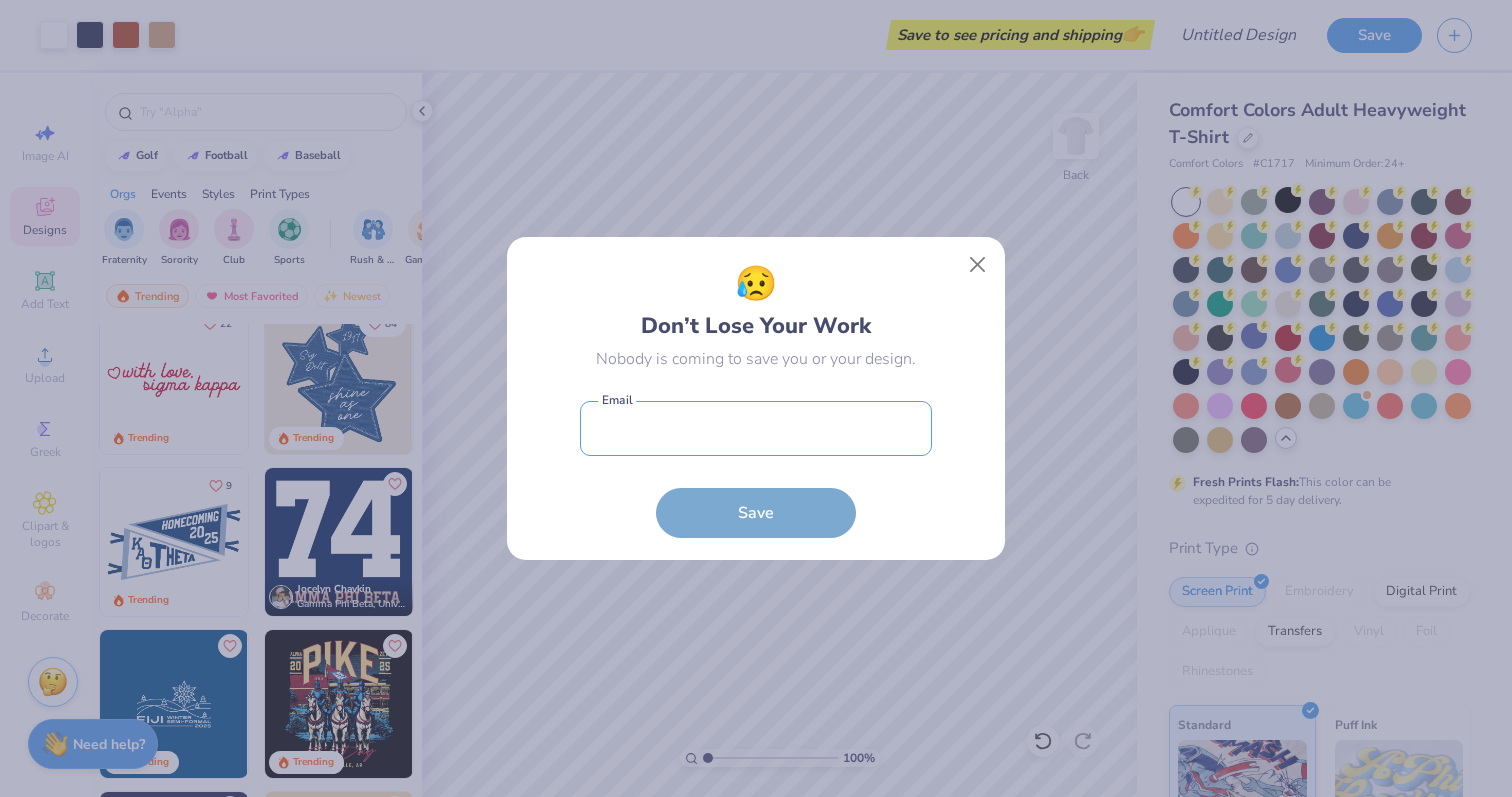 type on "[EMAIL]" 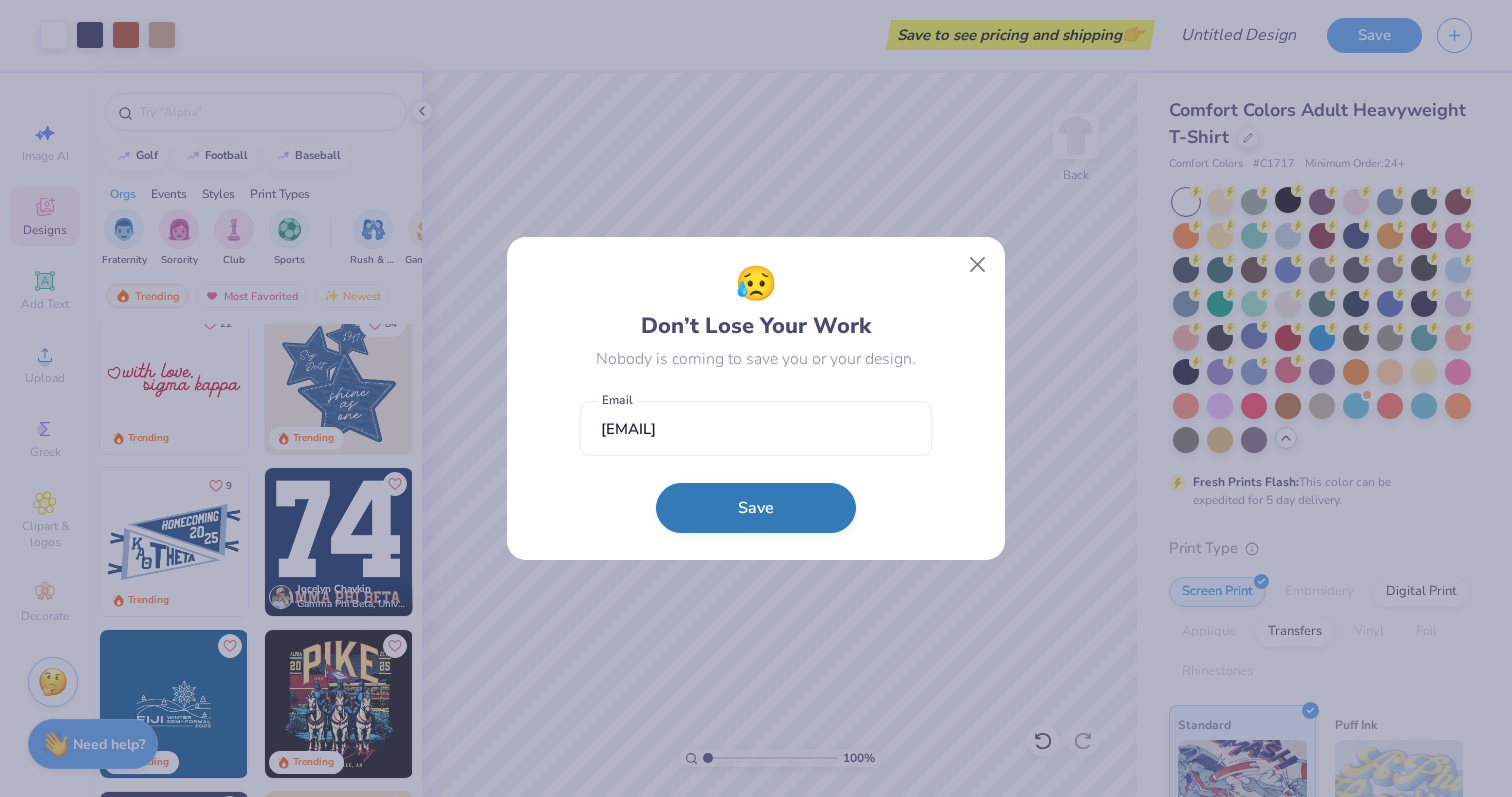 click on "Save" at bounding box center (756, 508) 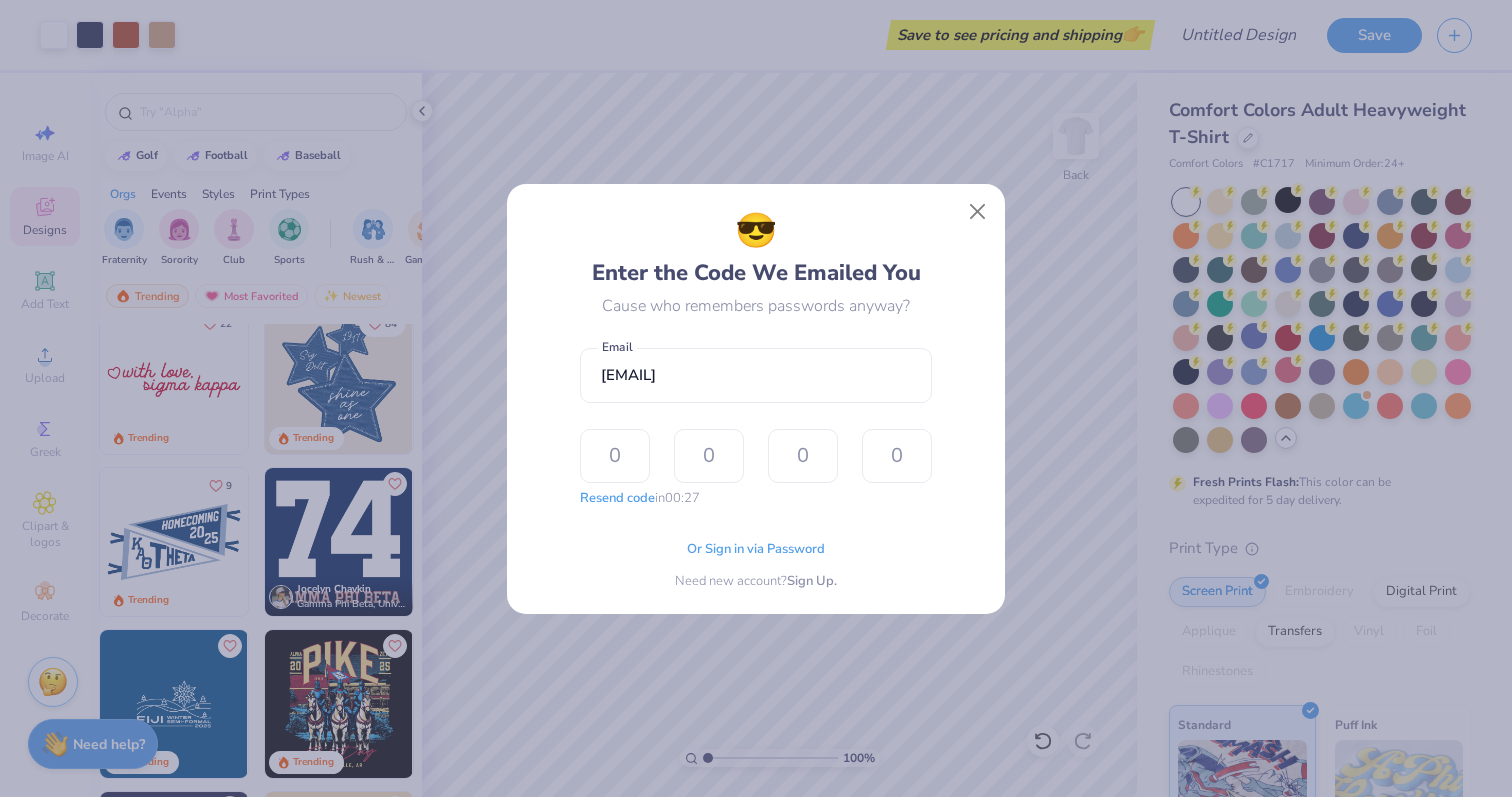 click on "[FIRST] [LAST] Email Resend code  in  00:27 The design tool encountered an unexpected error and couldn’t send the OTP code. Please try requesting it again." at bounding box center (756, 423) 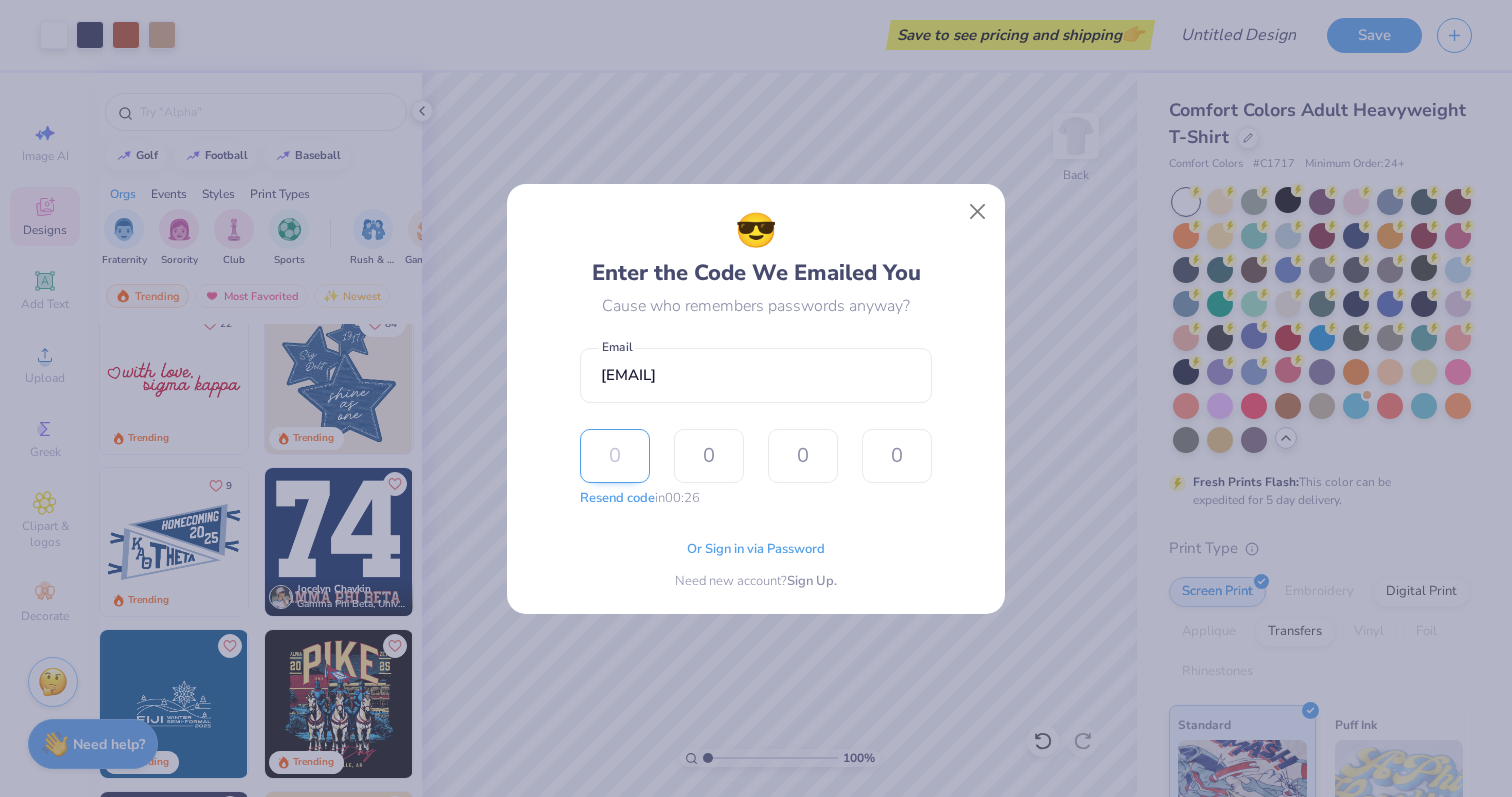 click at bounding box center [615, 456] 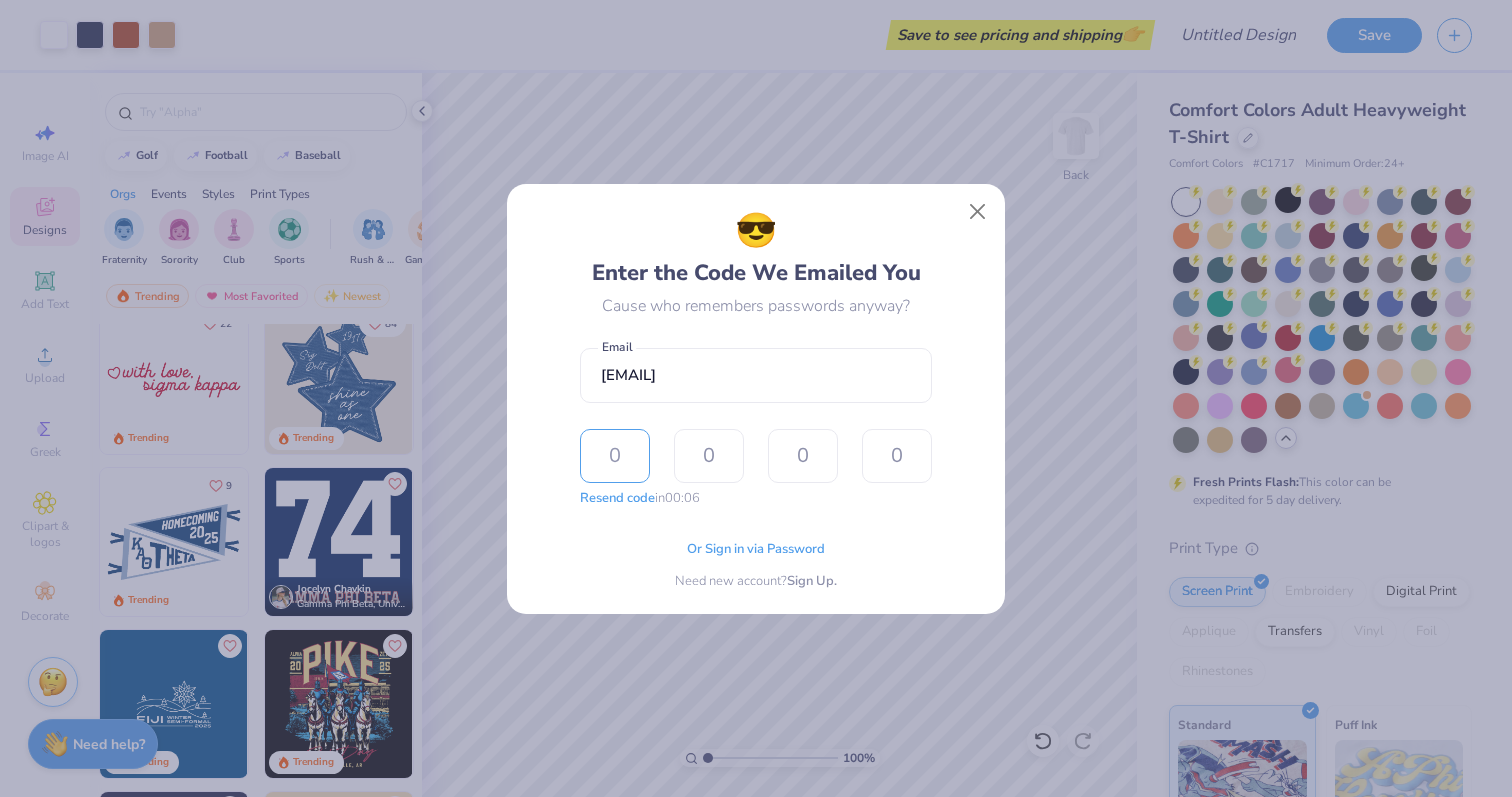 type on "3" 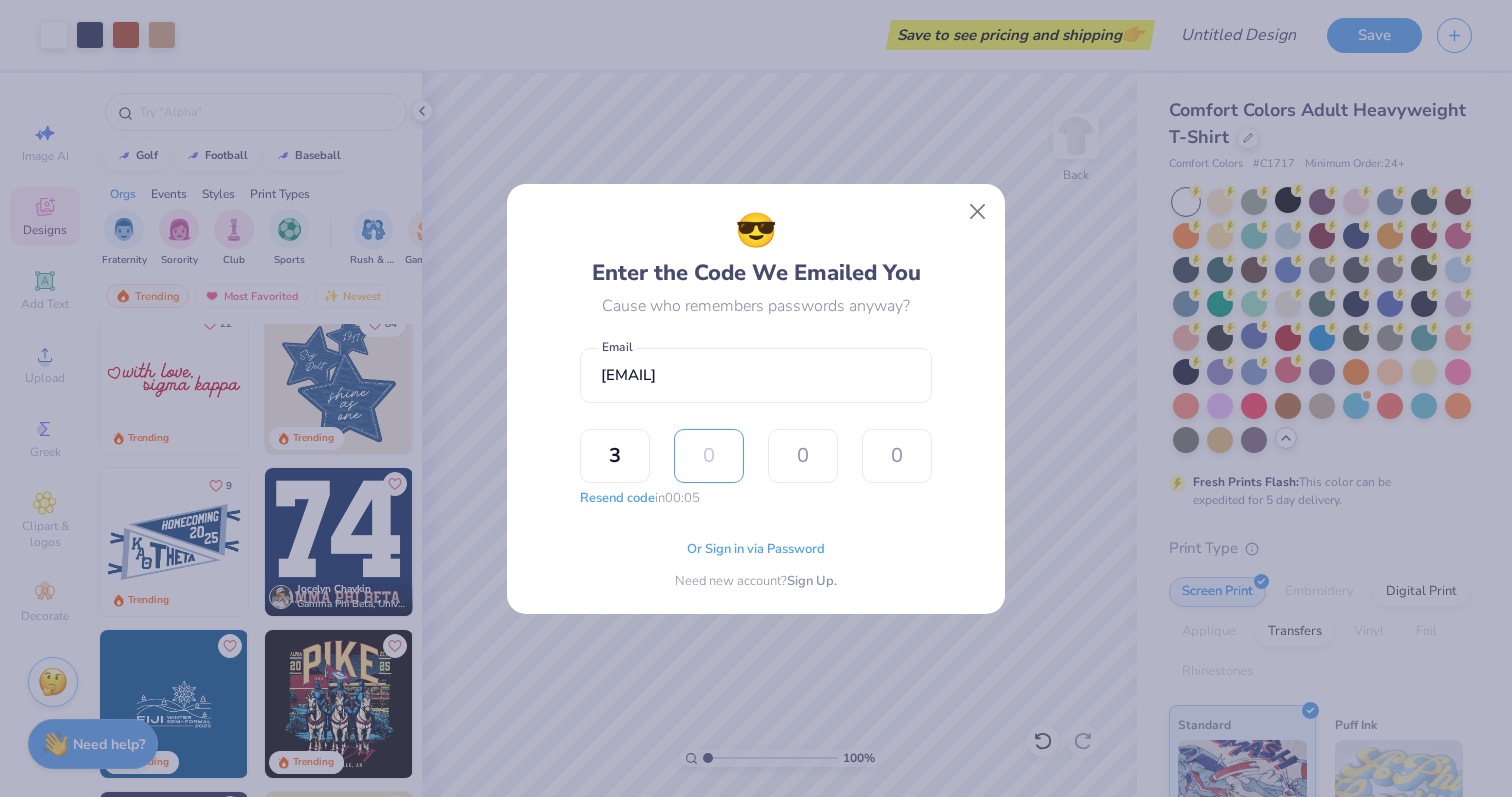 type on "4" 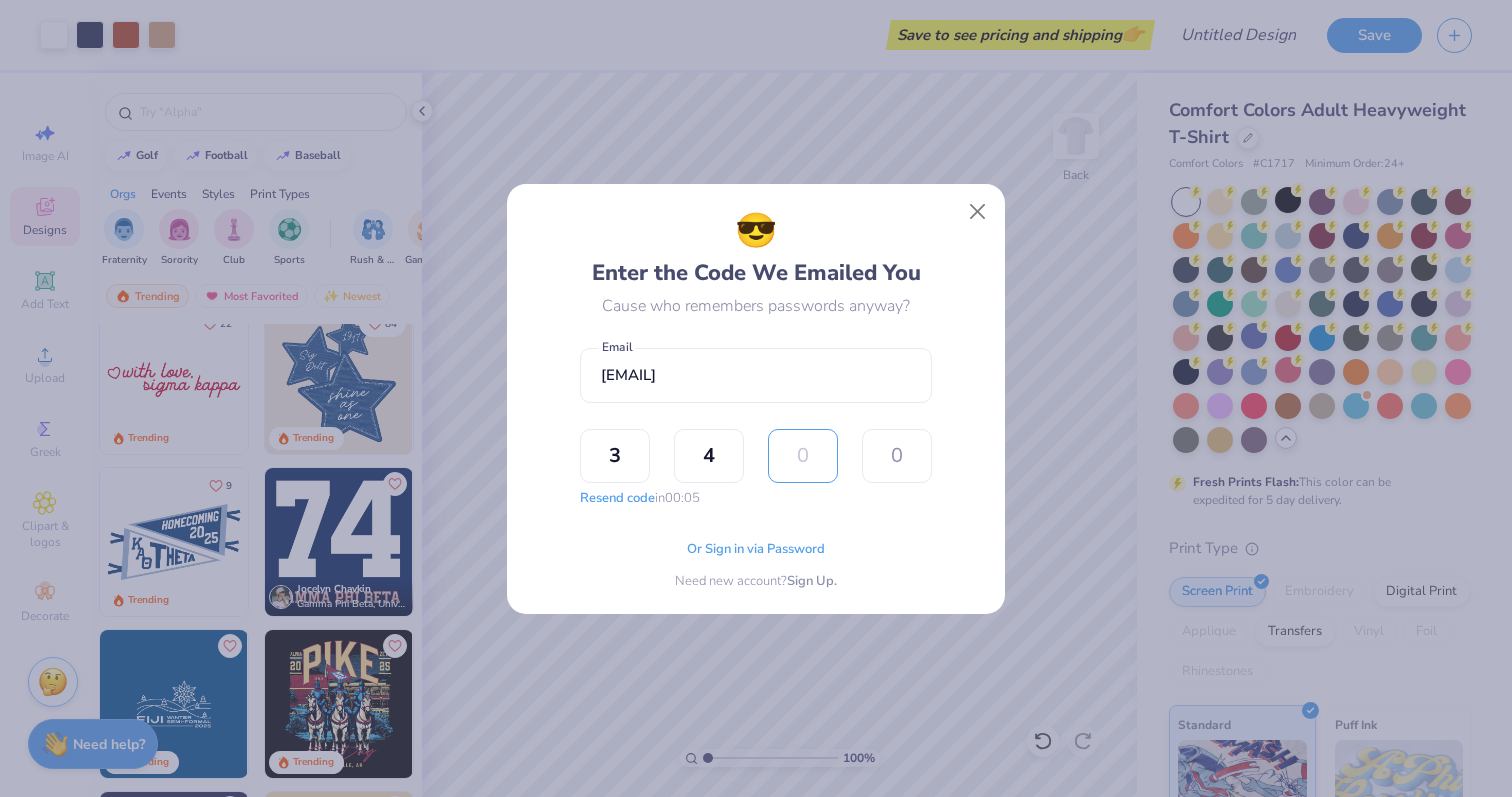 type on "0" 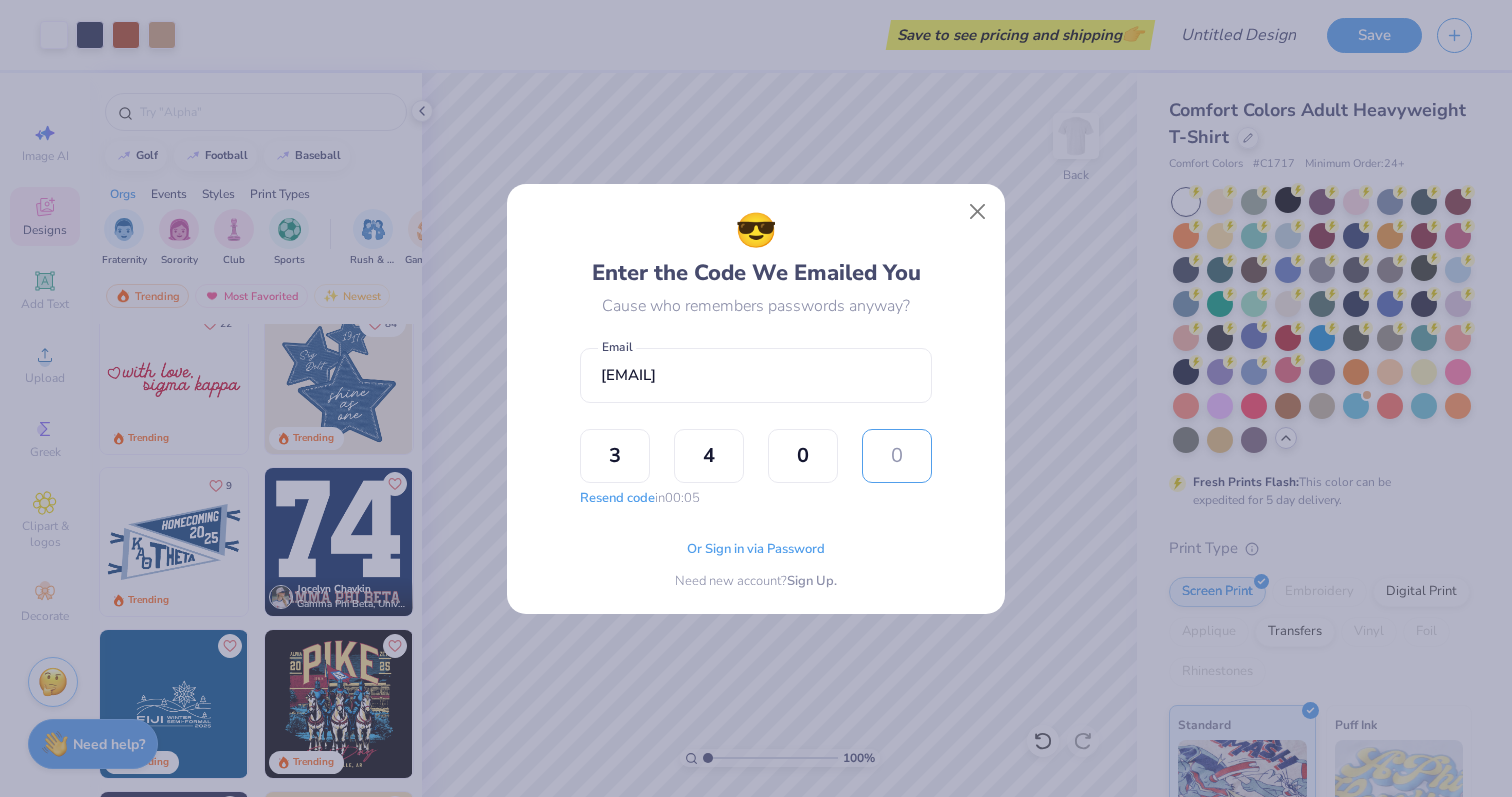 type on "9" 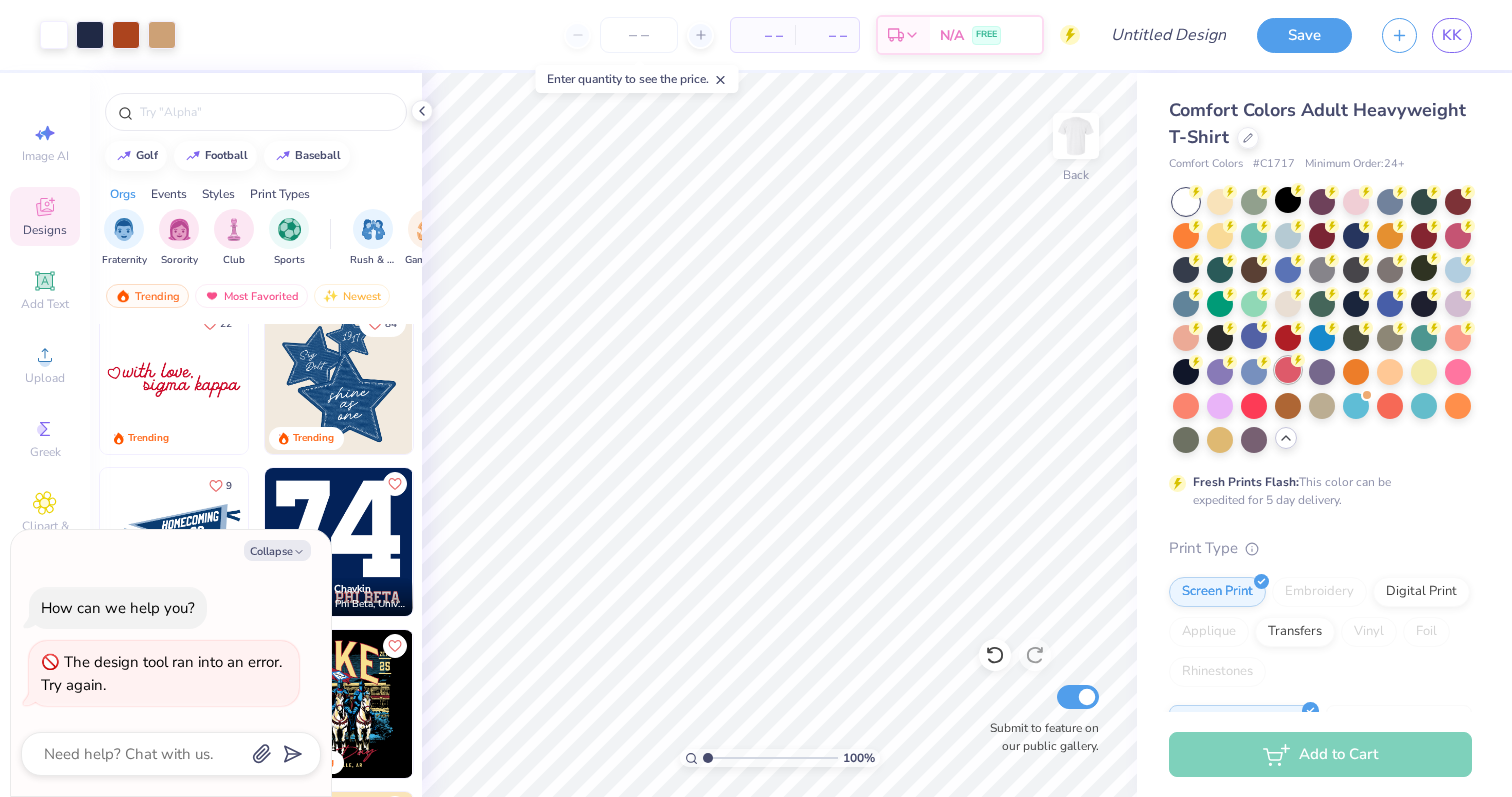 scroll, scrollTop: 0, scrollLeft: 0, axis: both 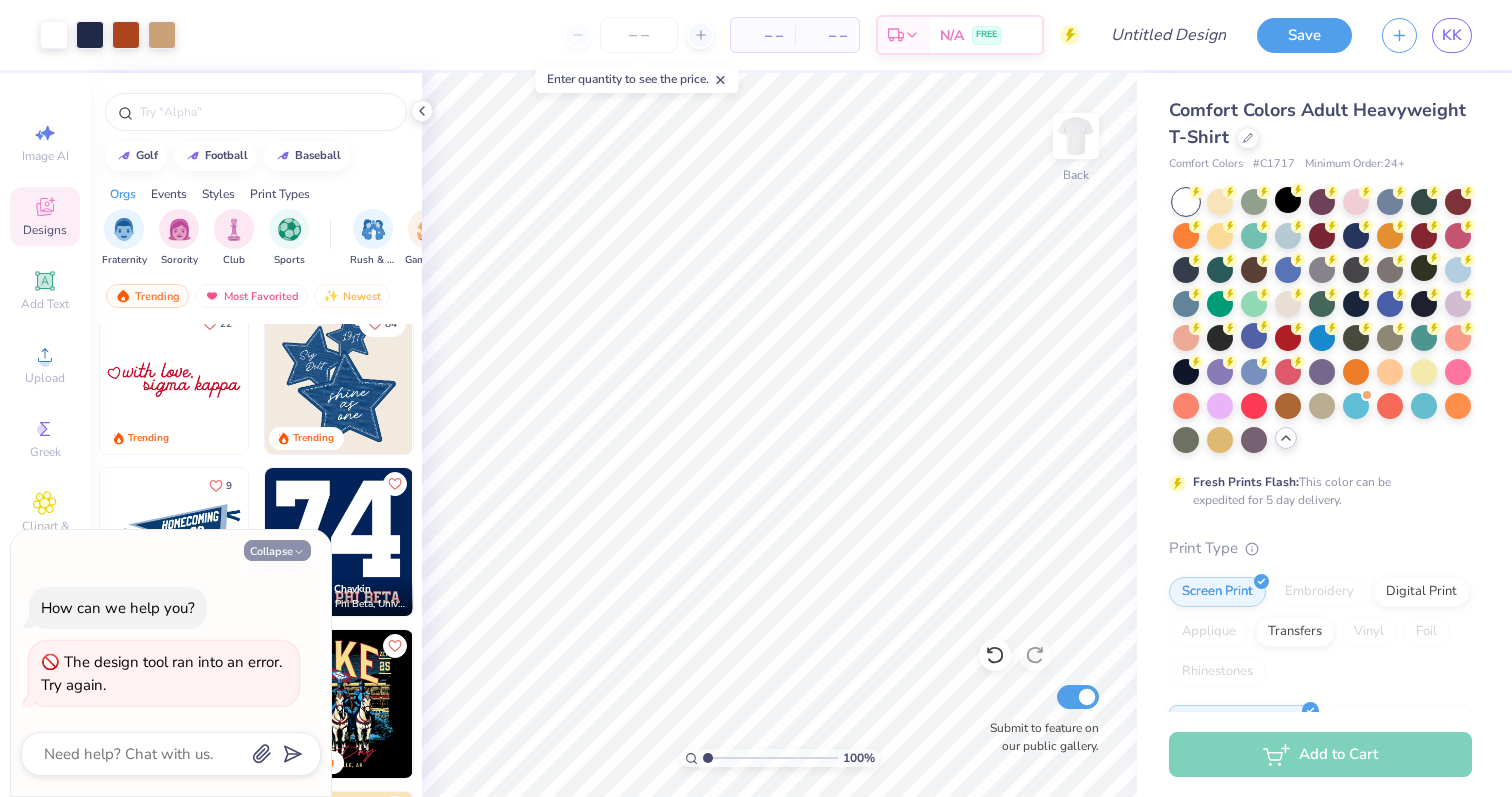 click 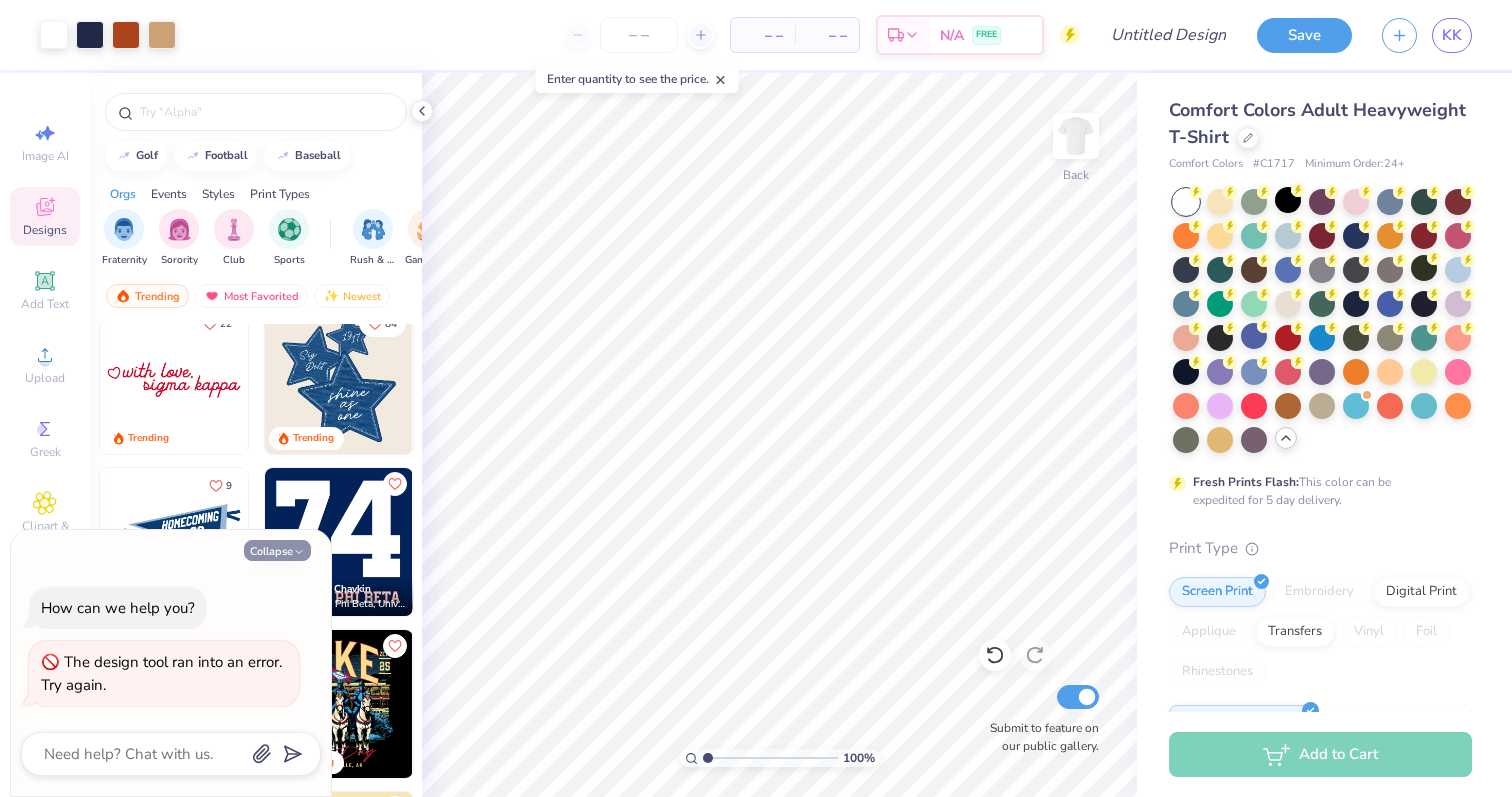 type on "x" 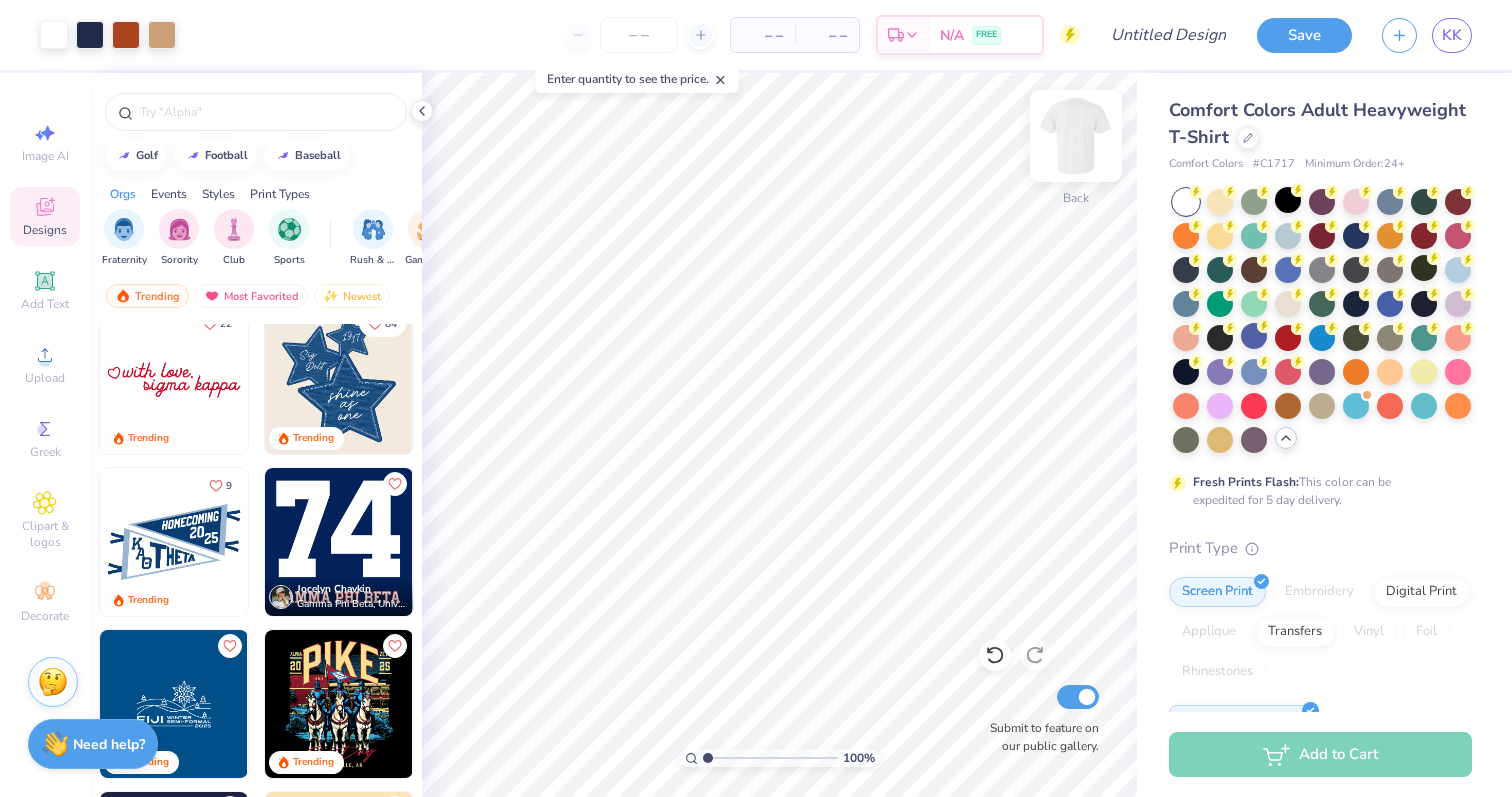 click at bounding box center [1076, 136] 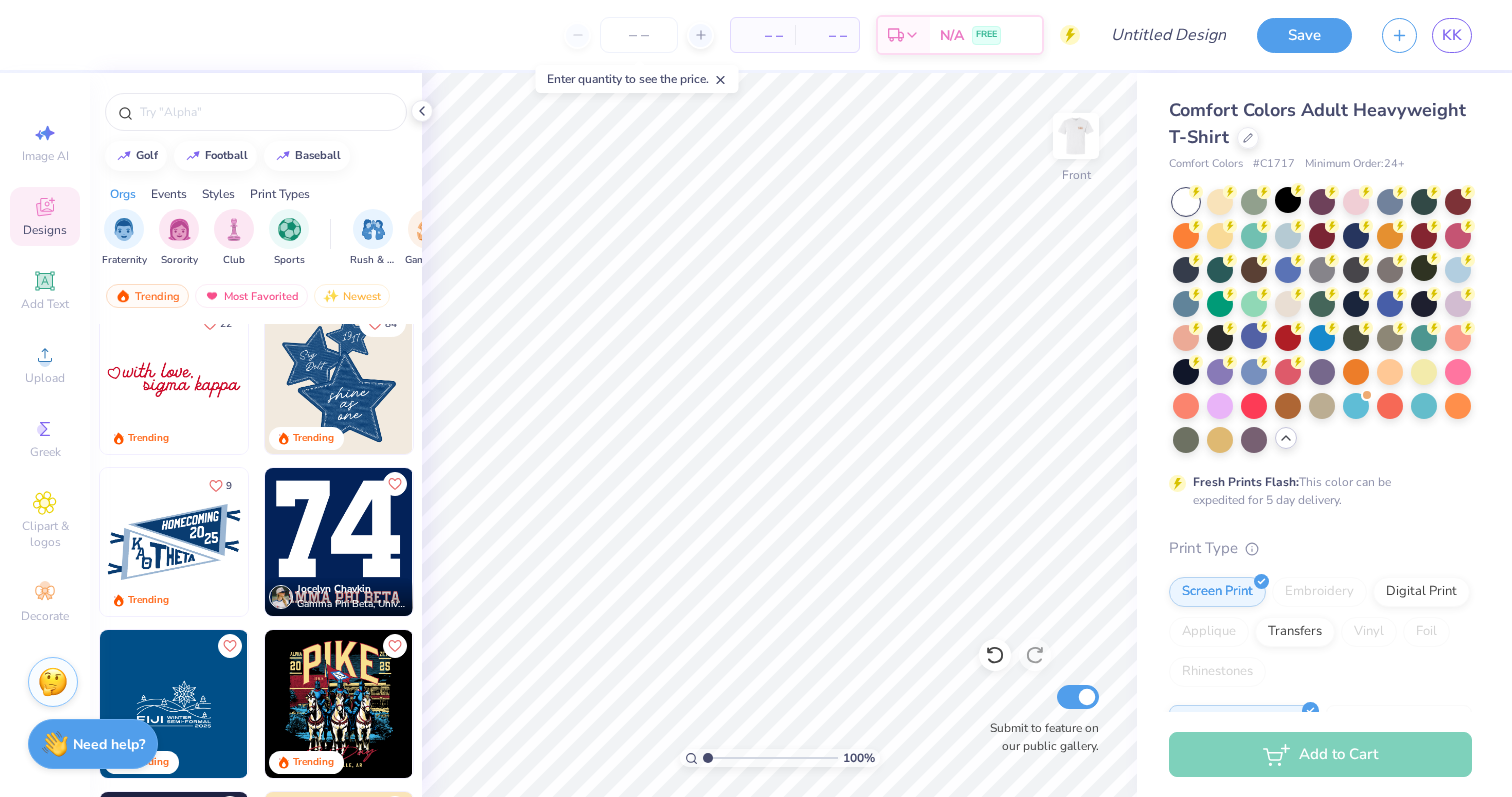 click at bounding box center (339, 380) 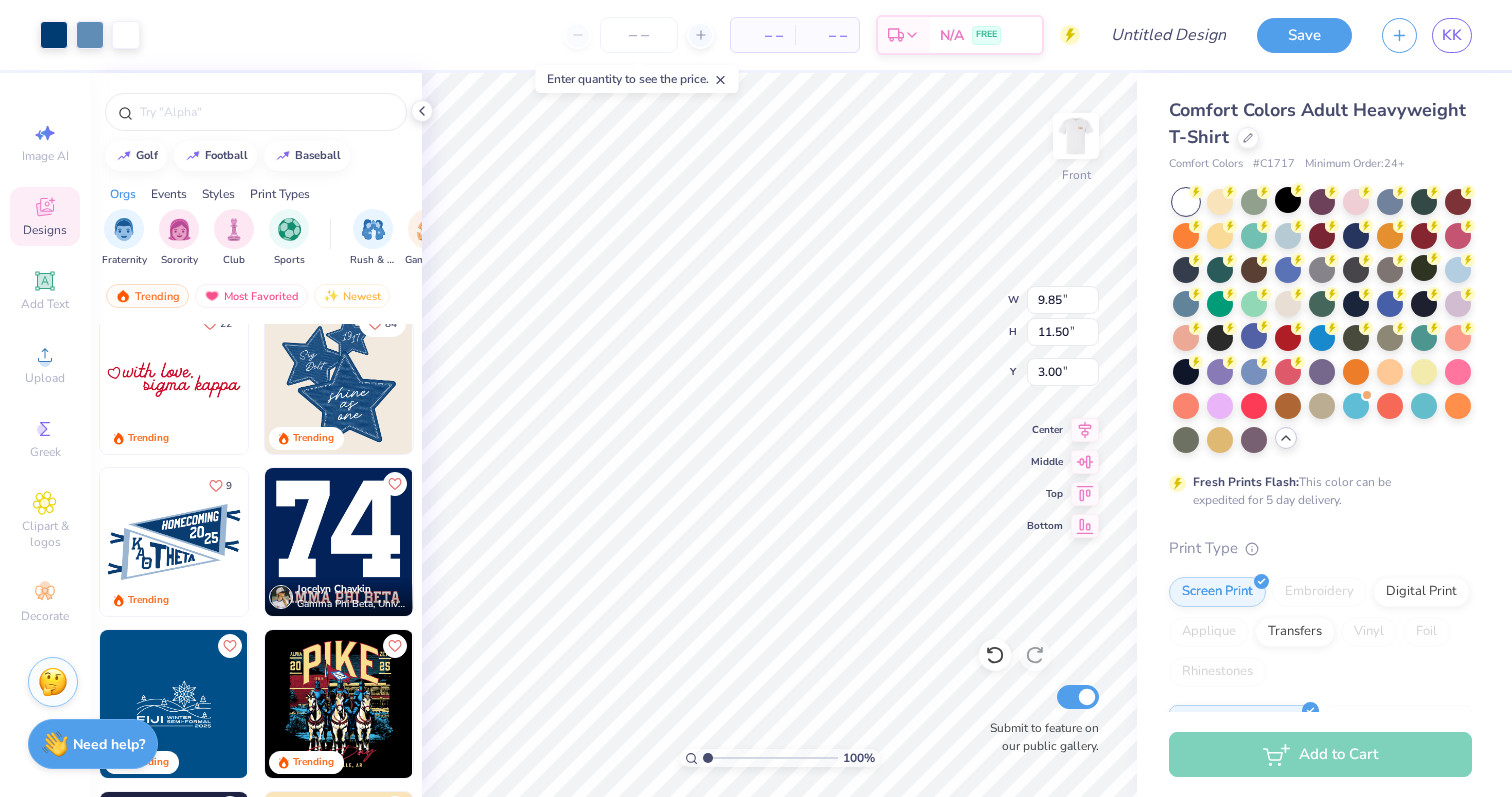 type on "11.41" 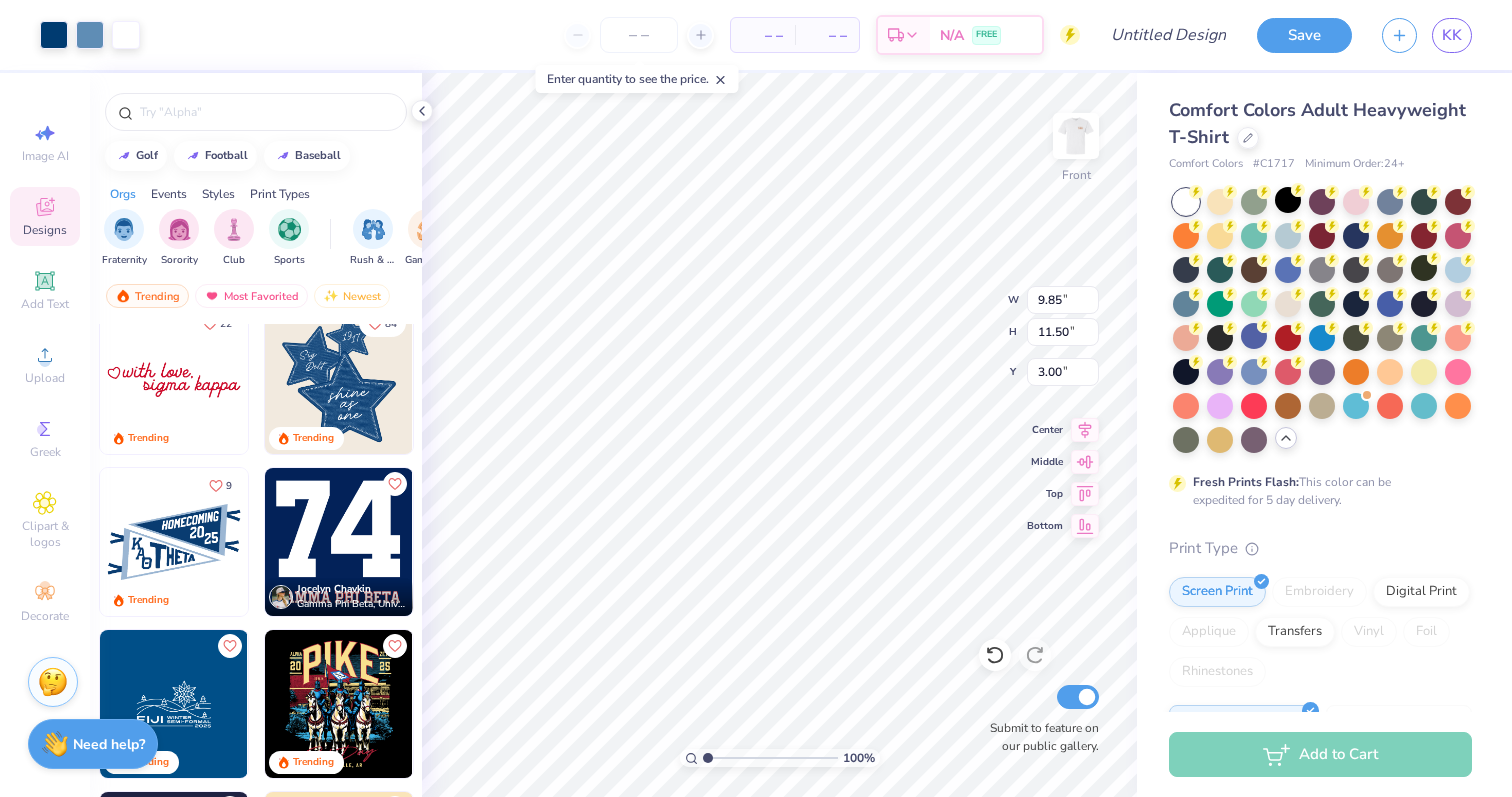 type on "13.32" 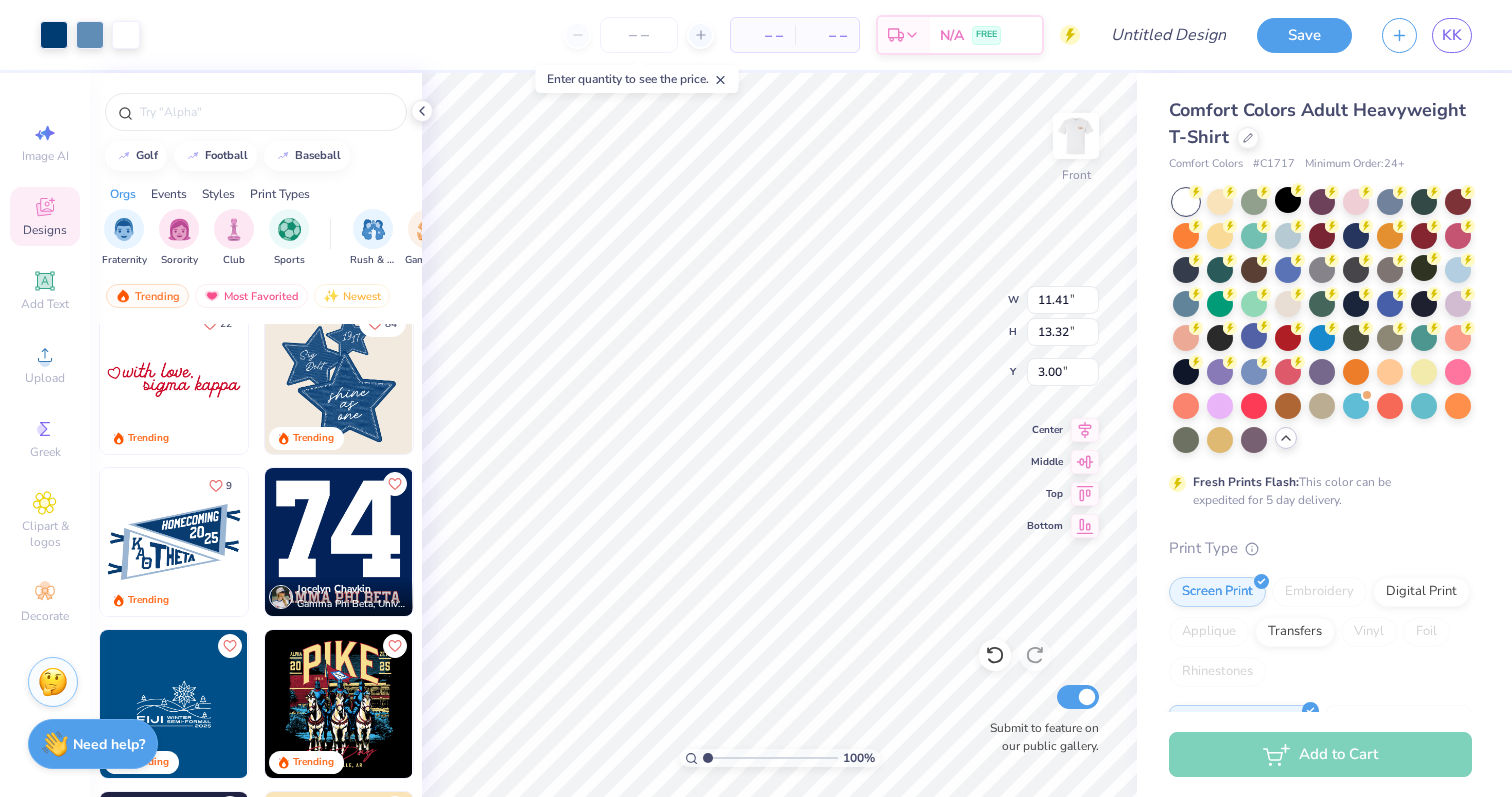 type on "5.65" 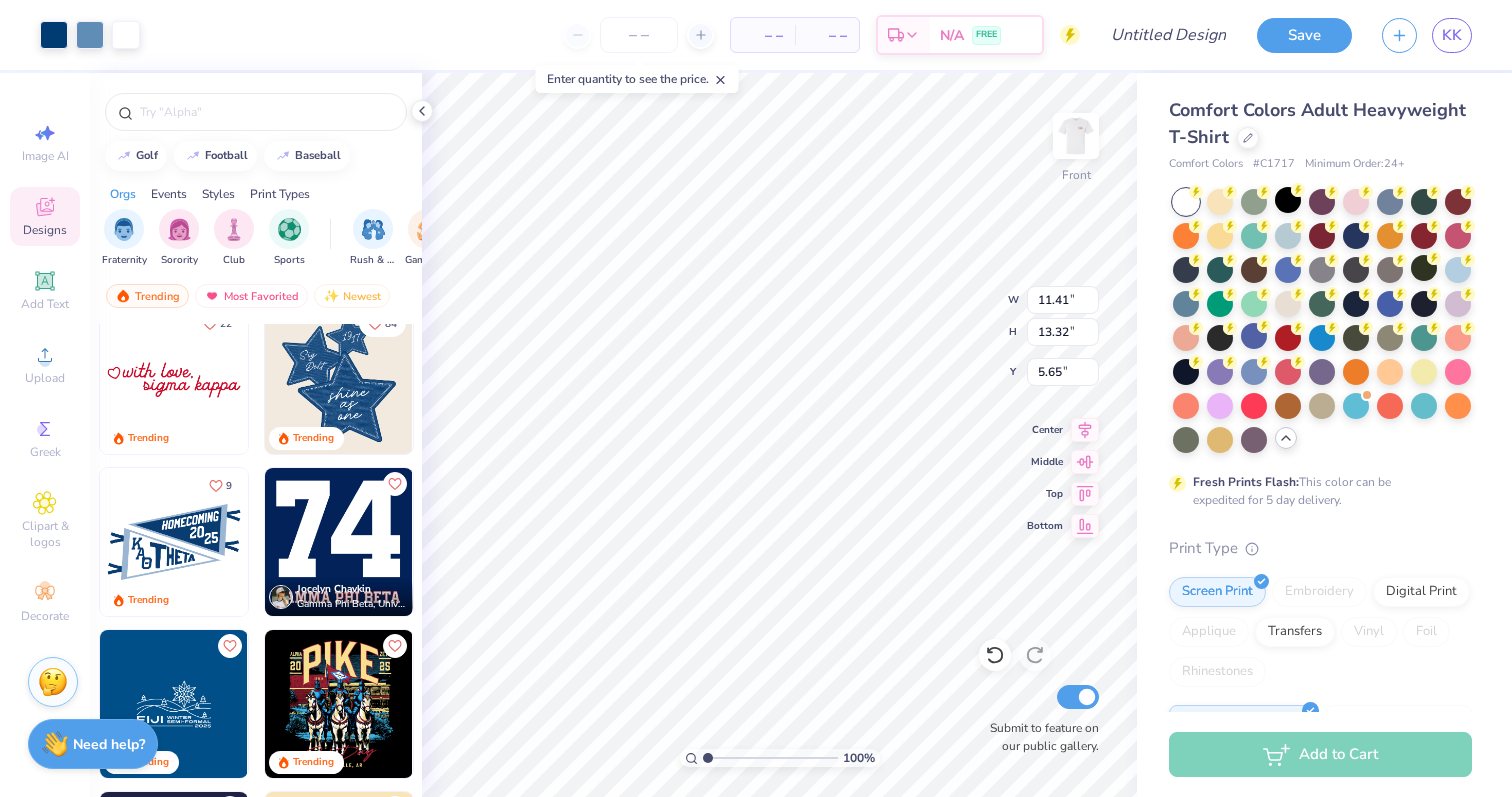 type on "12.69" 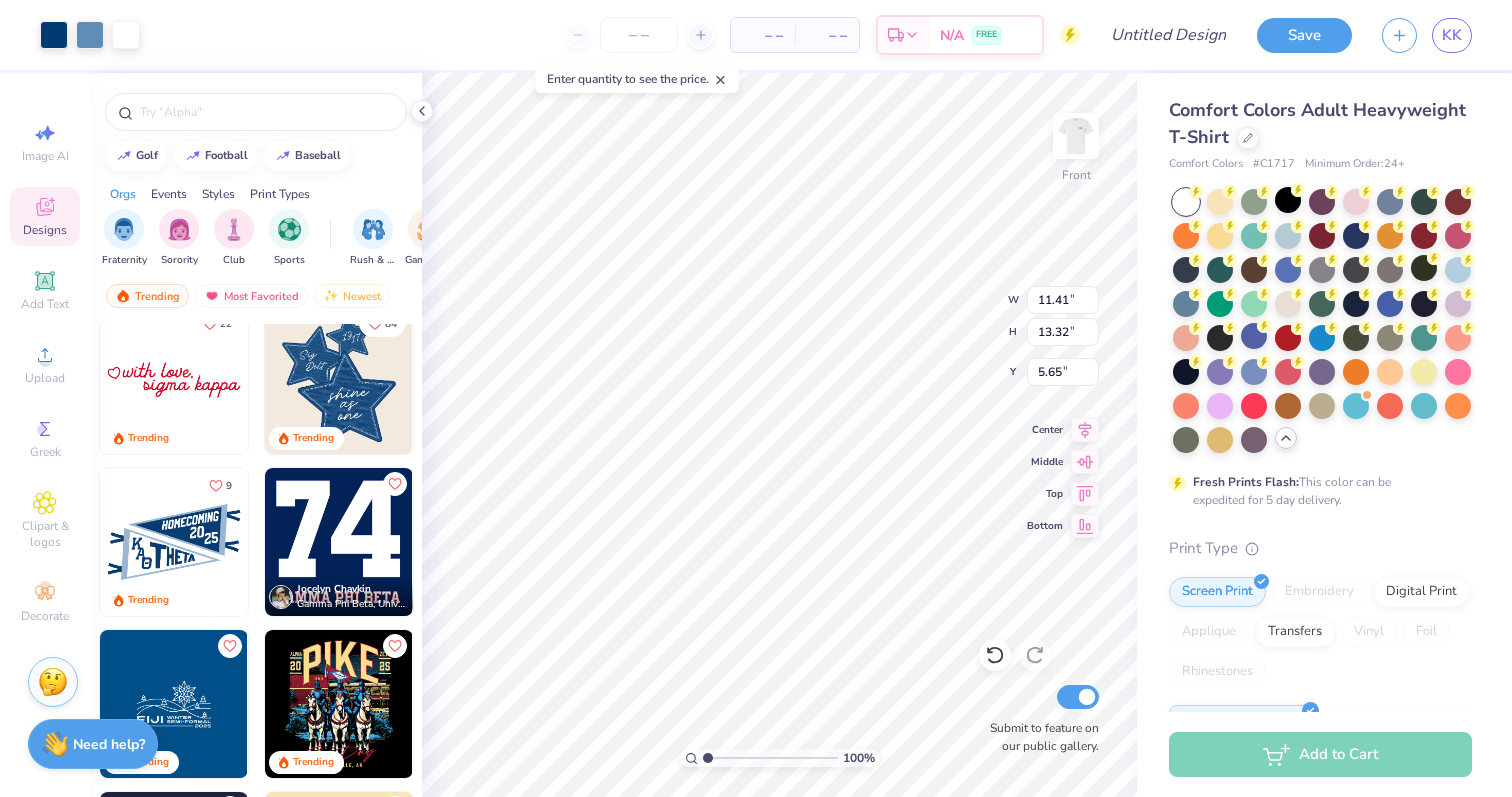 type on "14.82" 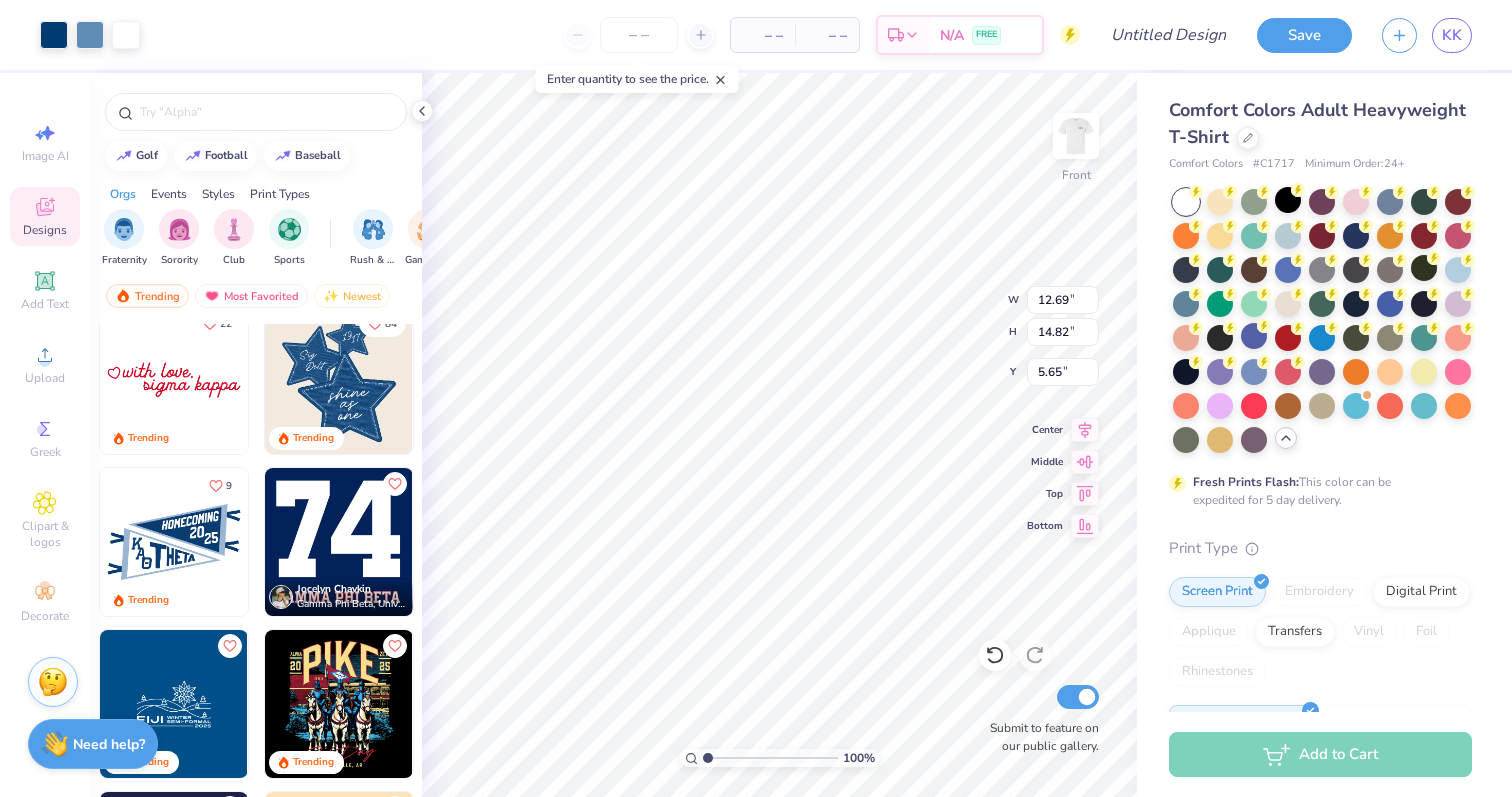 type on "13.79" 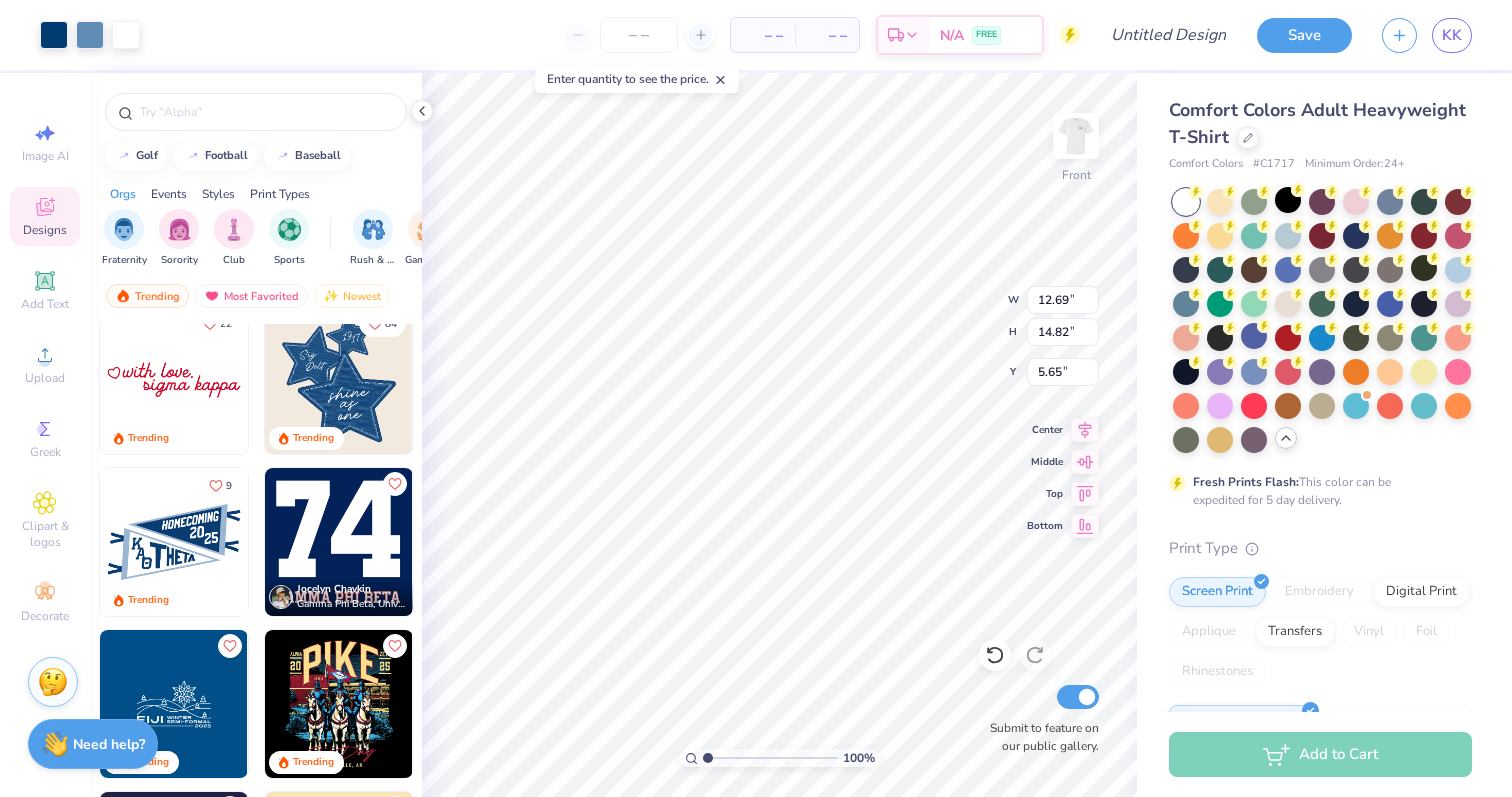 type on "16.10" 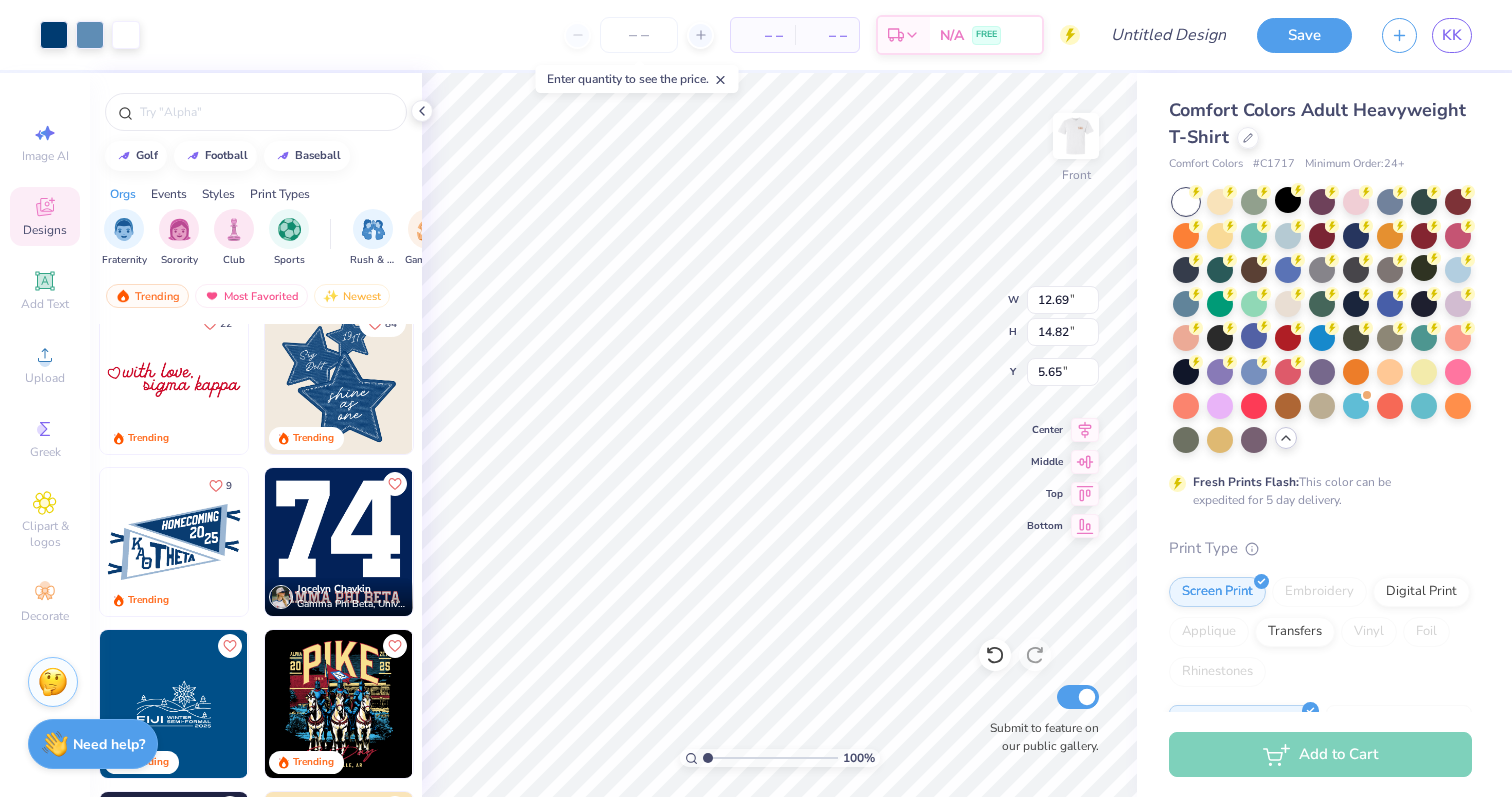 type on "4.36" 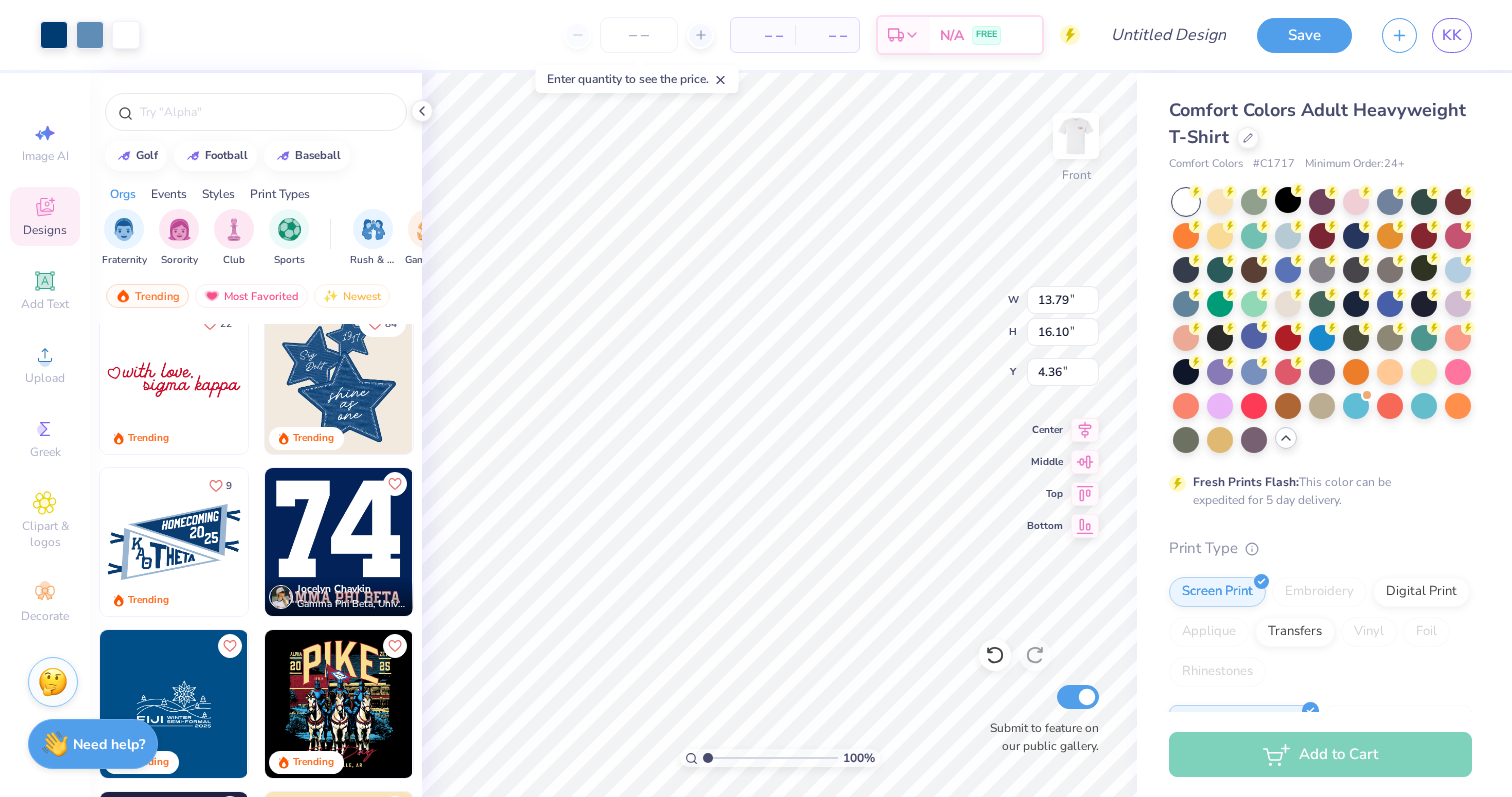 type on "14.40" 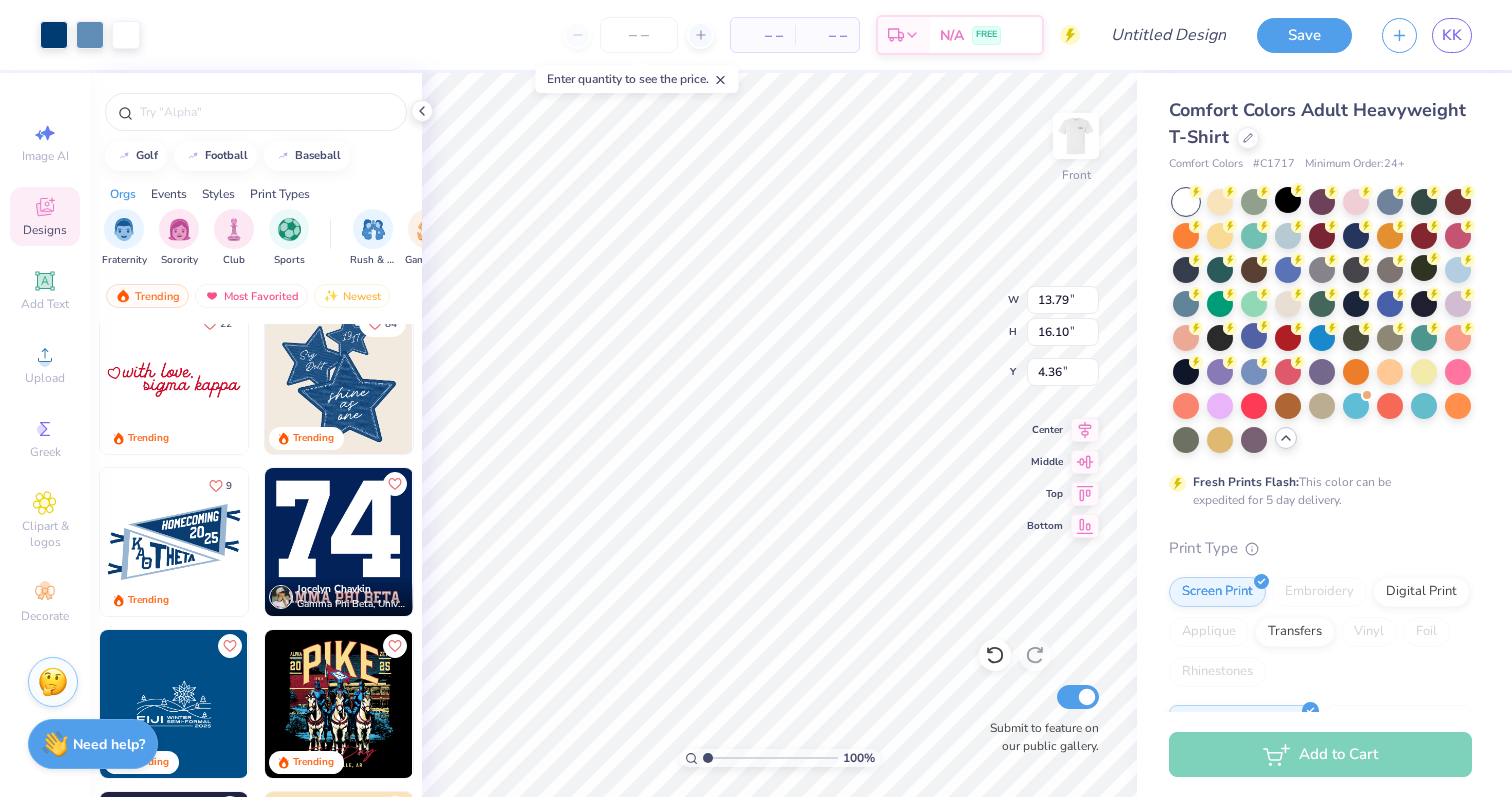 type on "16.82" 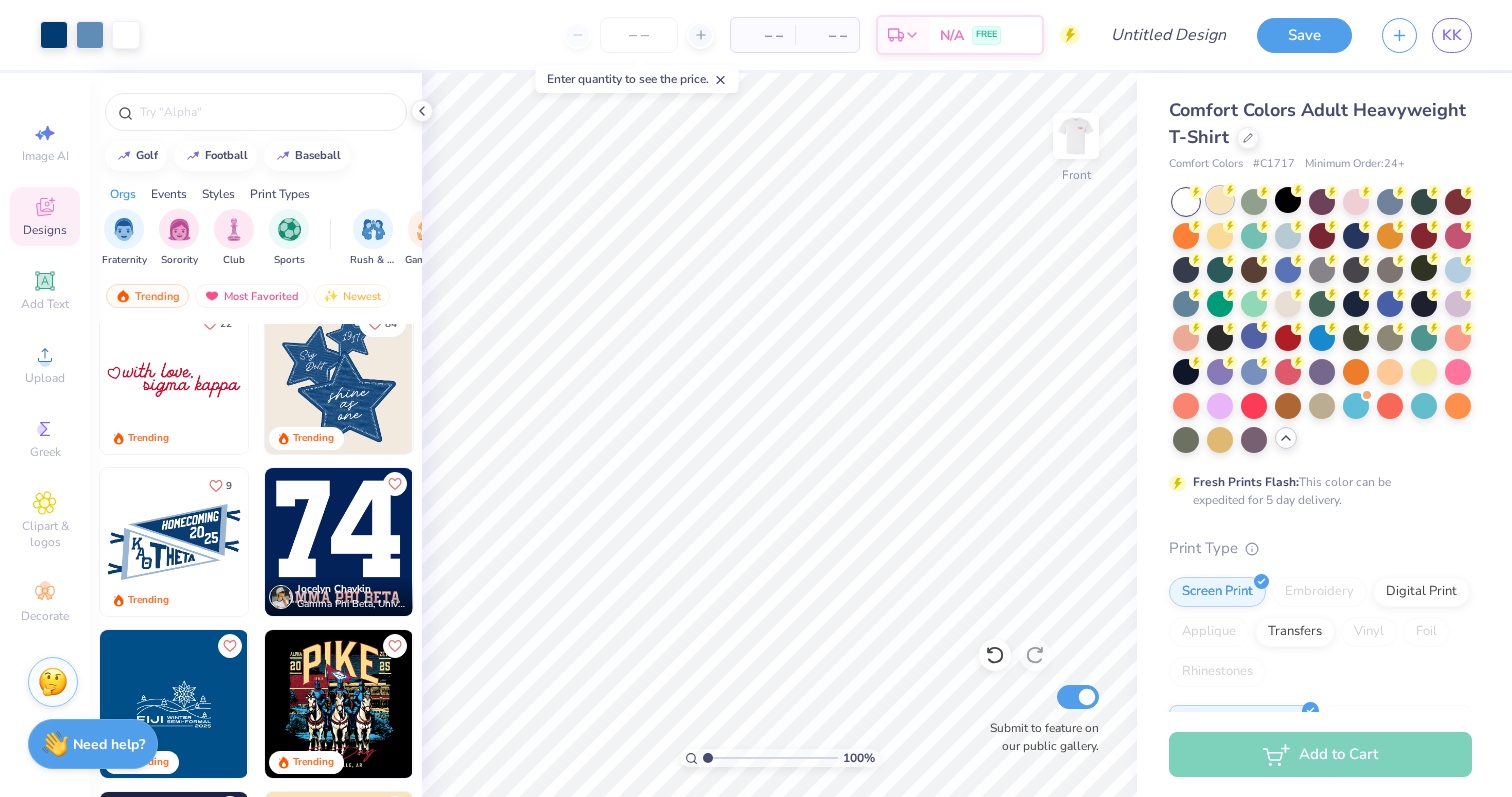 click at bounding box center (1220, 200) 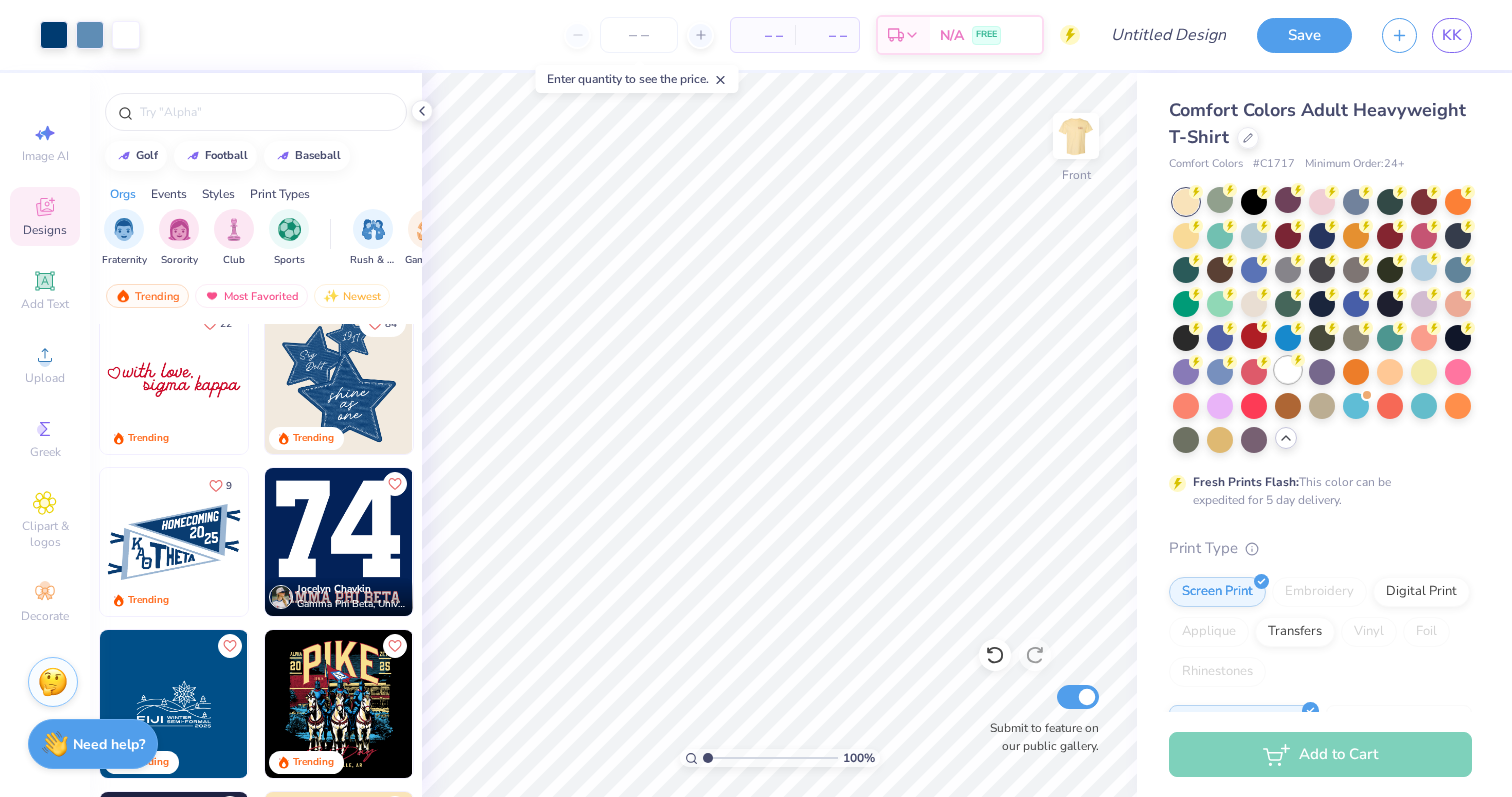 click at bounding box center (1288, 370) 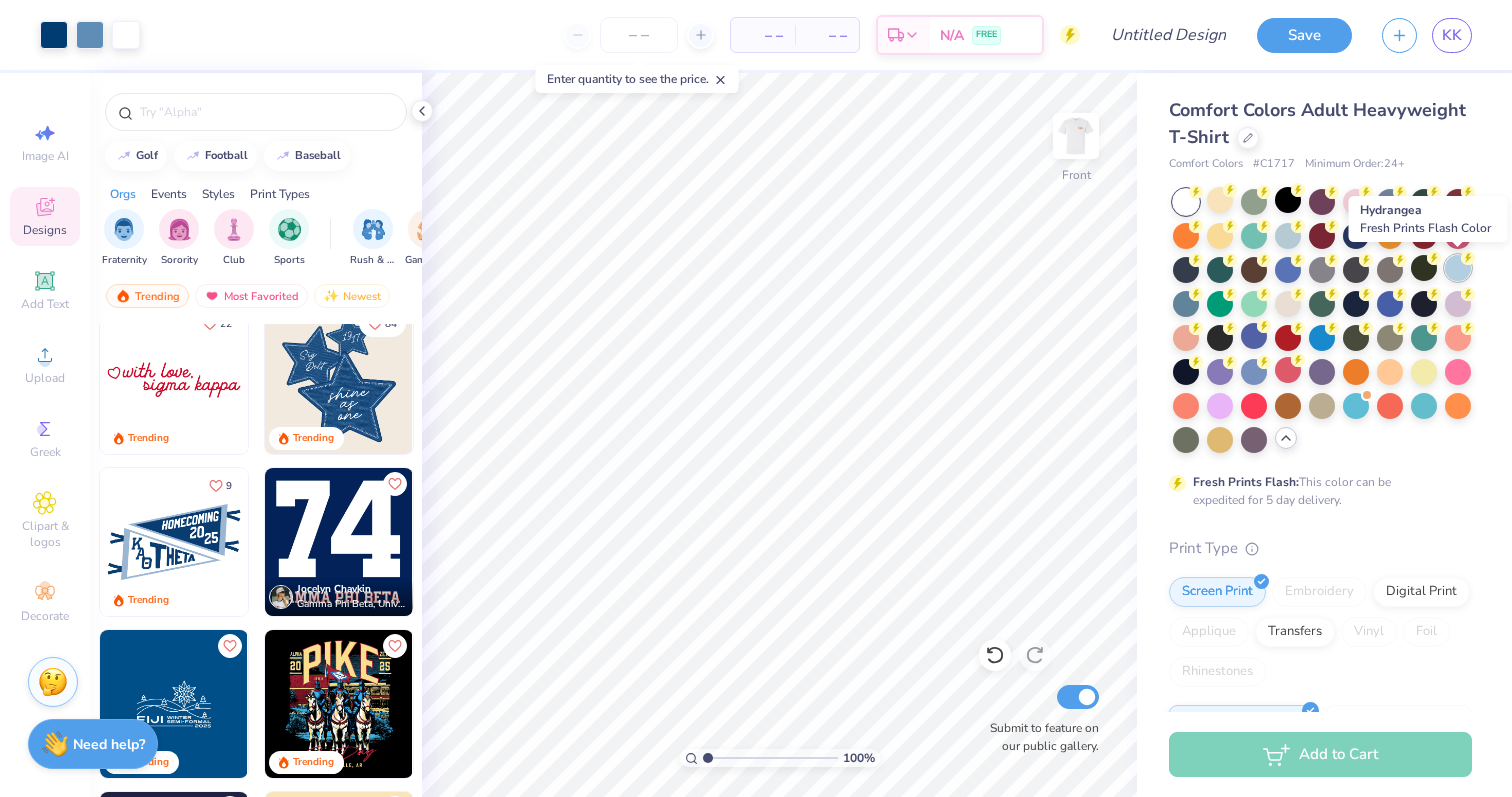 click at bounding box center (1458, 268) 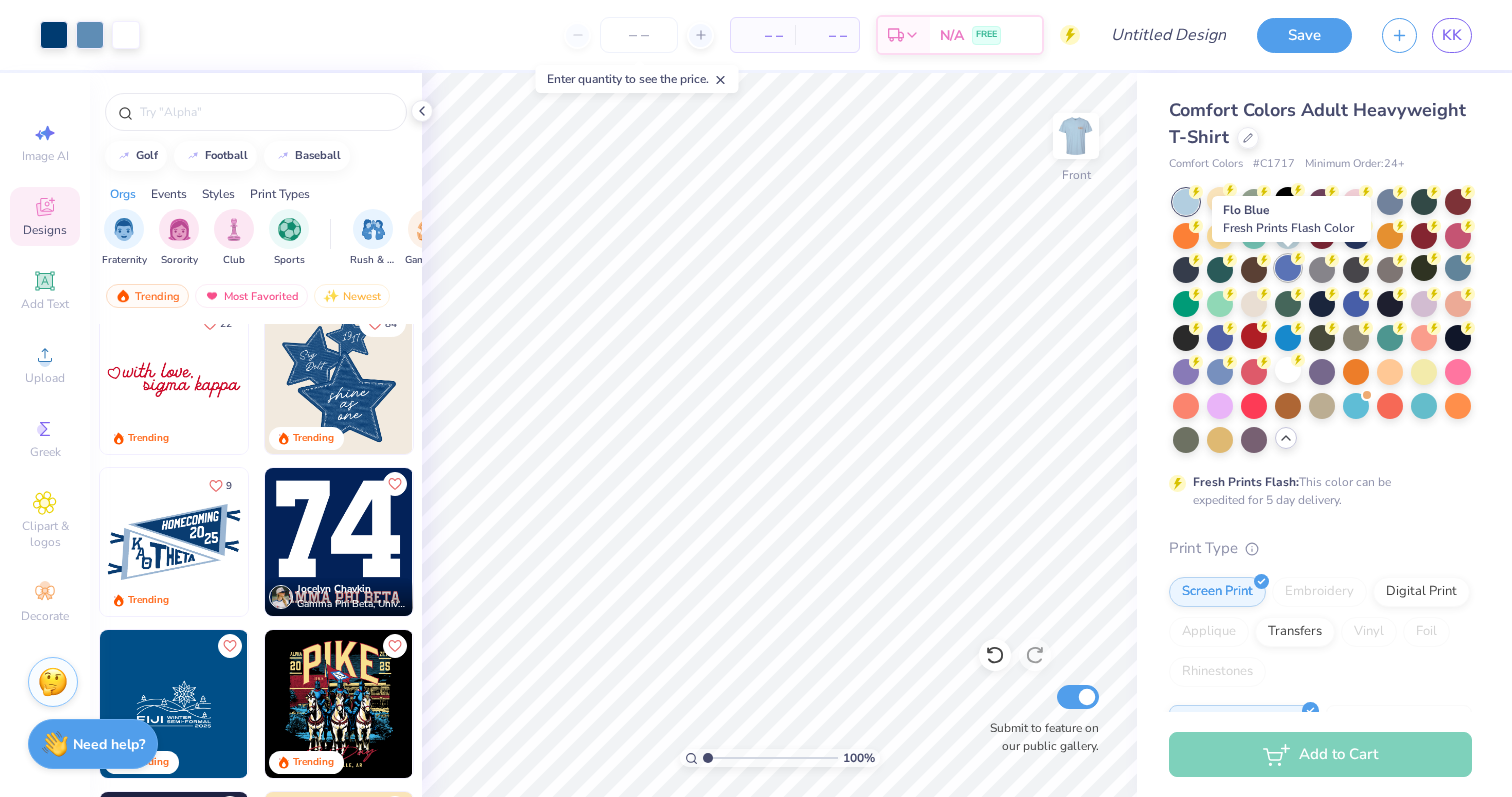 click at bounding box center [1288, 268] 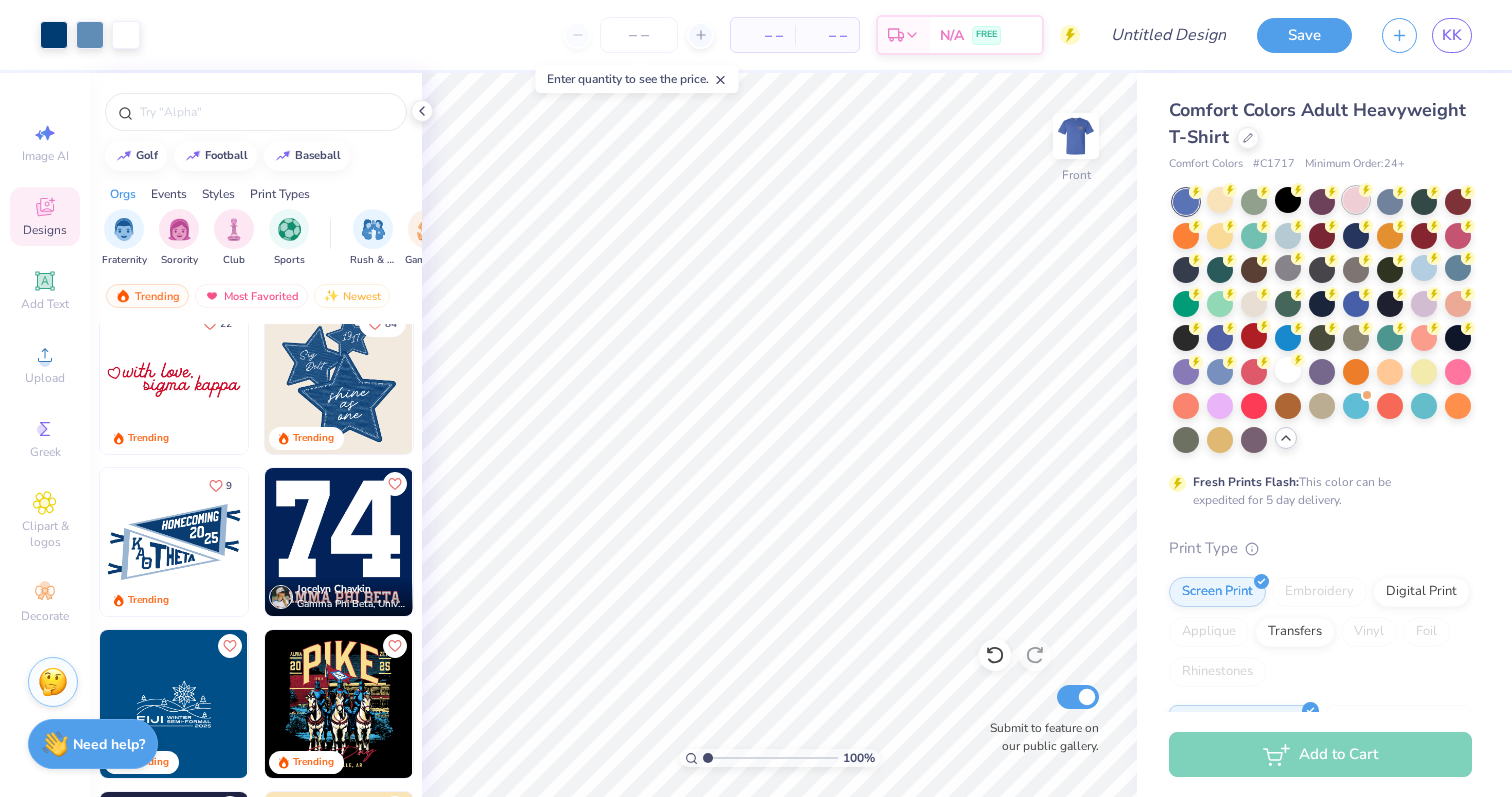 click at bounding box center (1356, 200) 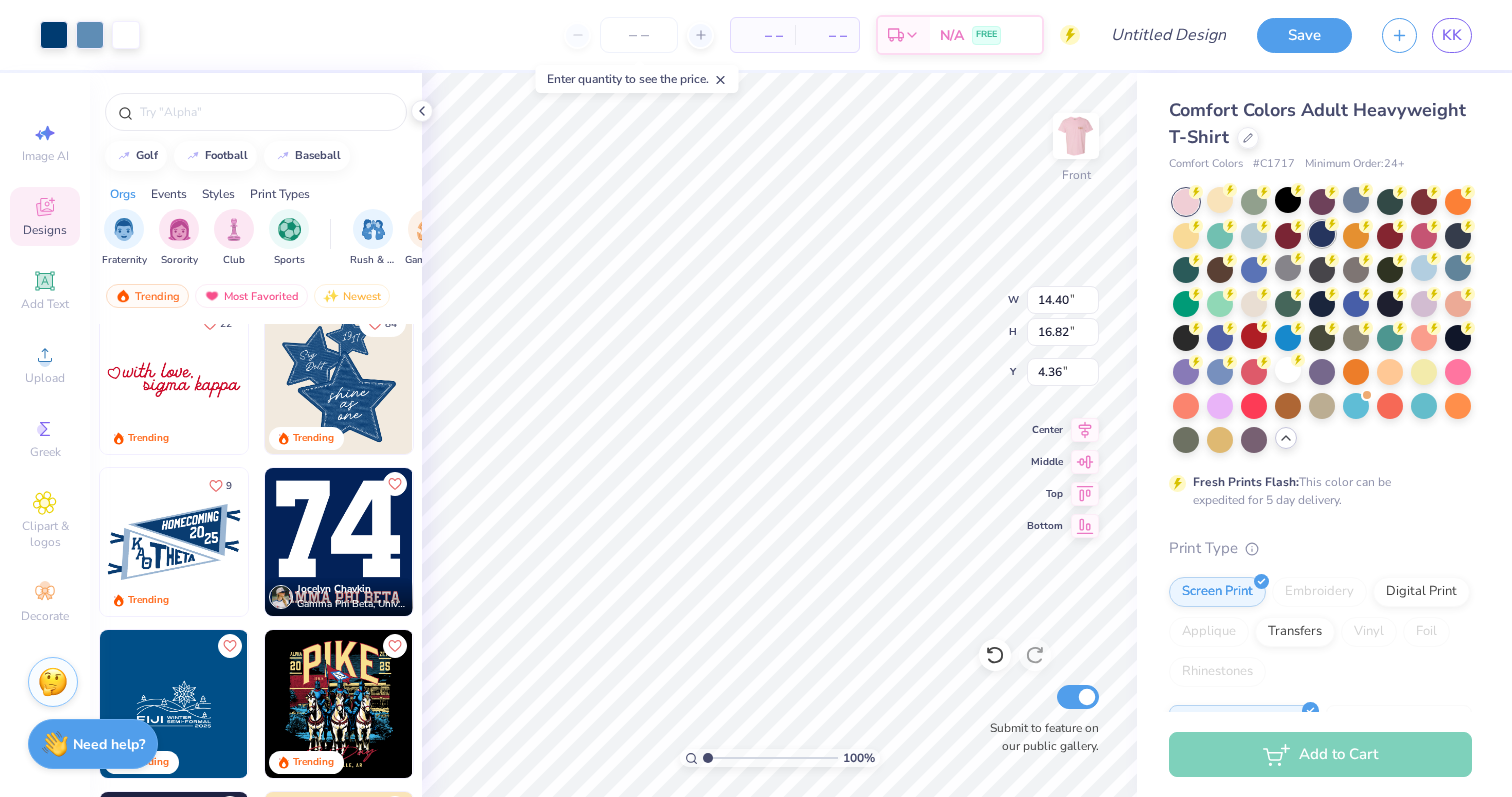 type on "4.41" 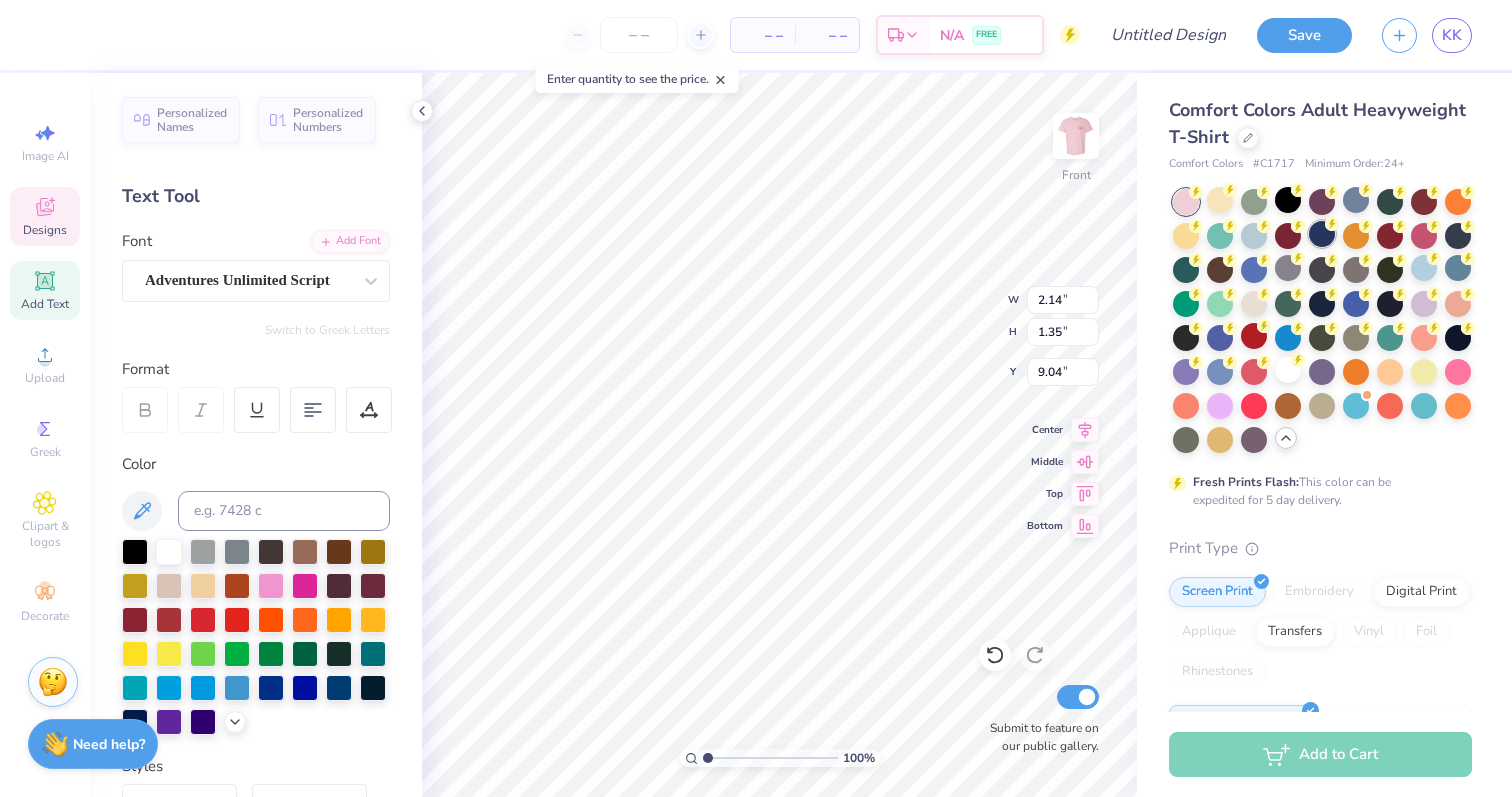 type on "S" 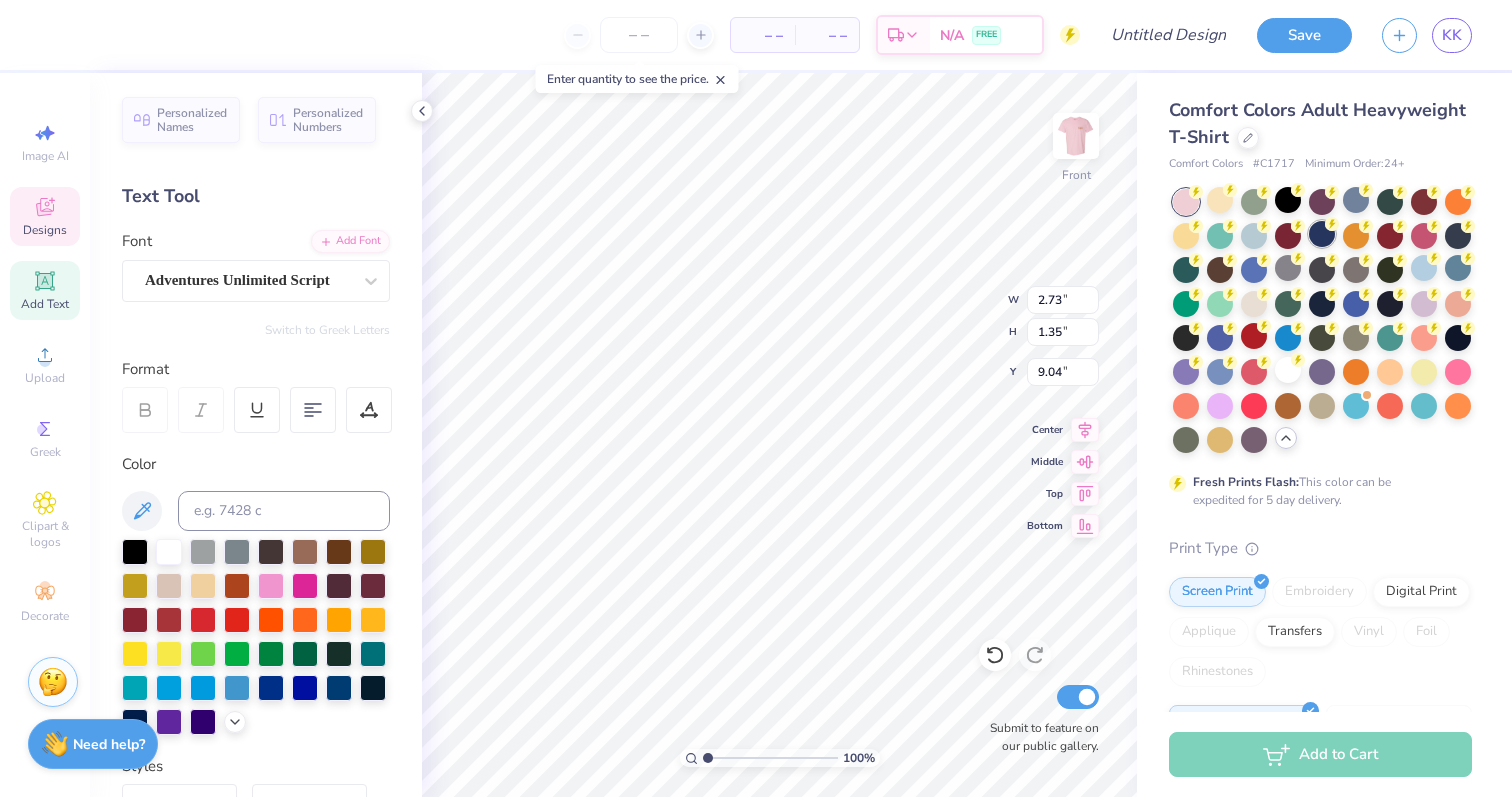 type on "1.18" 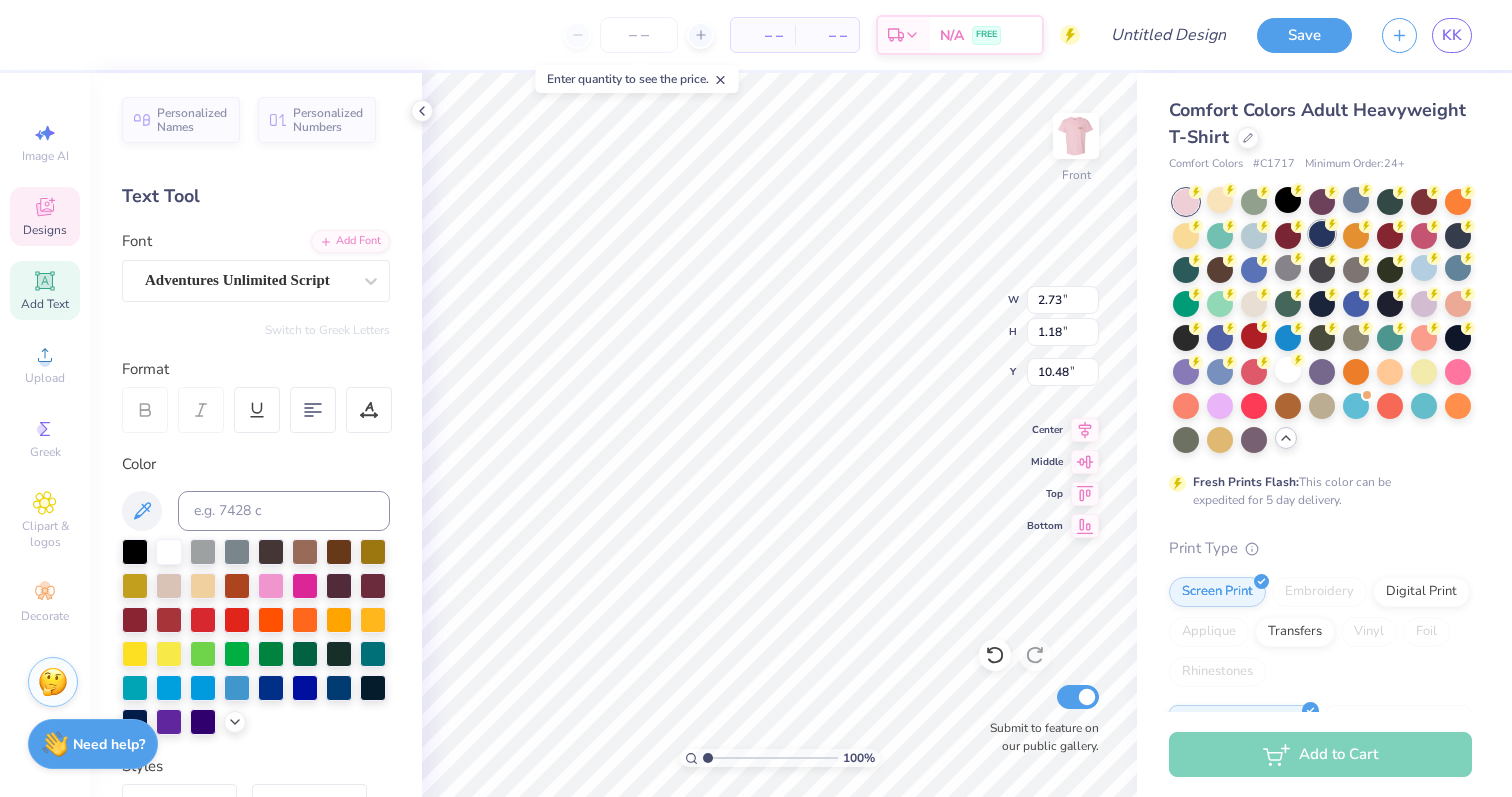 type on "e" 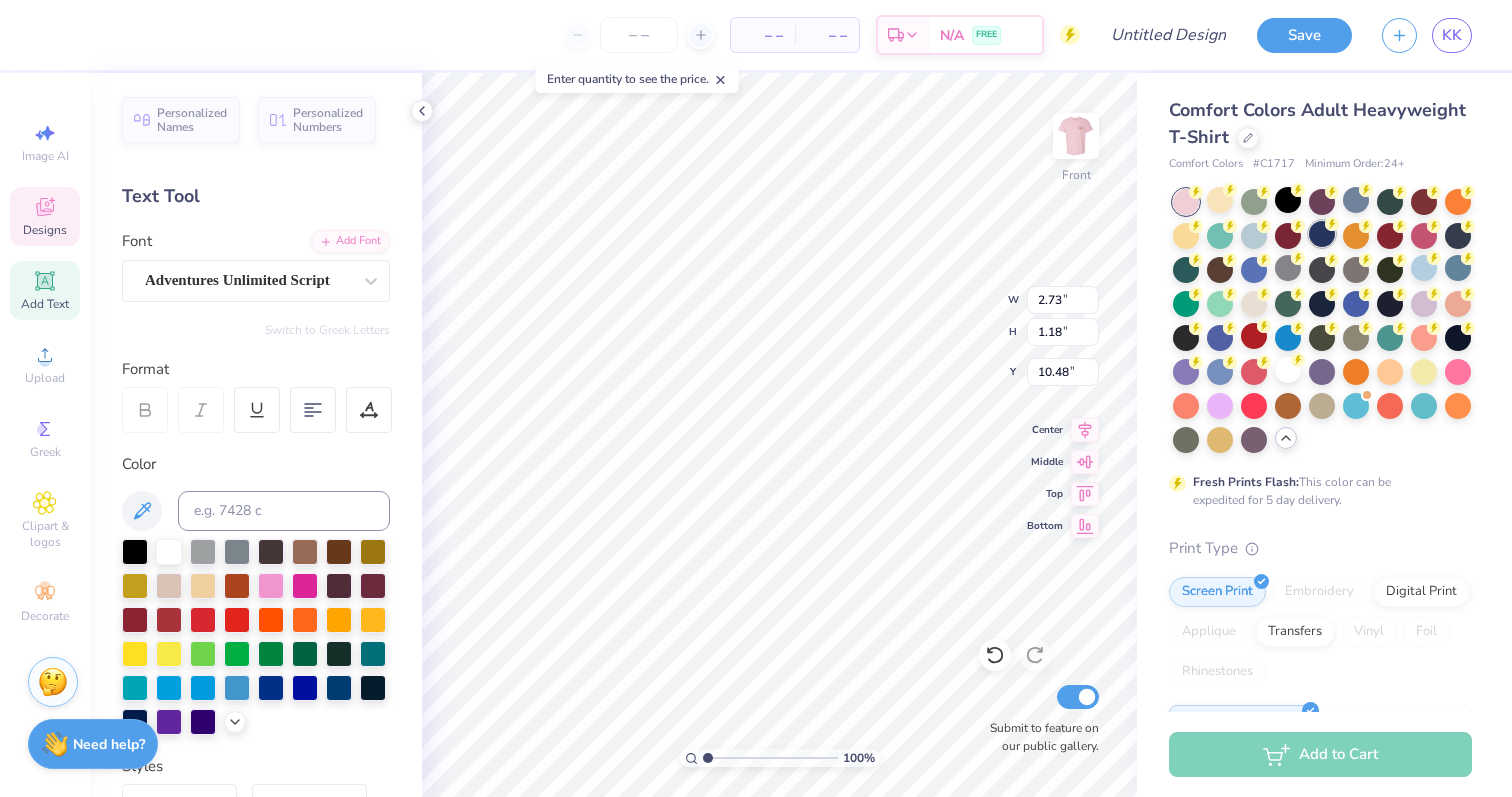 type on "Phi" 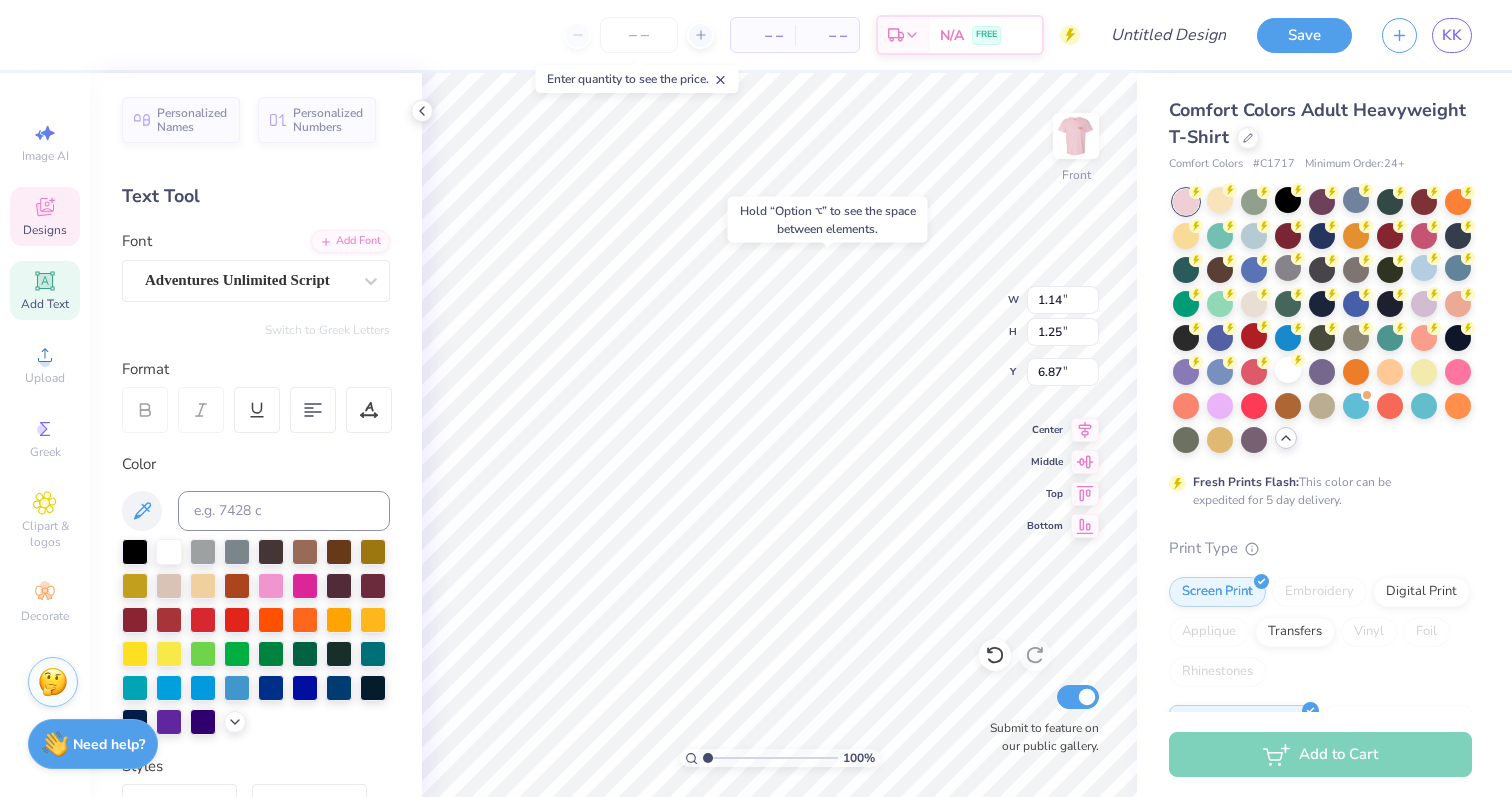 type on "5.71" 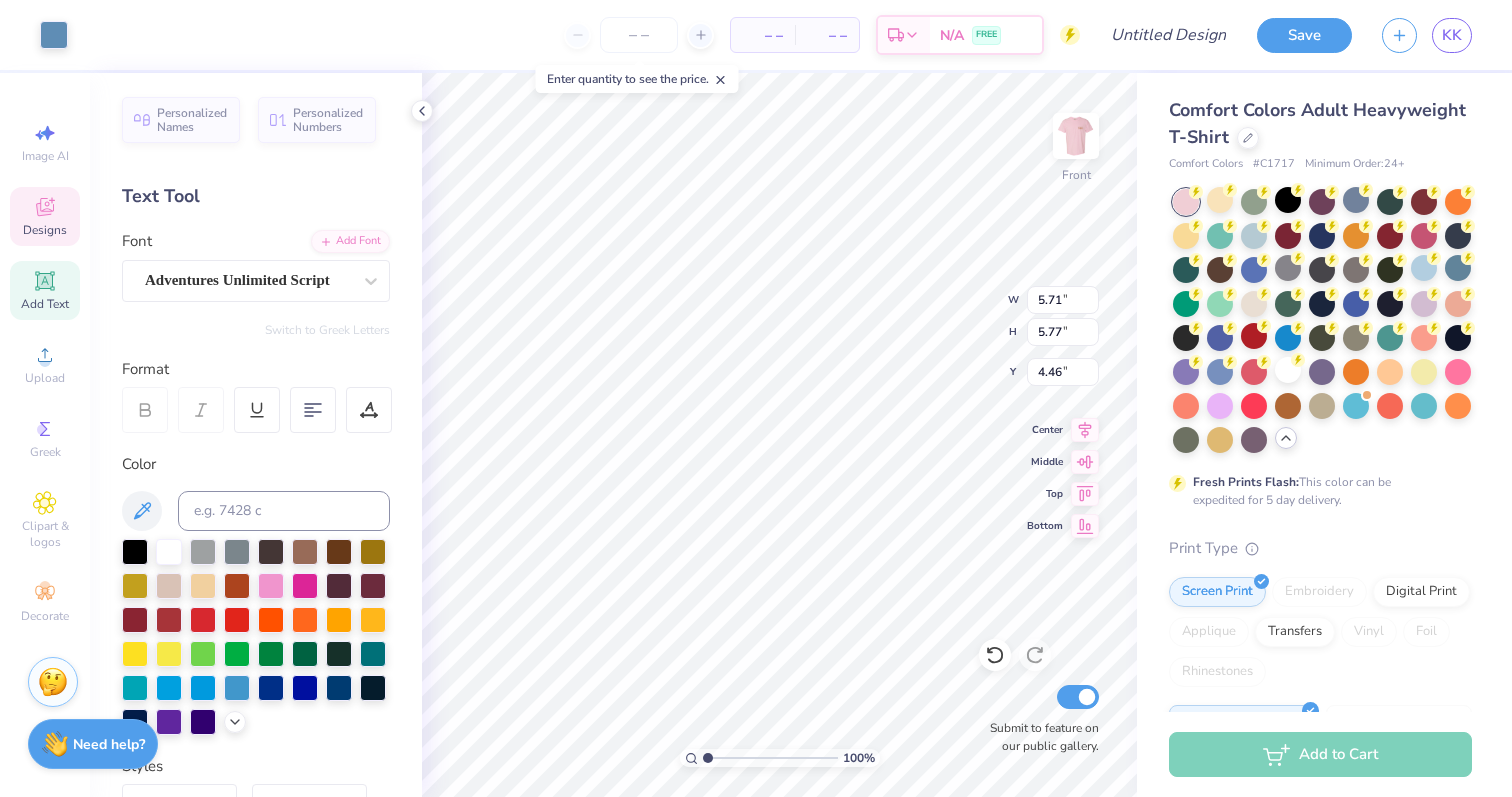type on "1.14" 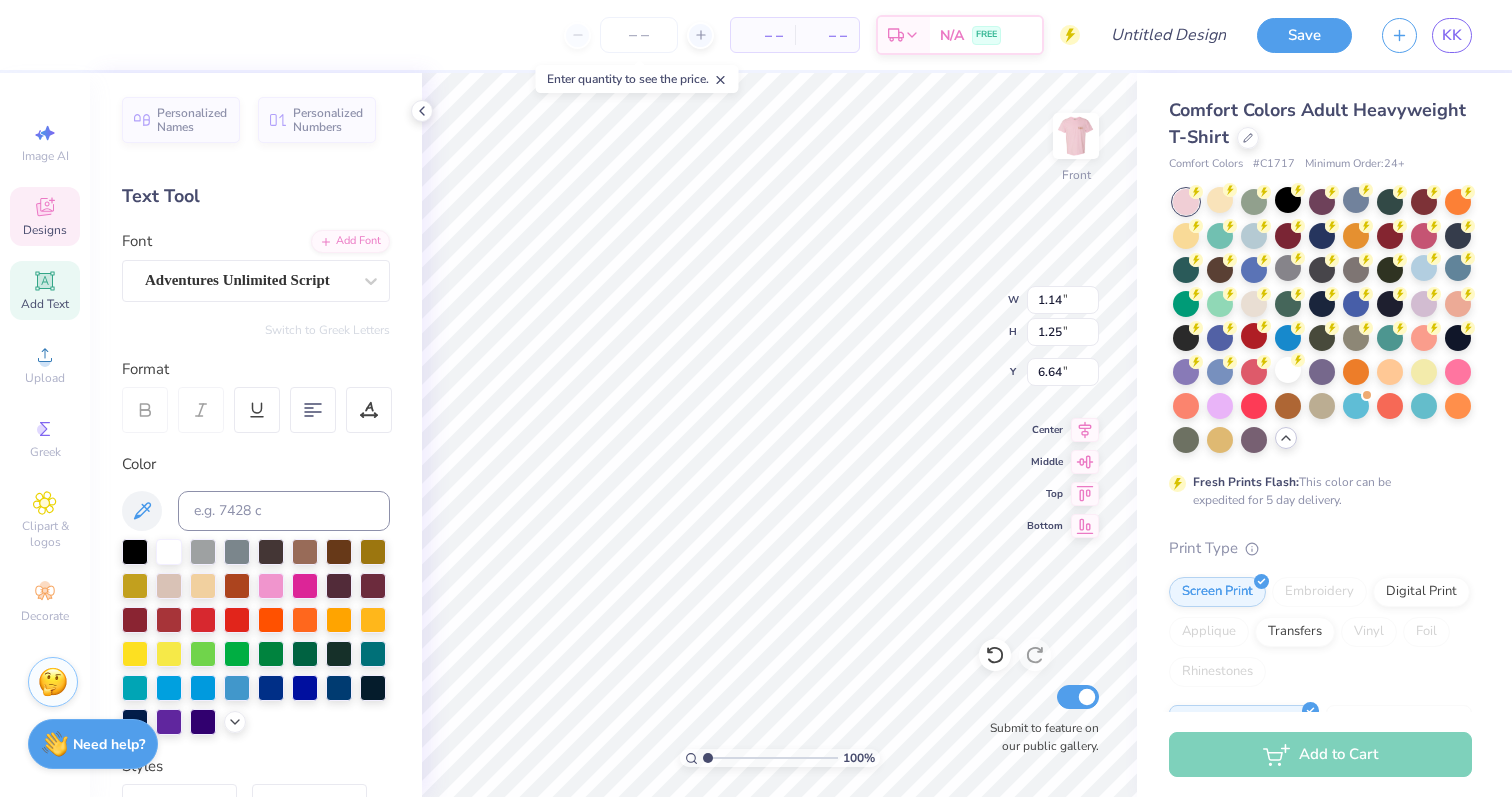 type on "7.25" 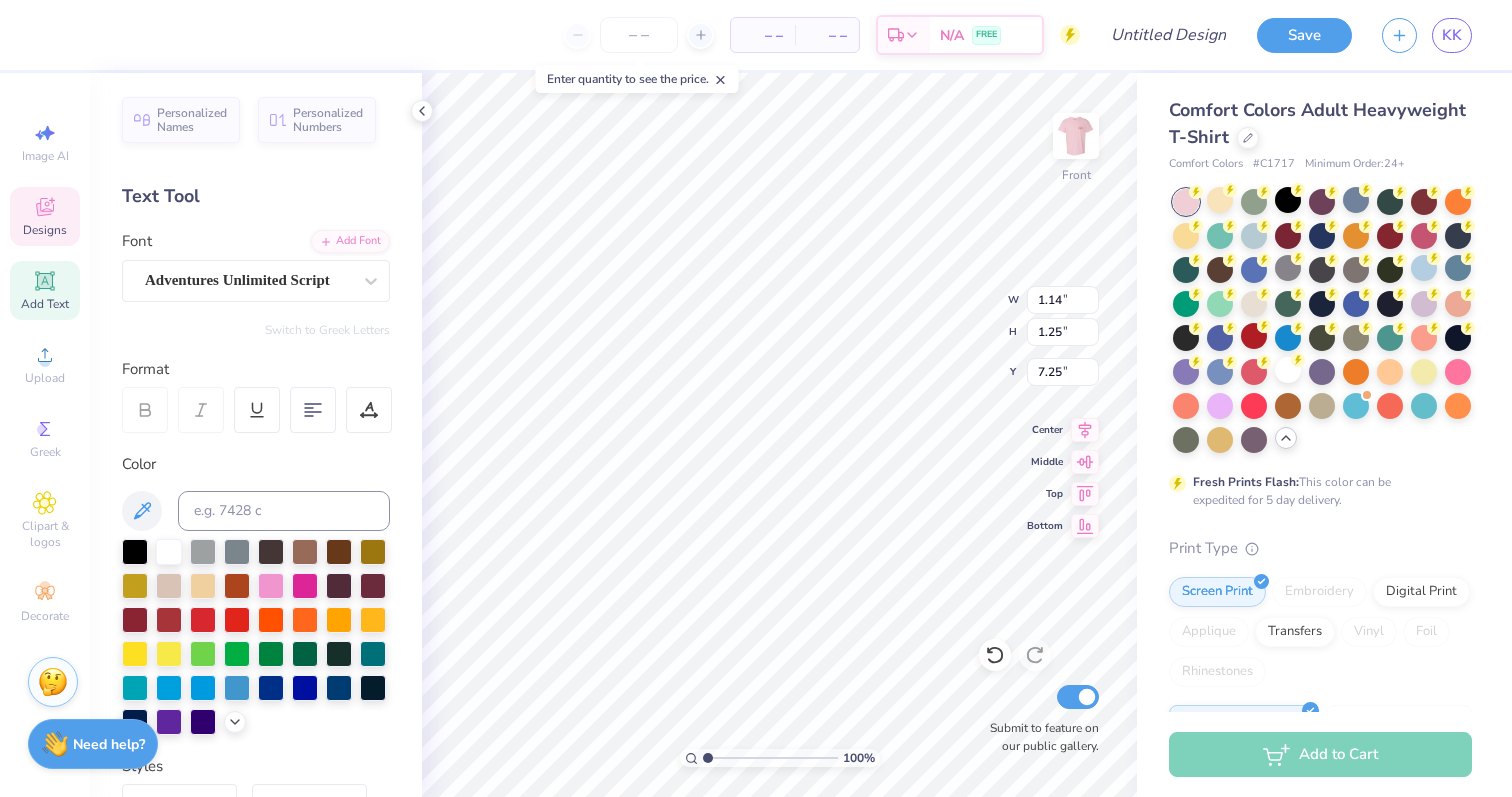 type on "1" 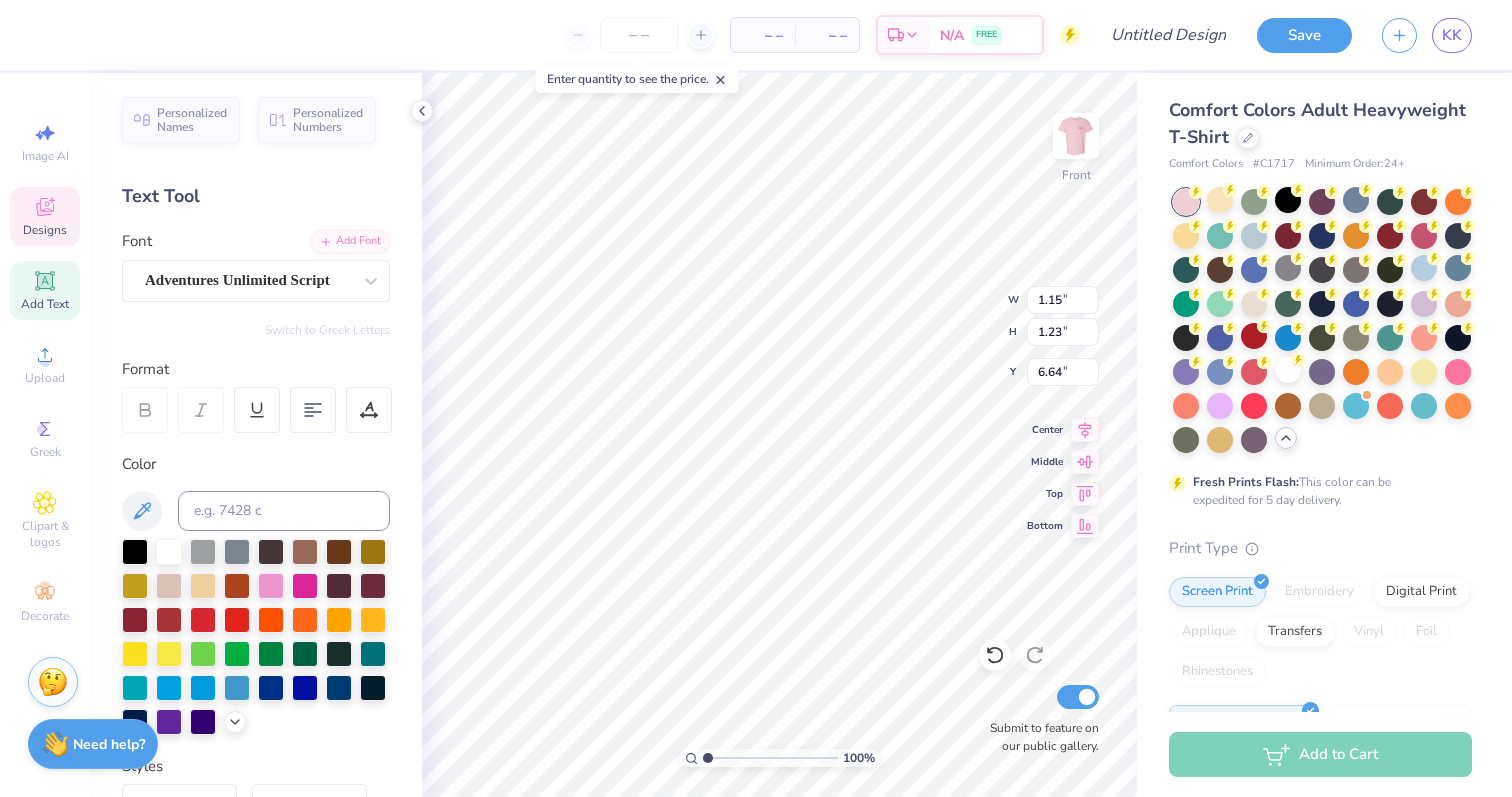type on "18" 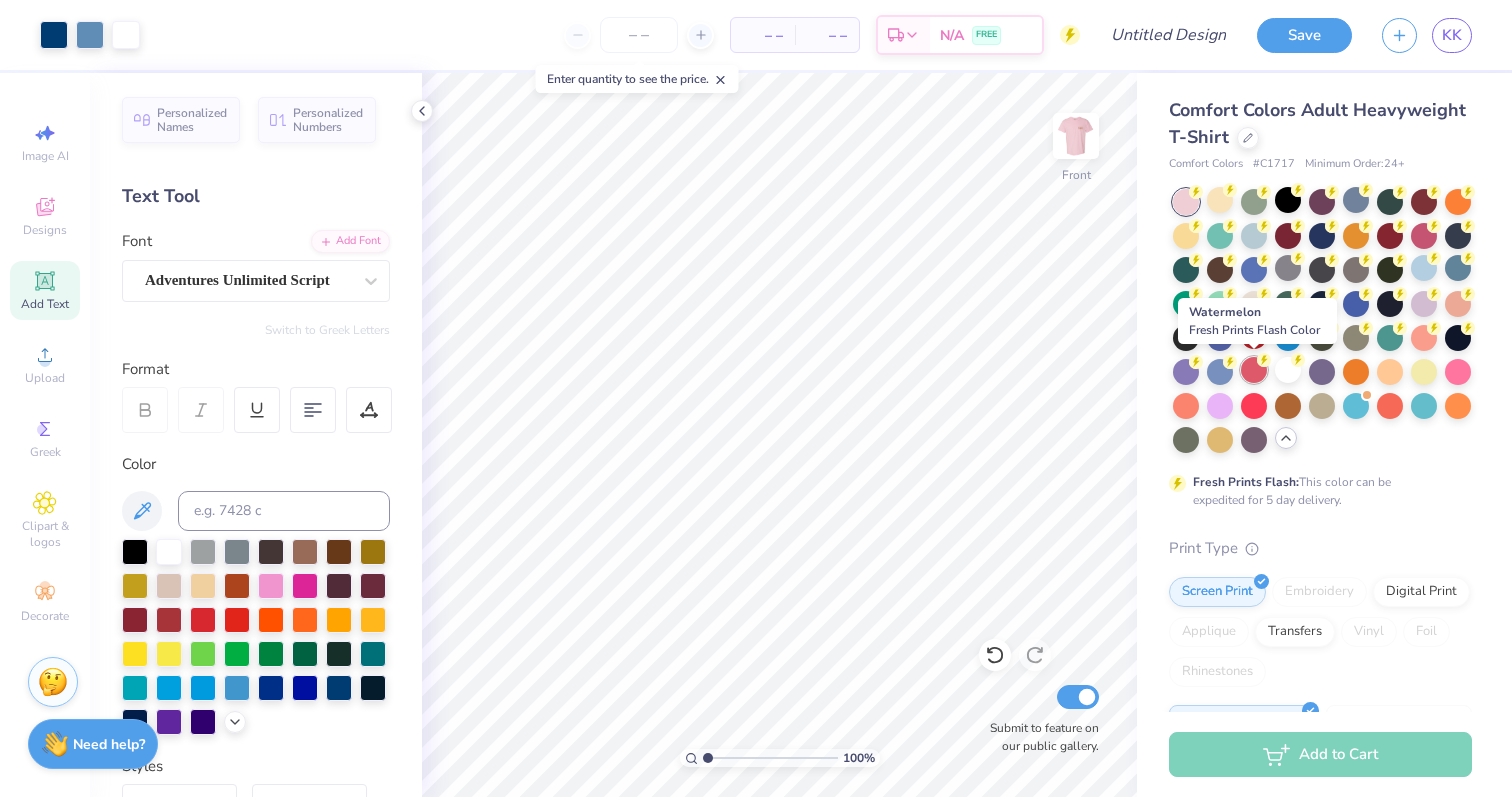 click at bounding box center [1254, 370] 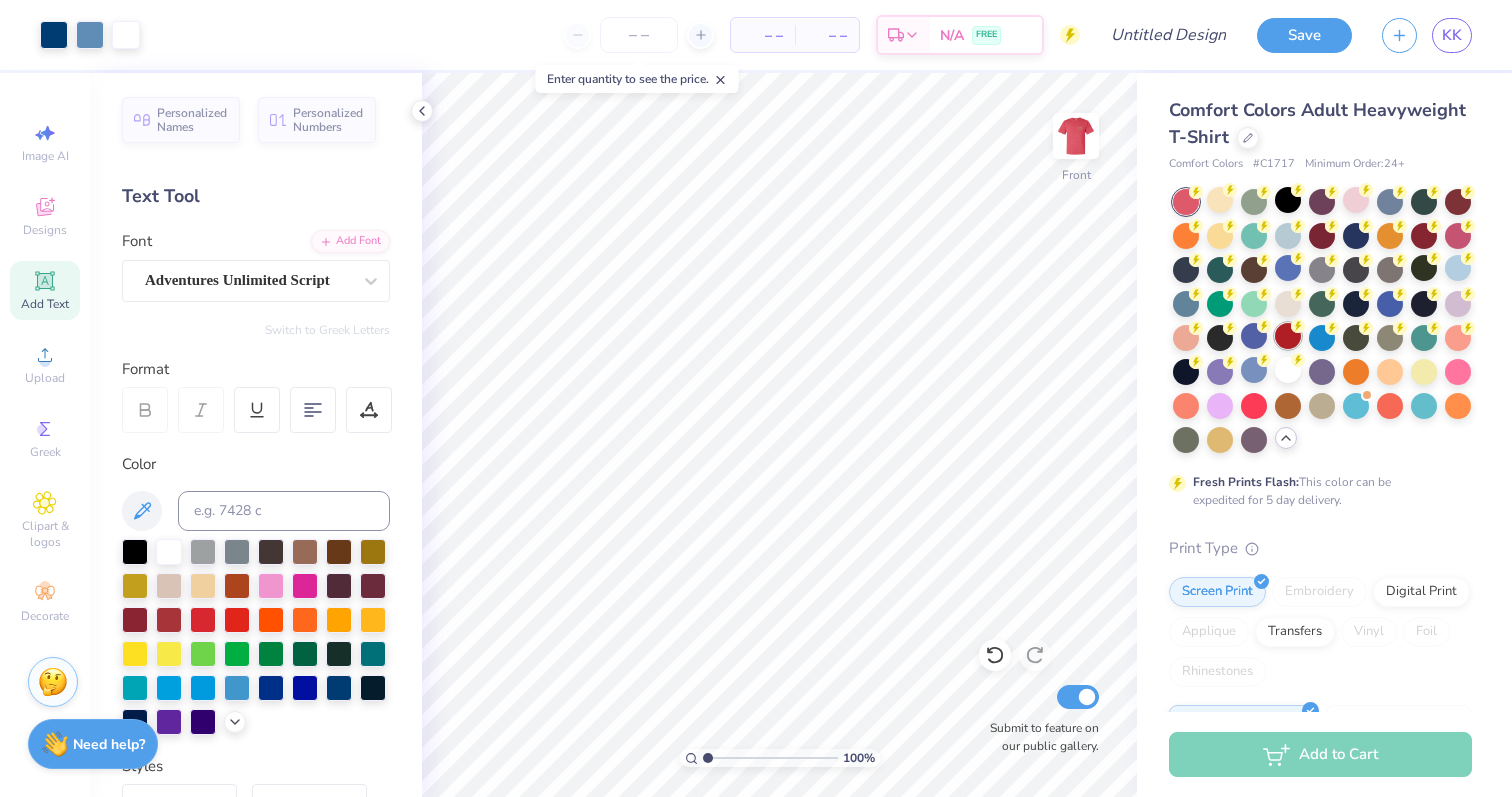 click at bounding box center [1288, 336] 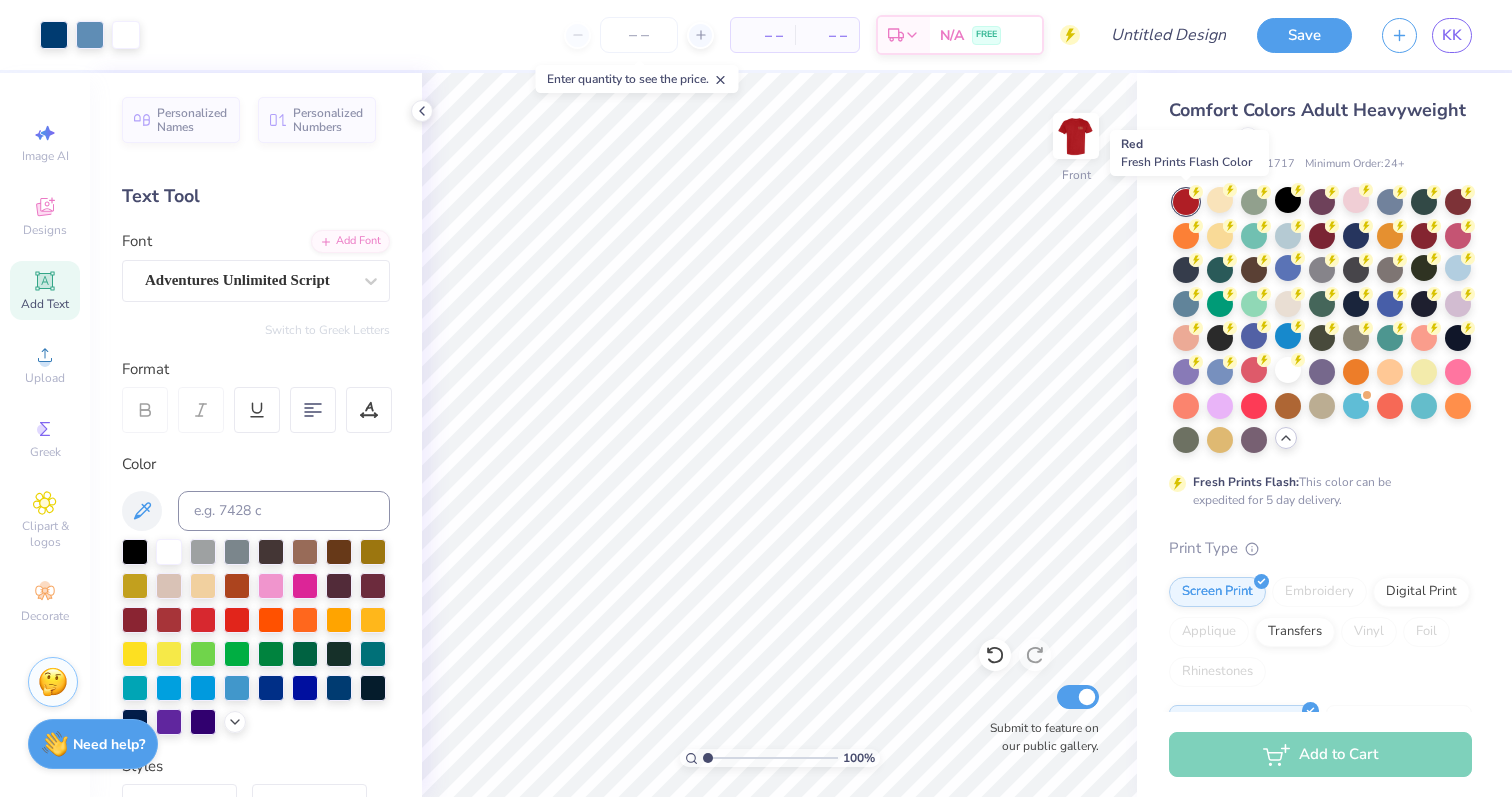 click at bounding box center [1186, 202] 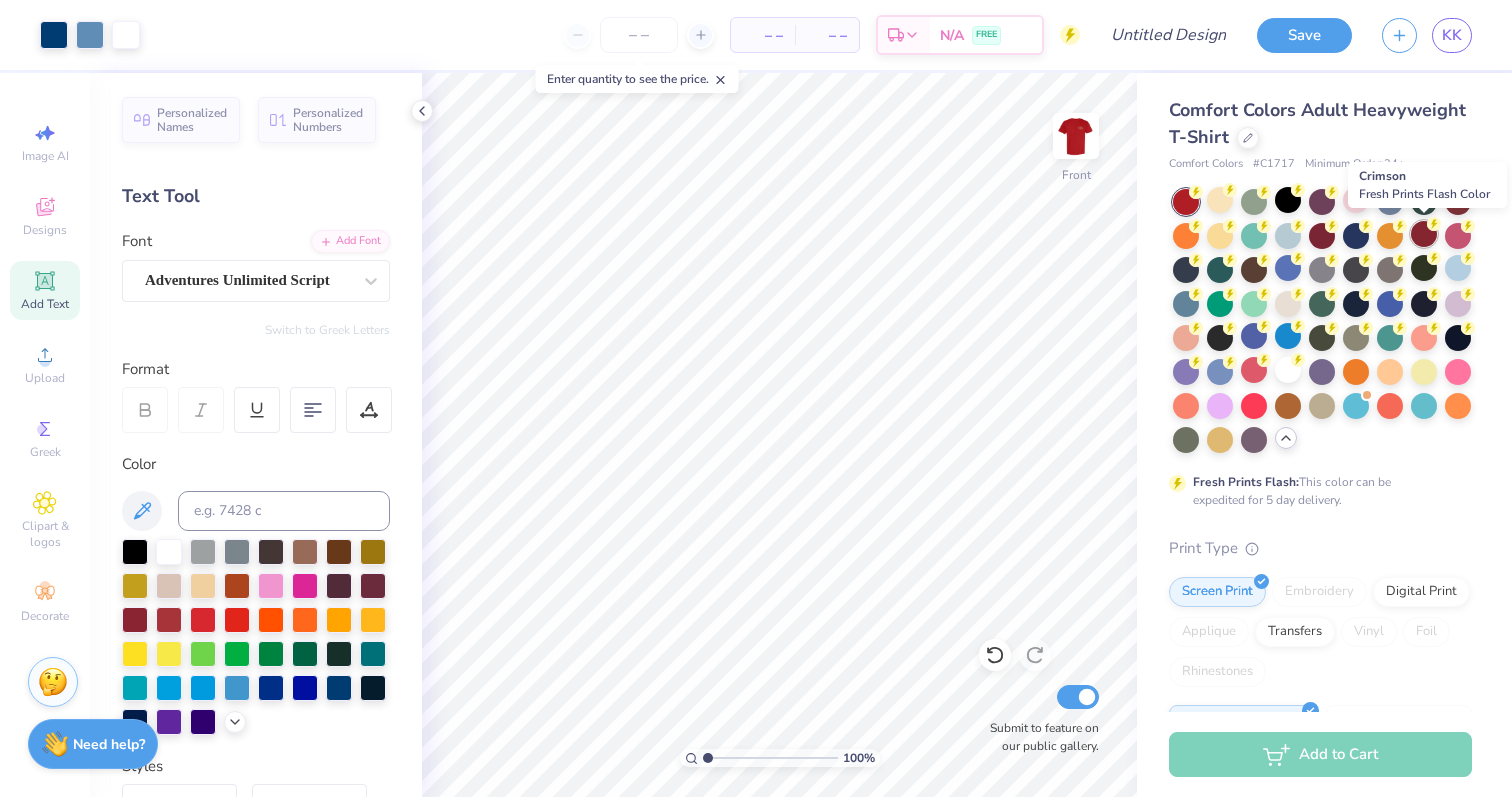 click at bounding box center (1424, 234) 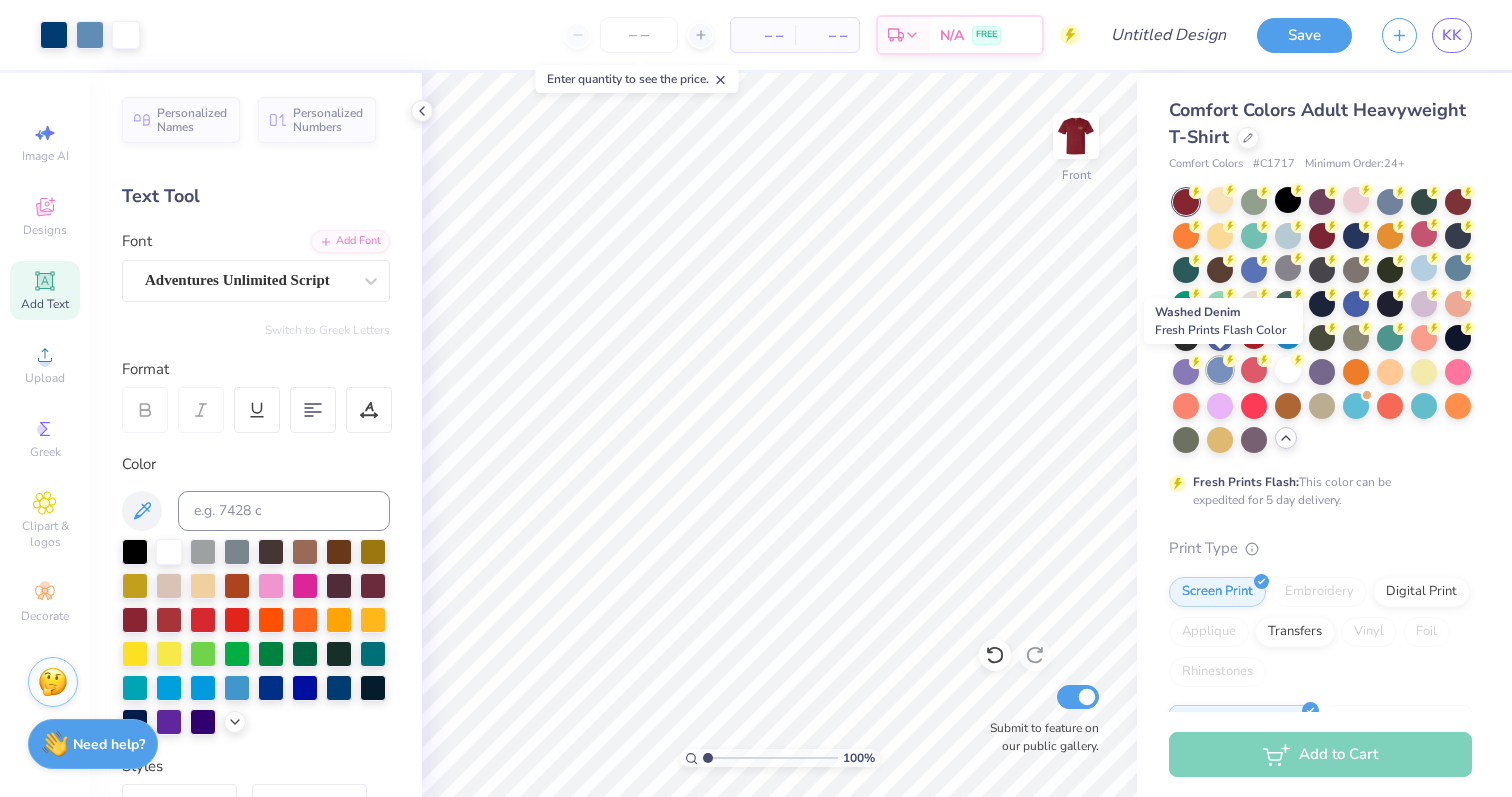click at bounding box center (1220, 370) 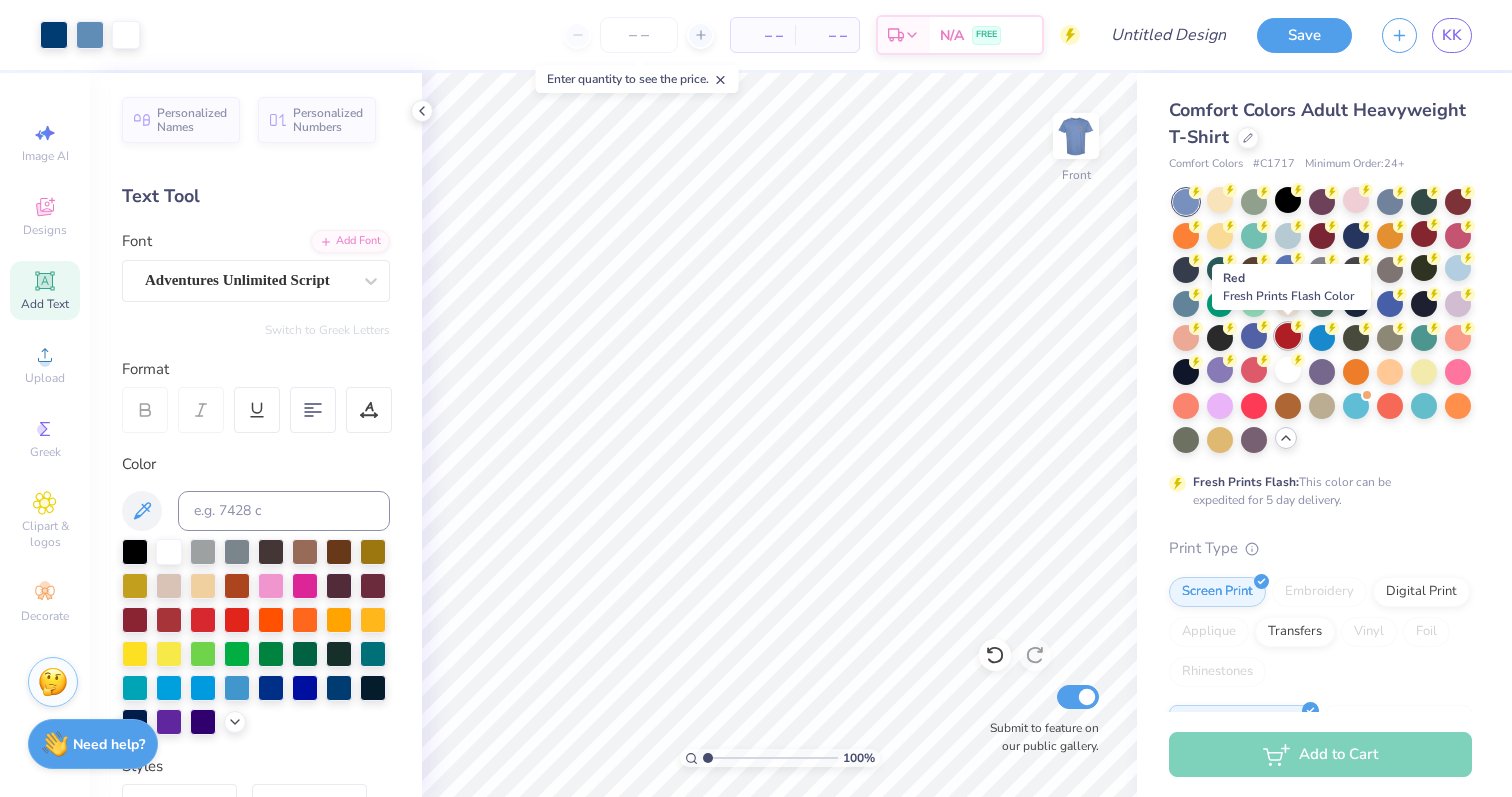 click at bounding box center (1288, 336) 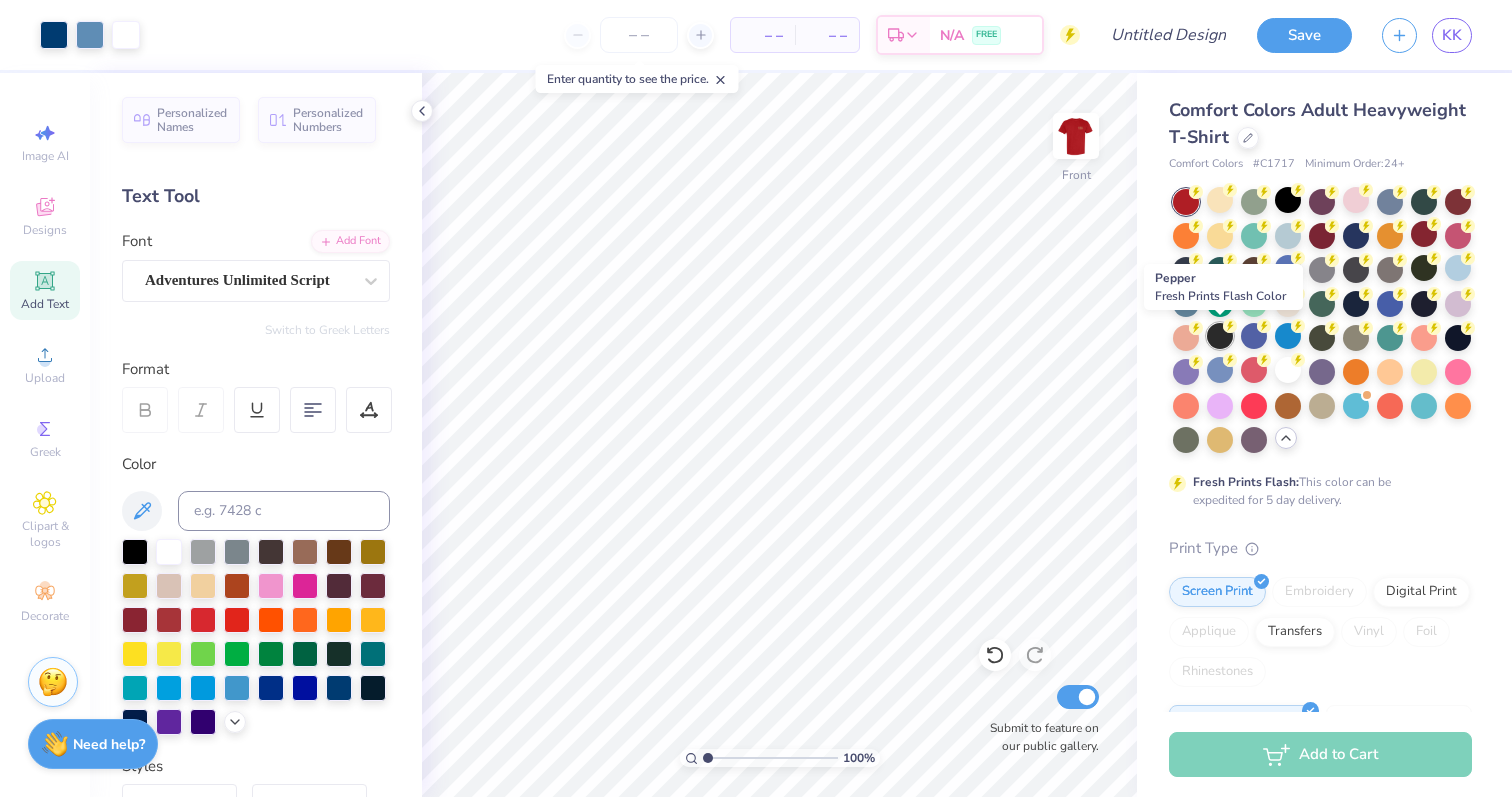 click at bounding box center (1220, 336) 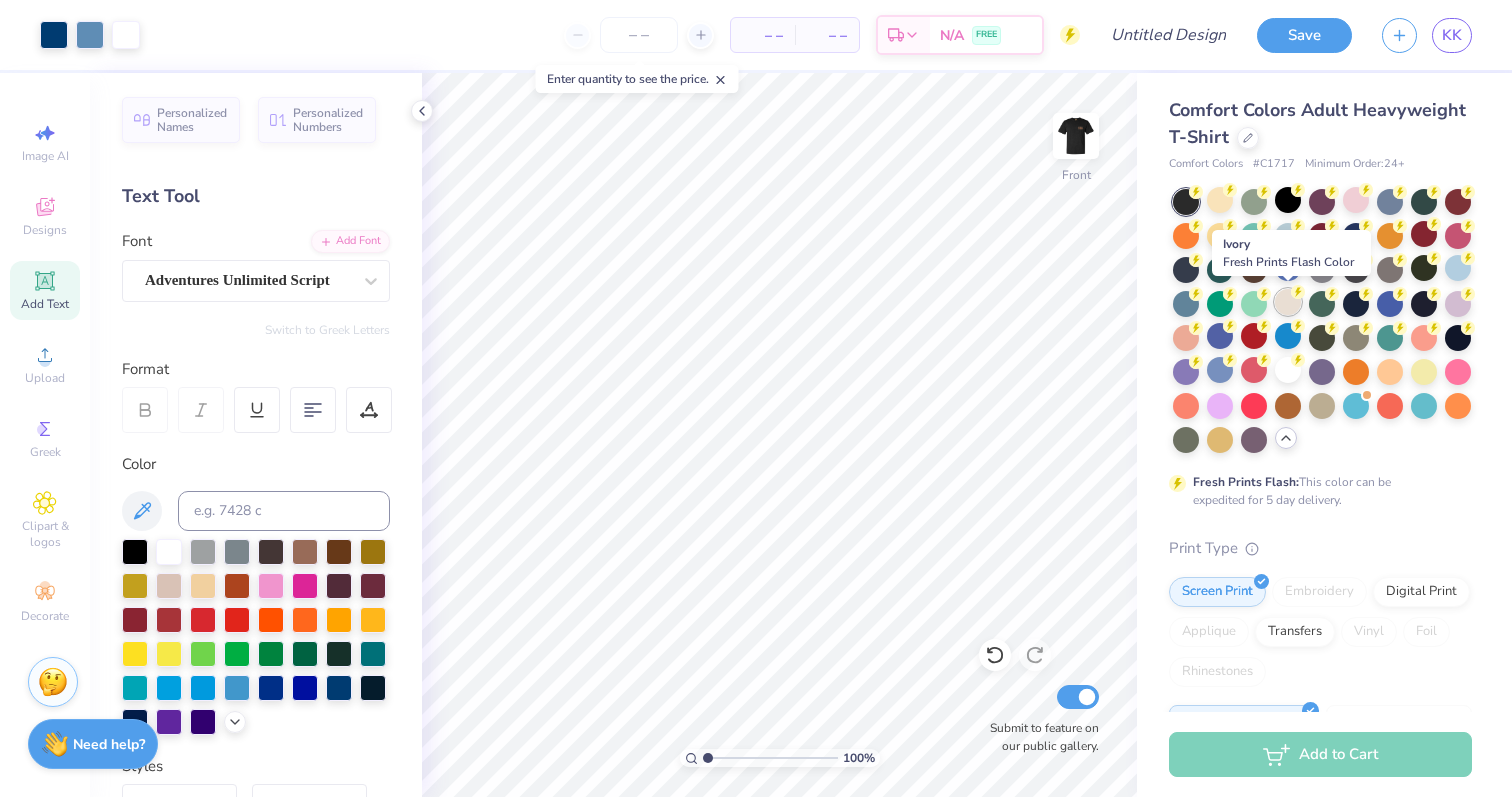 click at bounding box center [1288, 302] 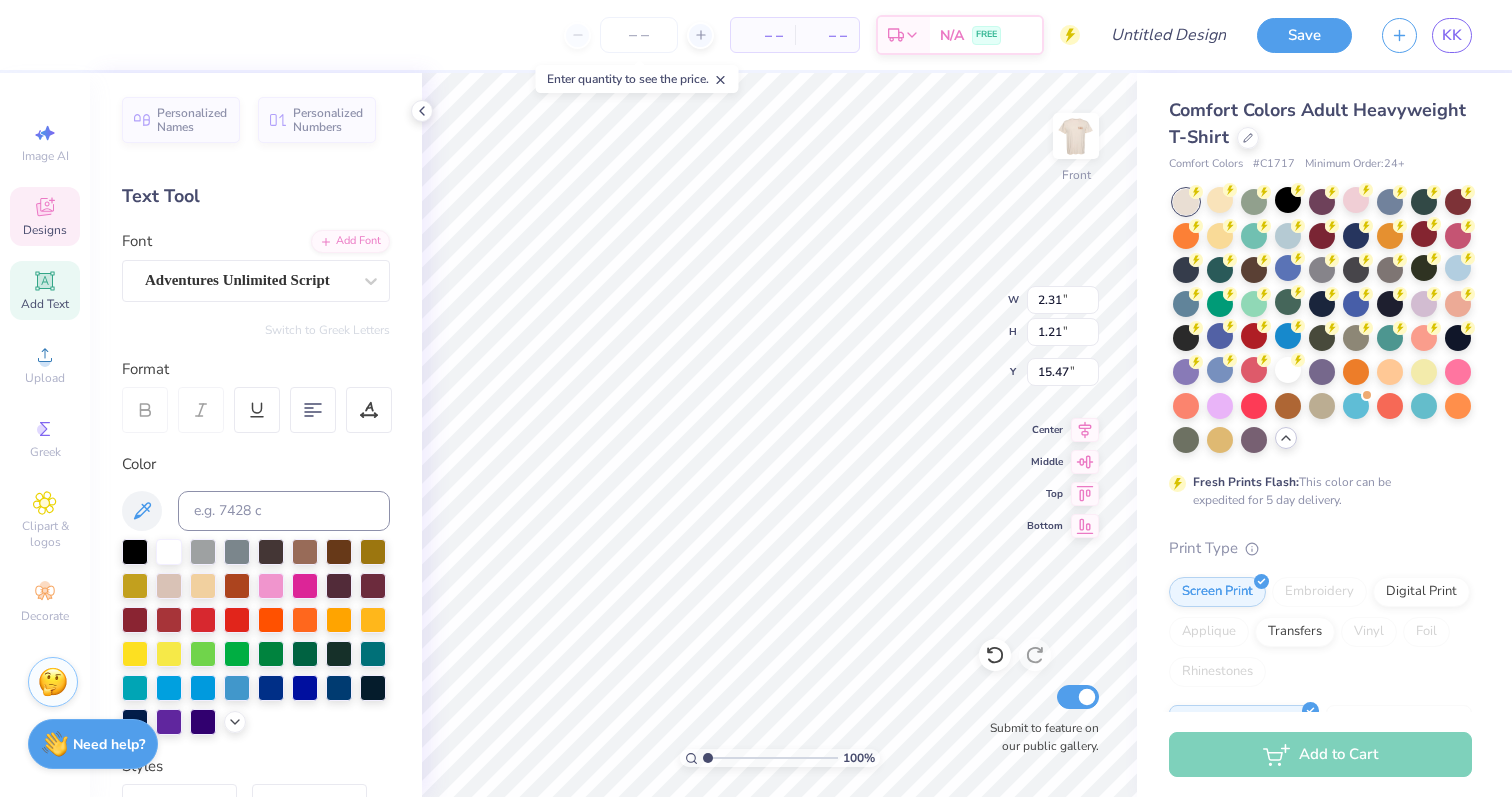 type on "20.70" 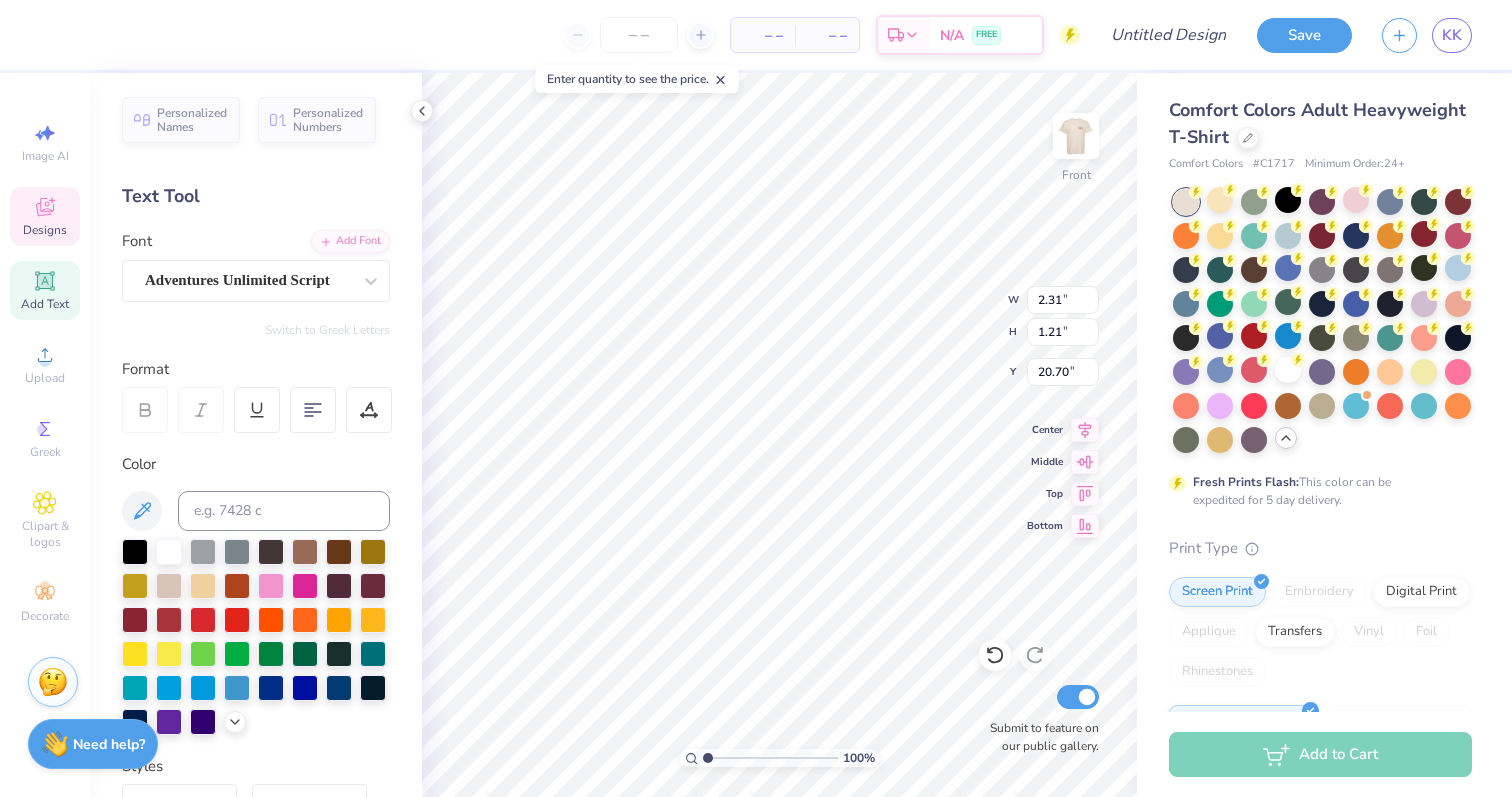 type on "3.08" 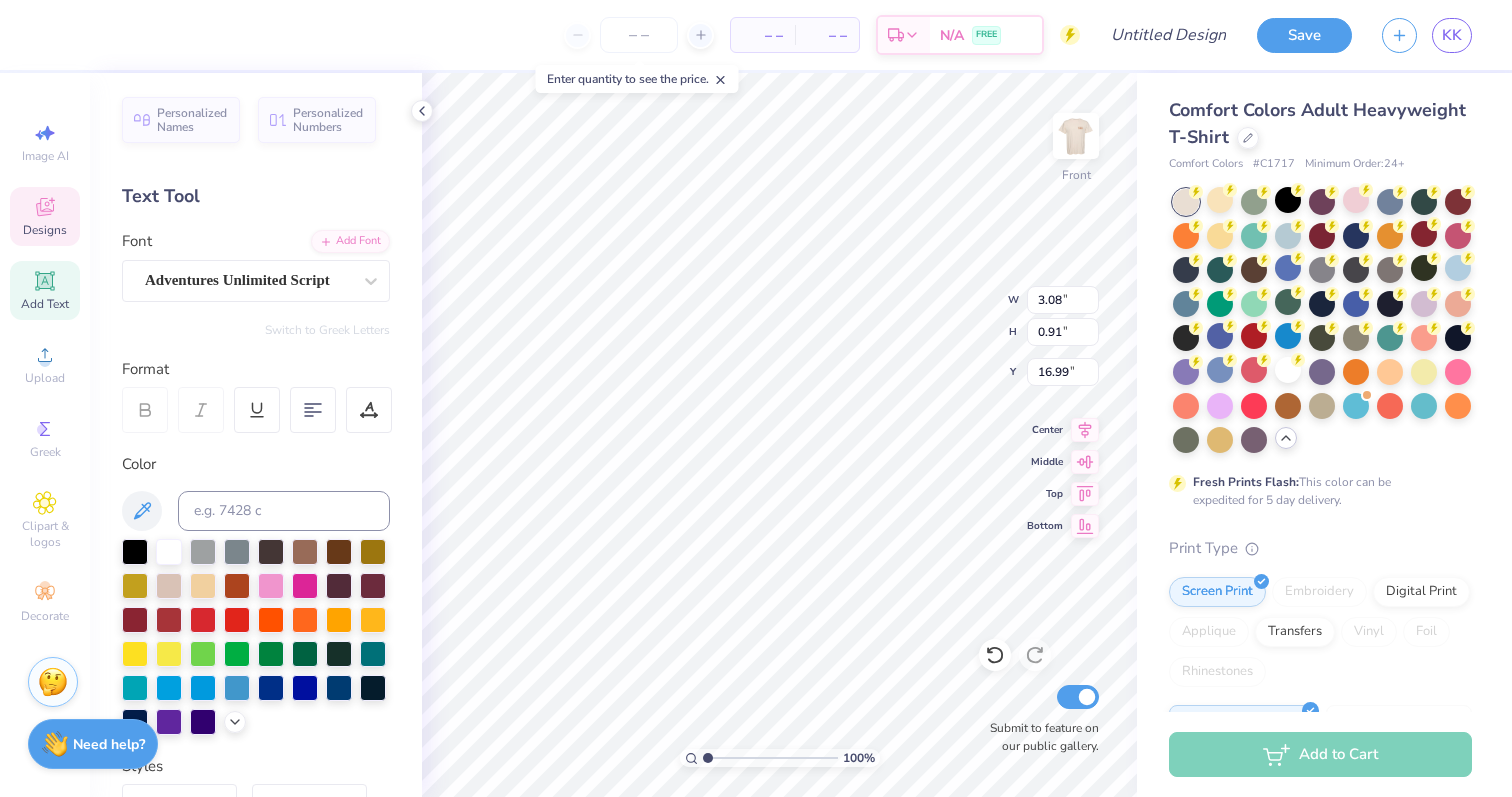 type on "23.70" 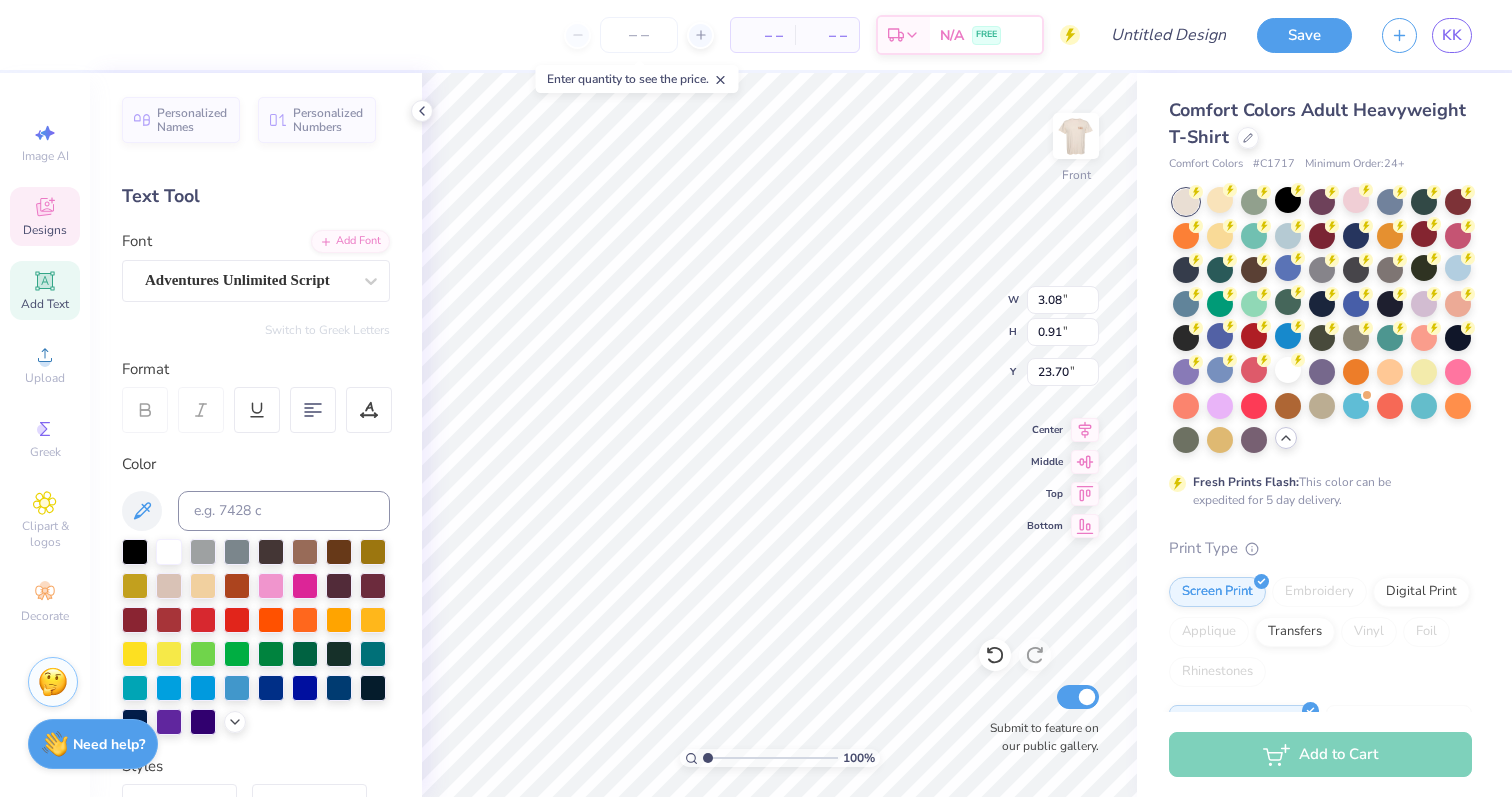 type on "2.31" 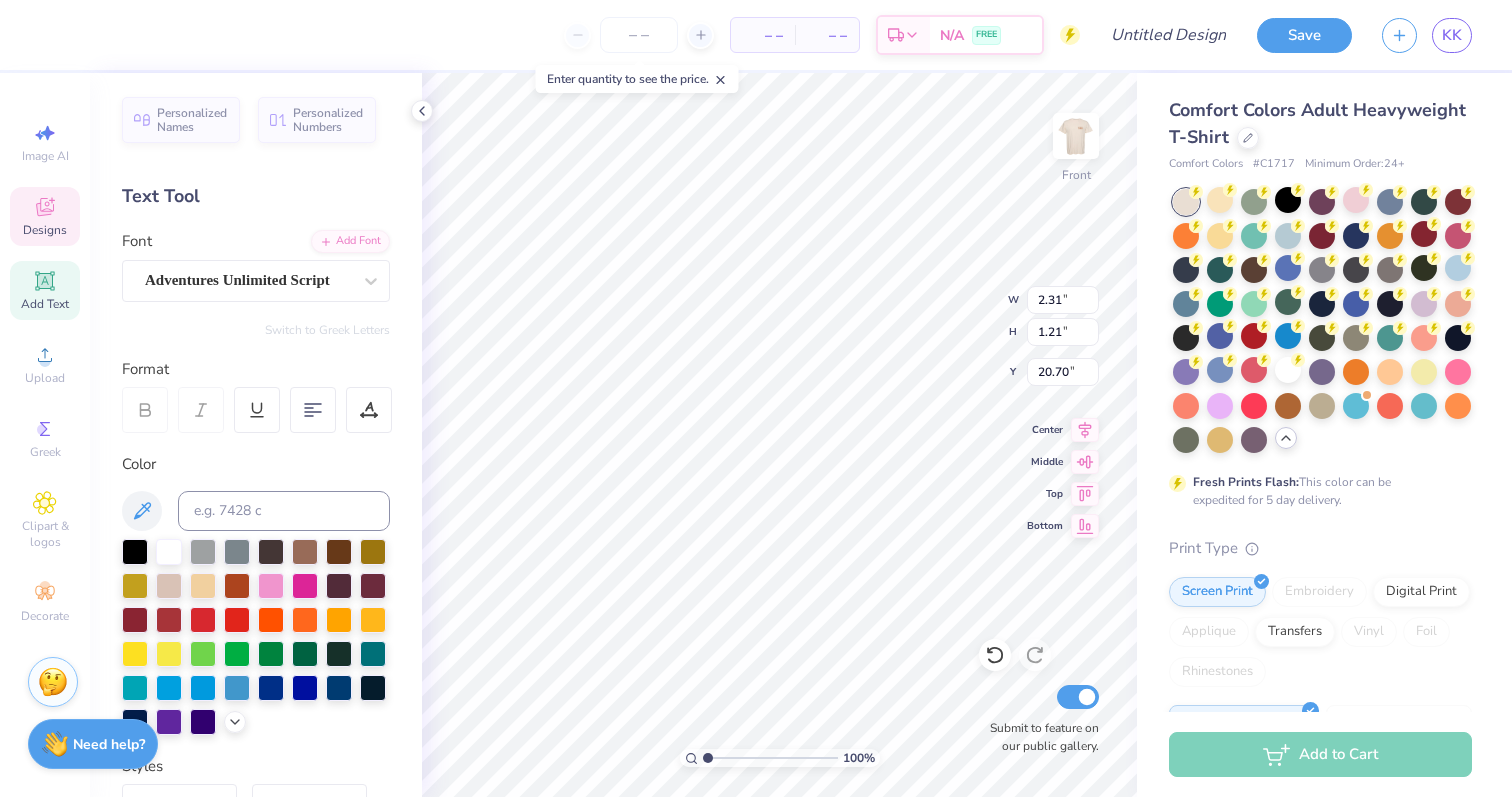 type on "13.98" 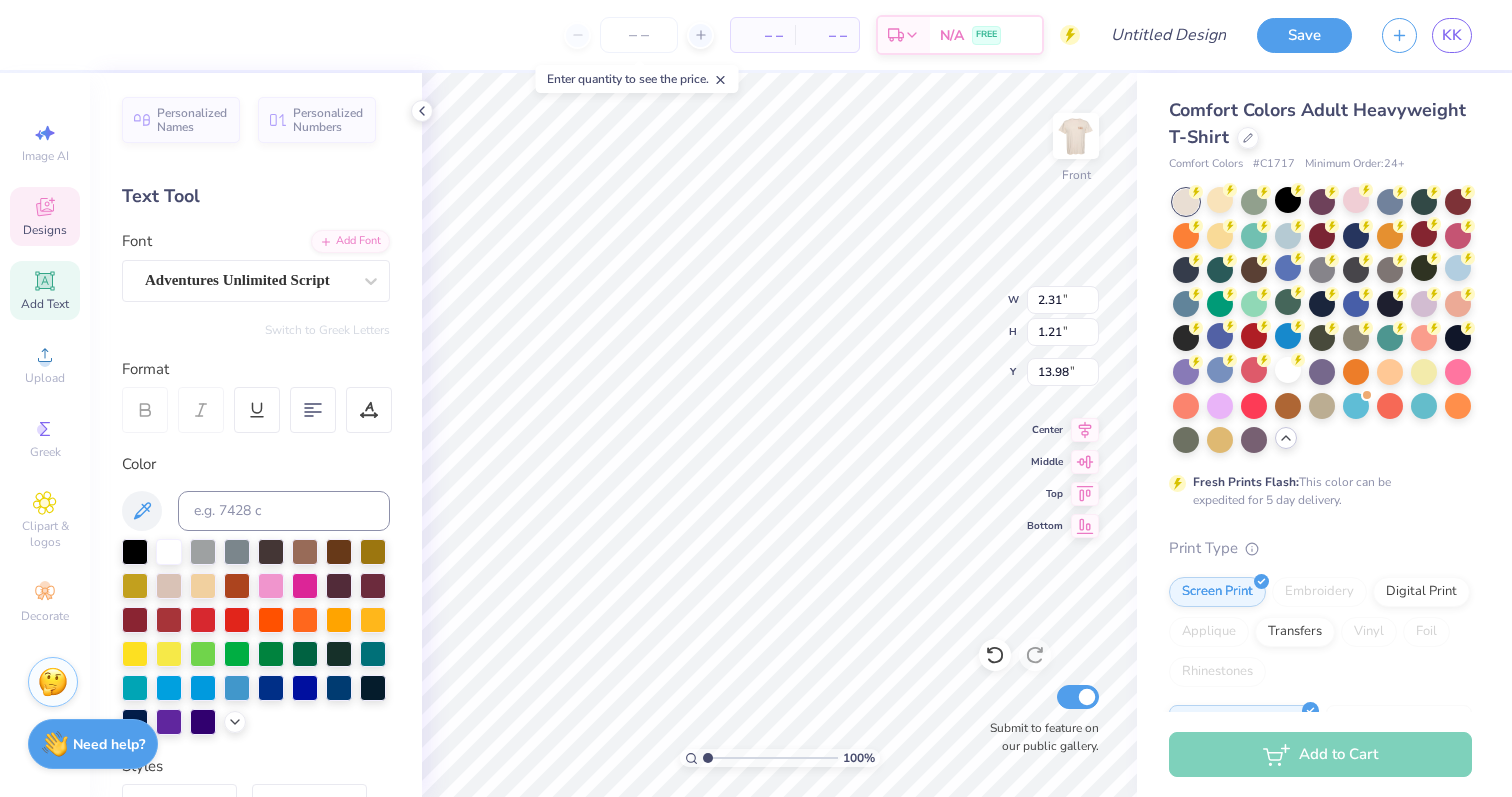 type on "12.42" 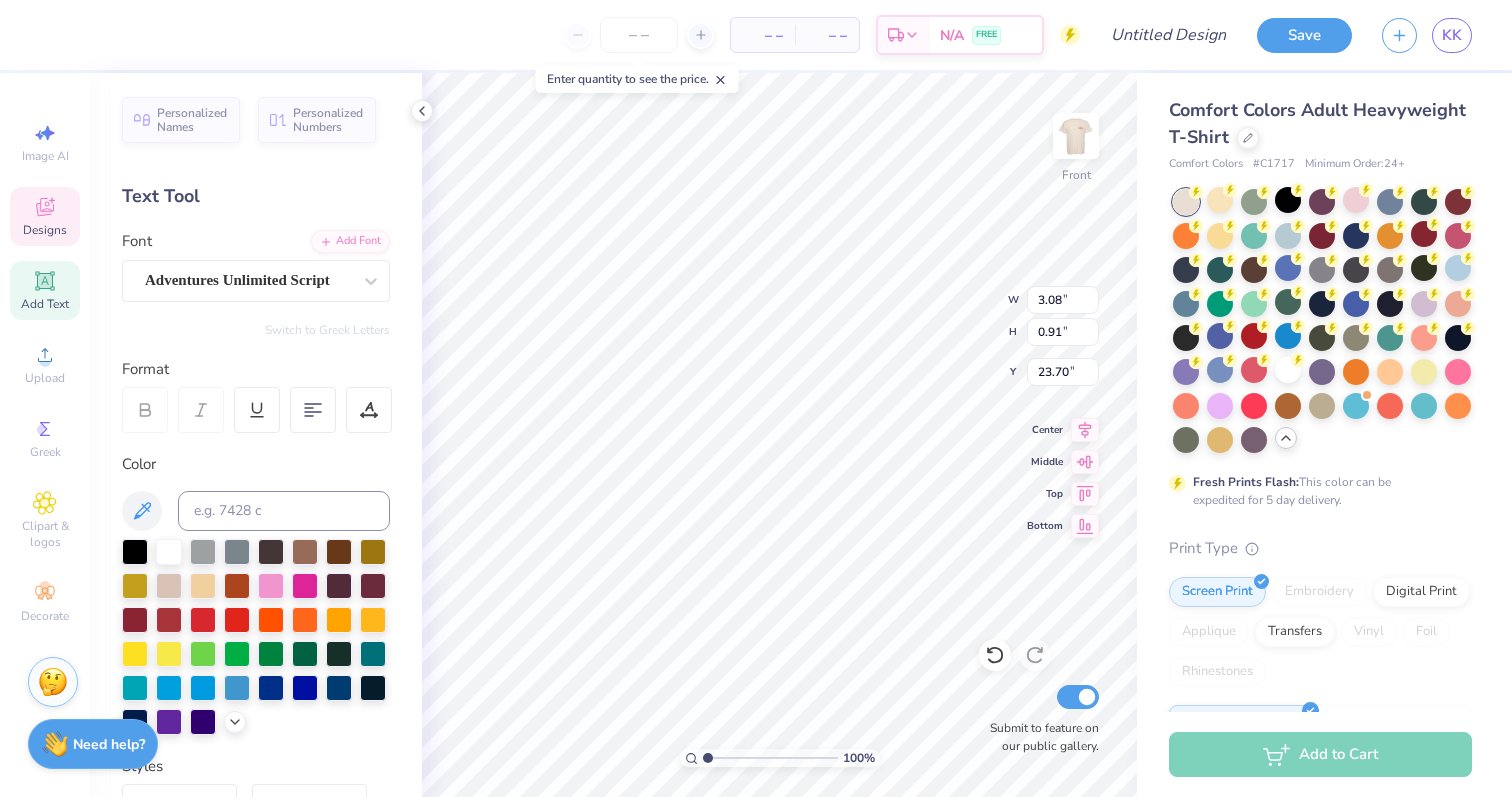type on "16.05" 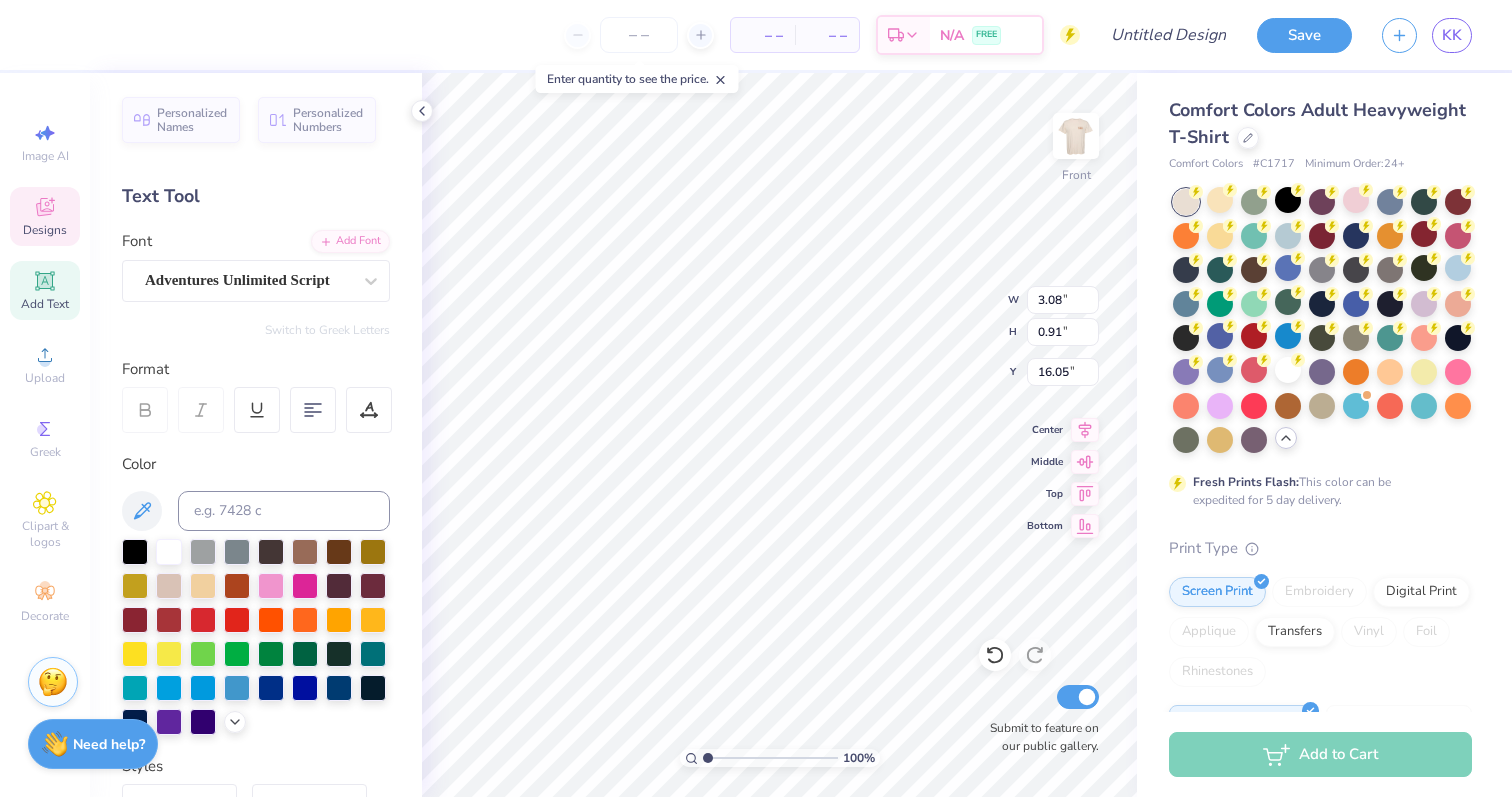 type on "o" 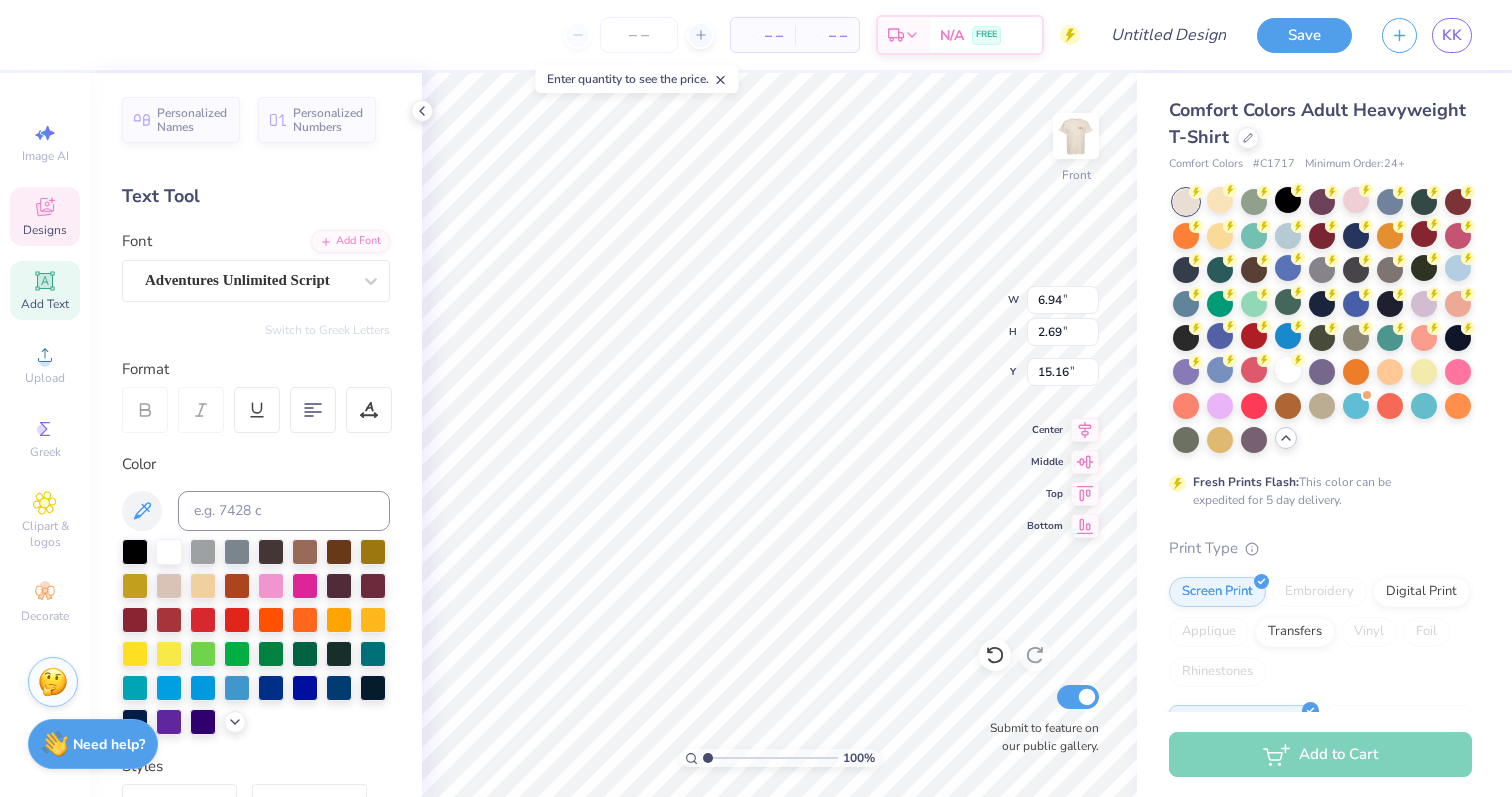 type on "14.77" 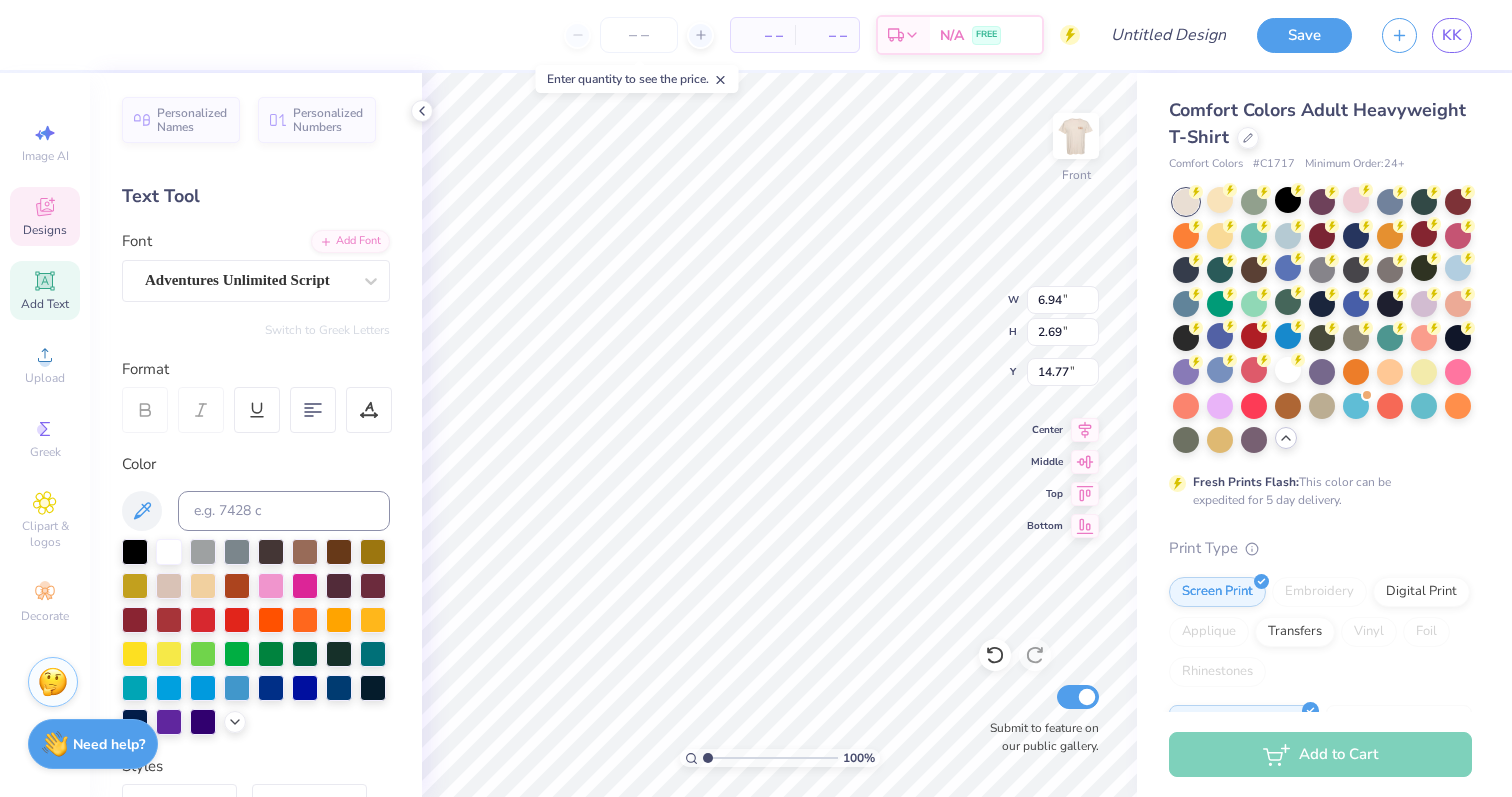 type on "6.08" 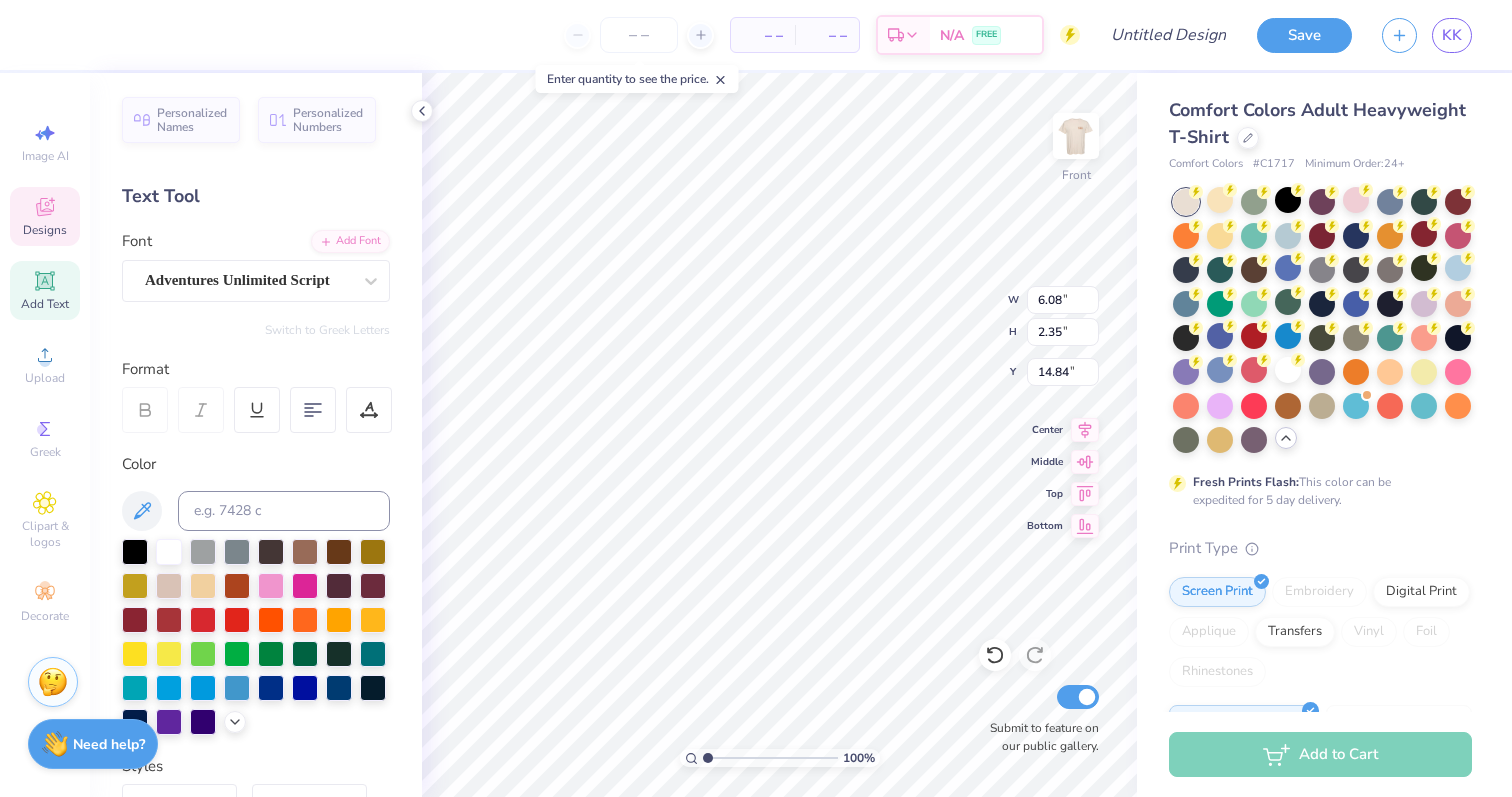 type on "15.19" 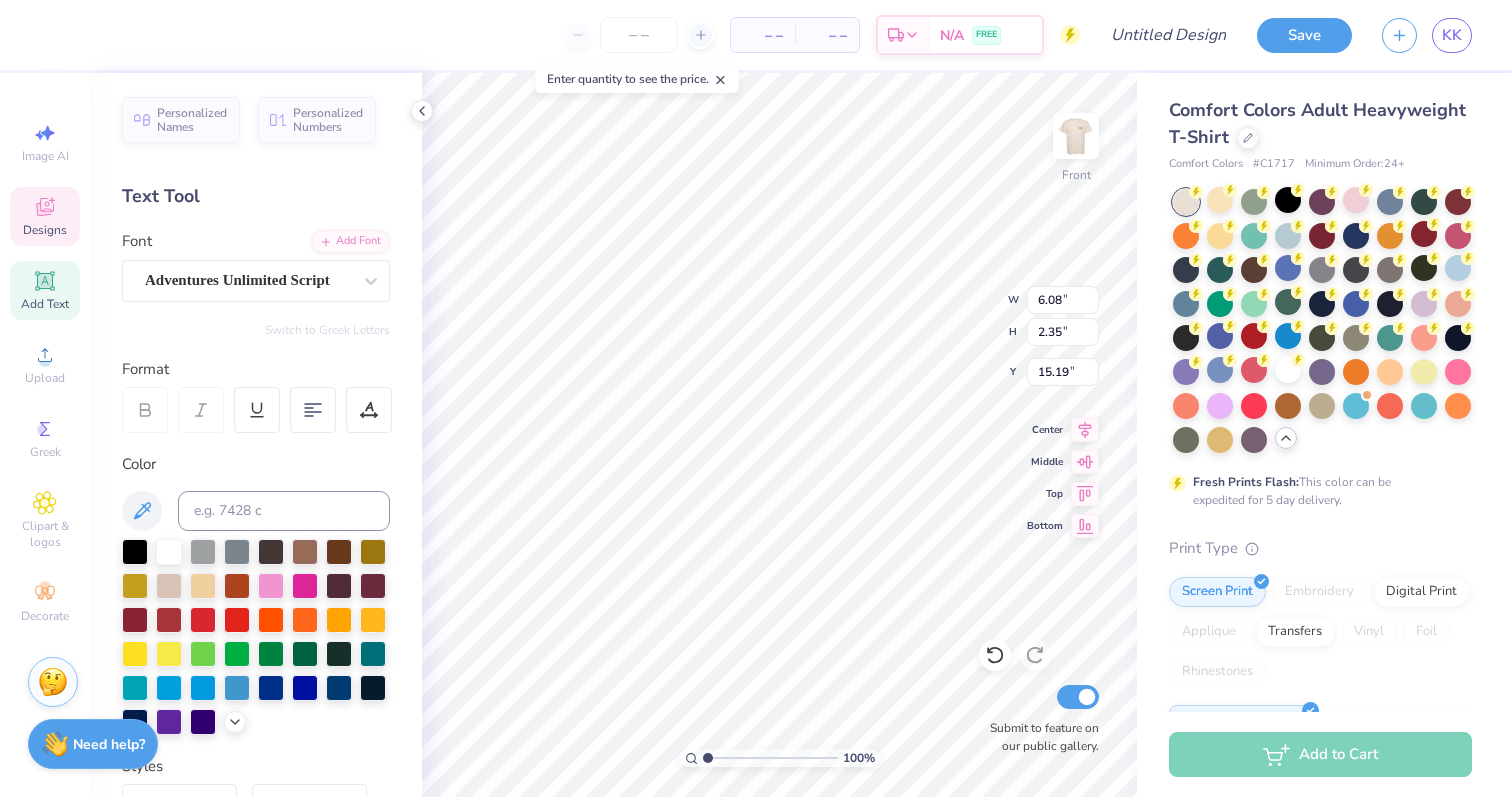 type on "5.49" 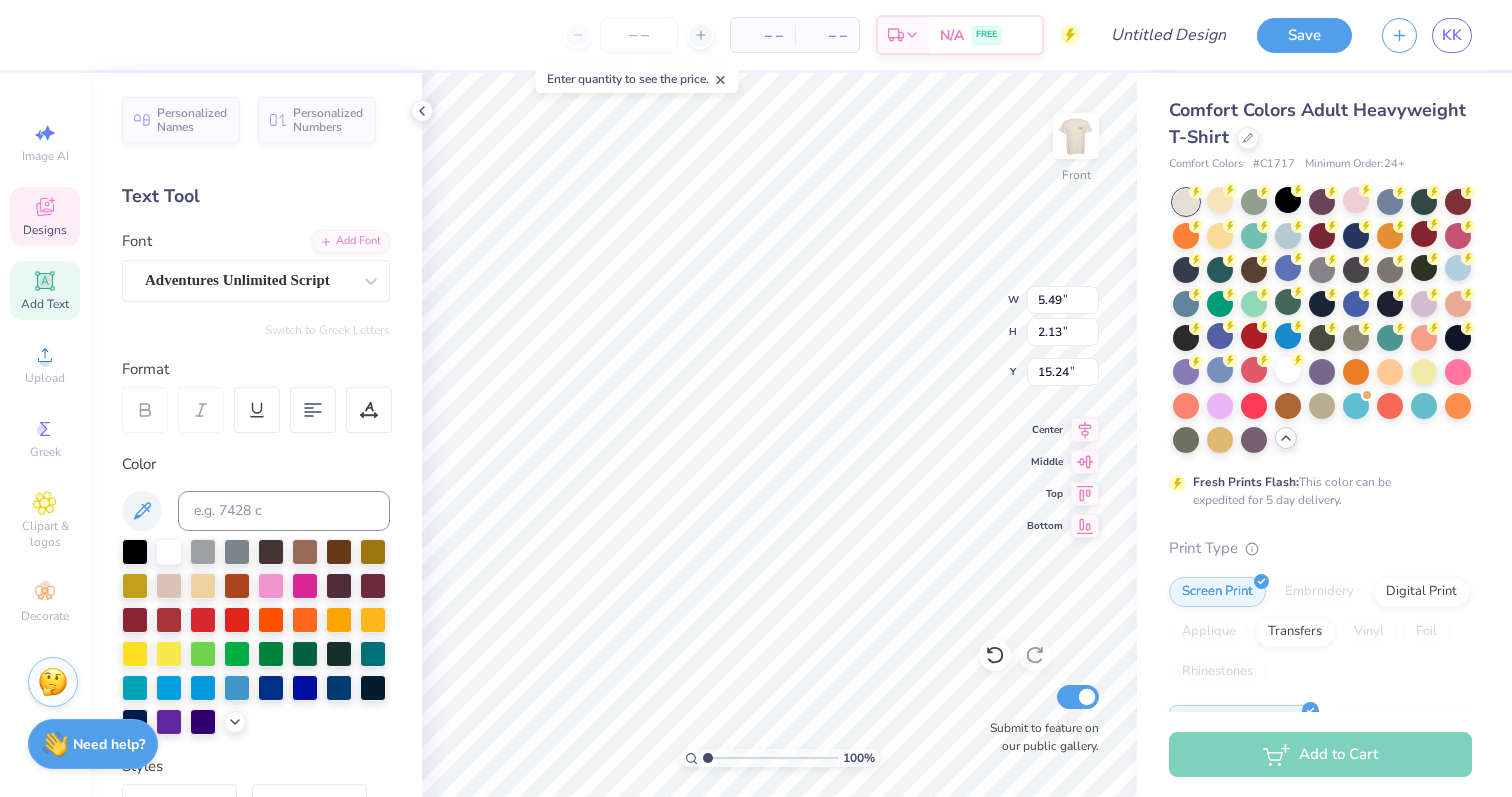 type on "14.77" 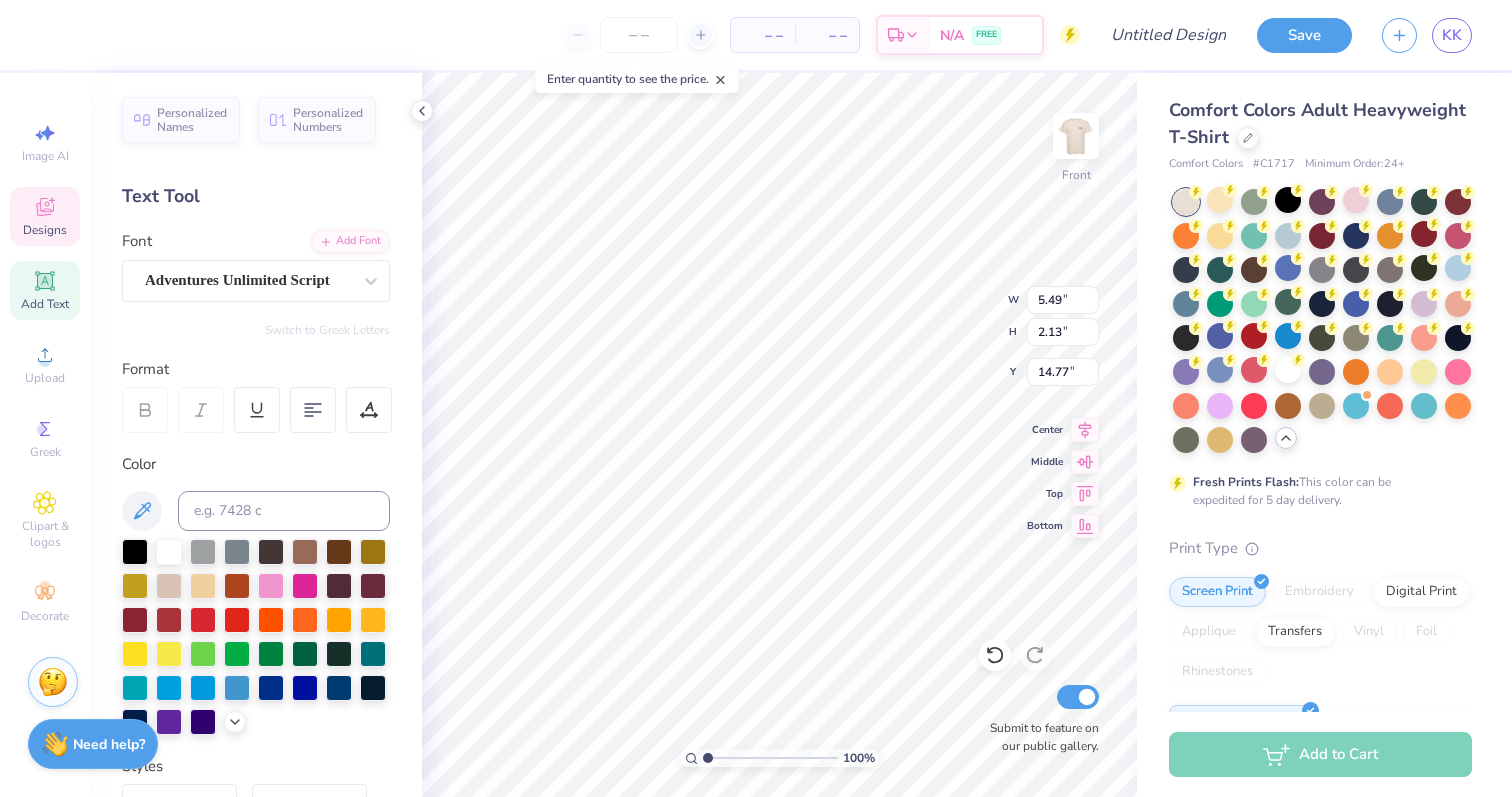 type on "15.61" 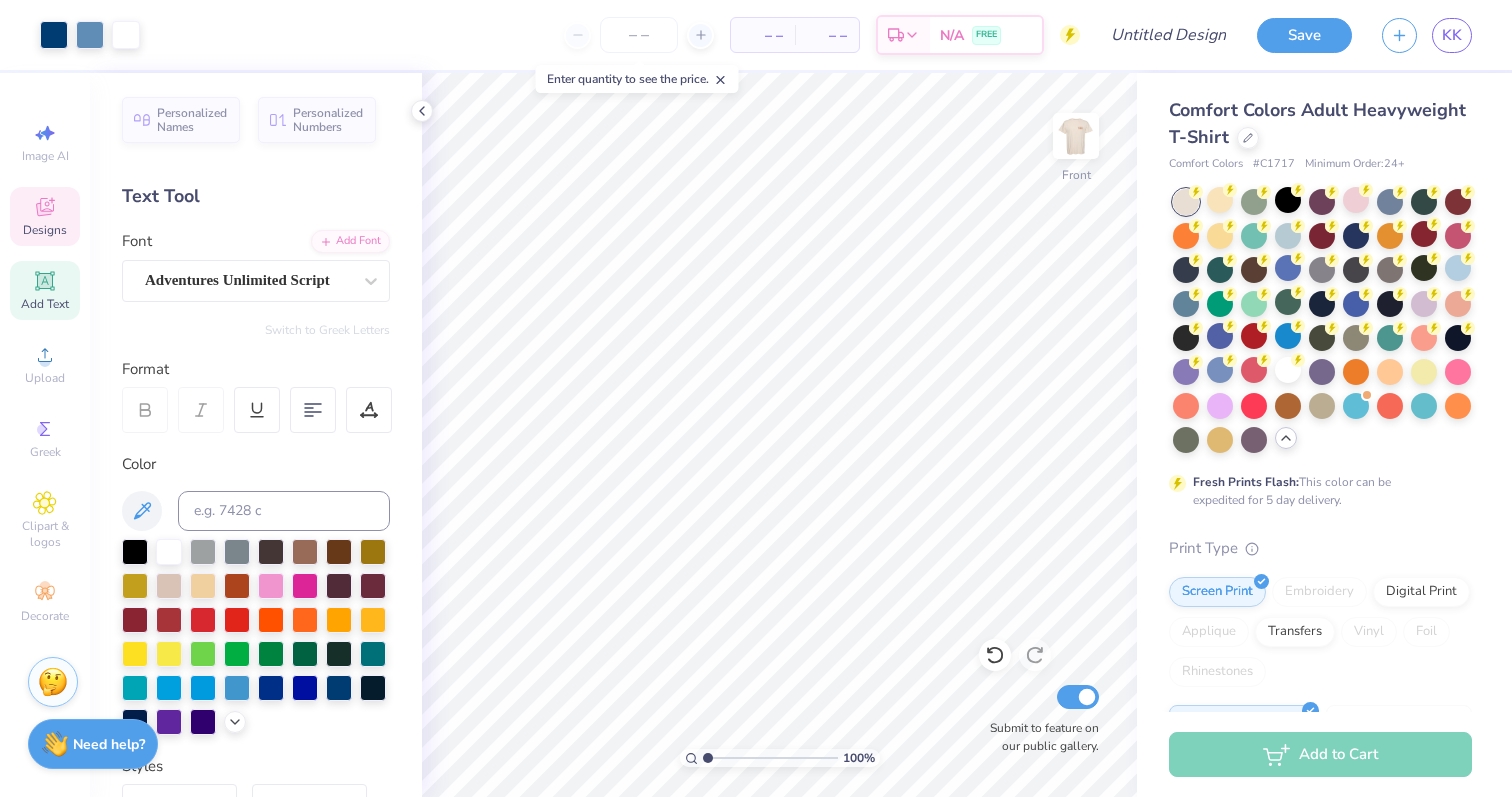 click on "Designs" at bounding box center (45, 230) 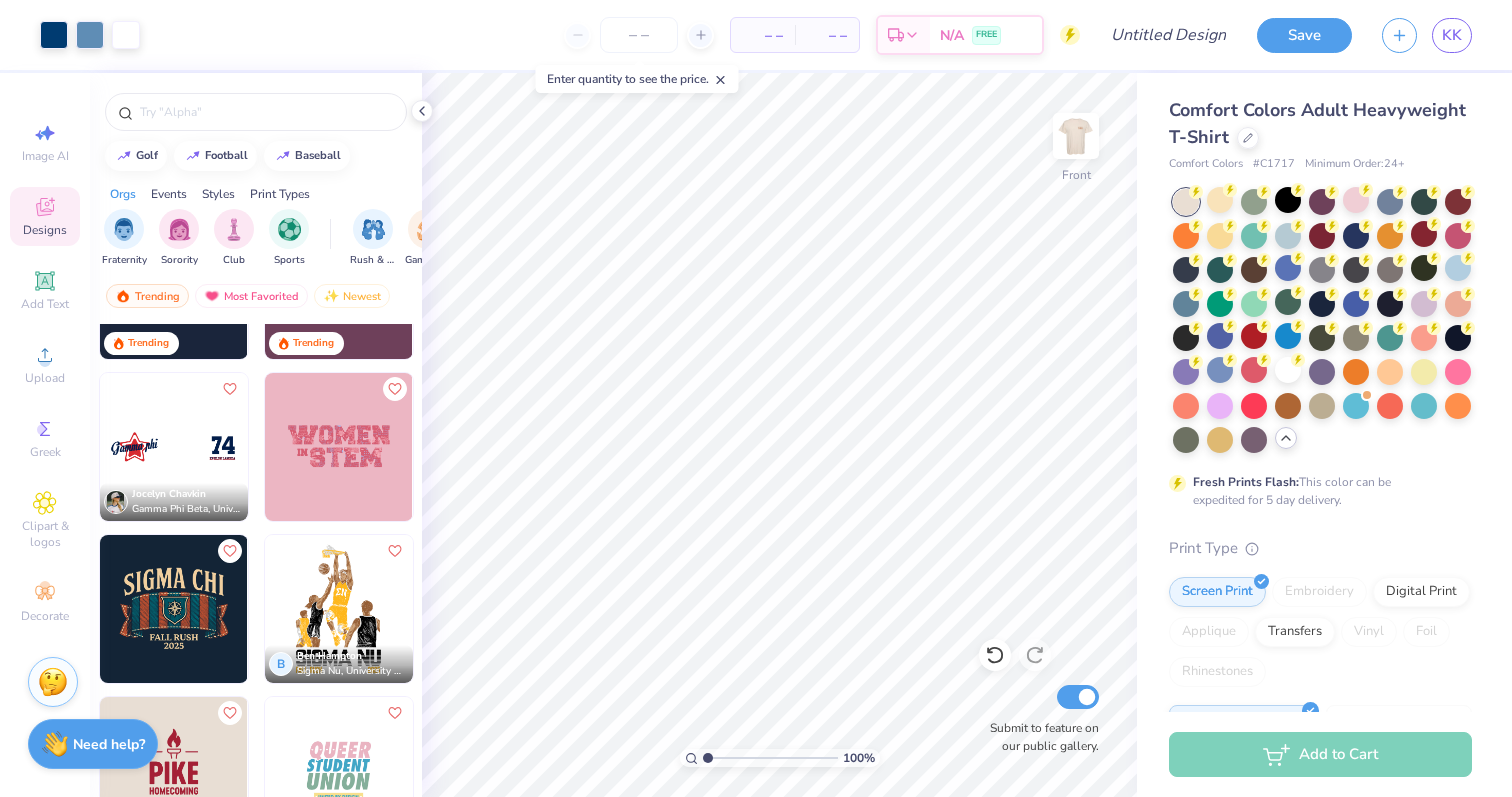 scroll, scrollTop: 9676, scrollLeft: 0, axis: vertical 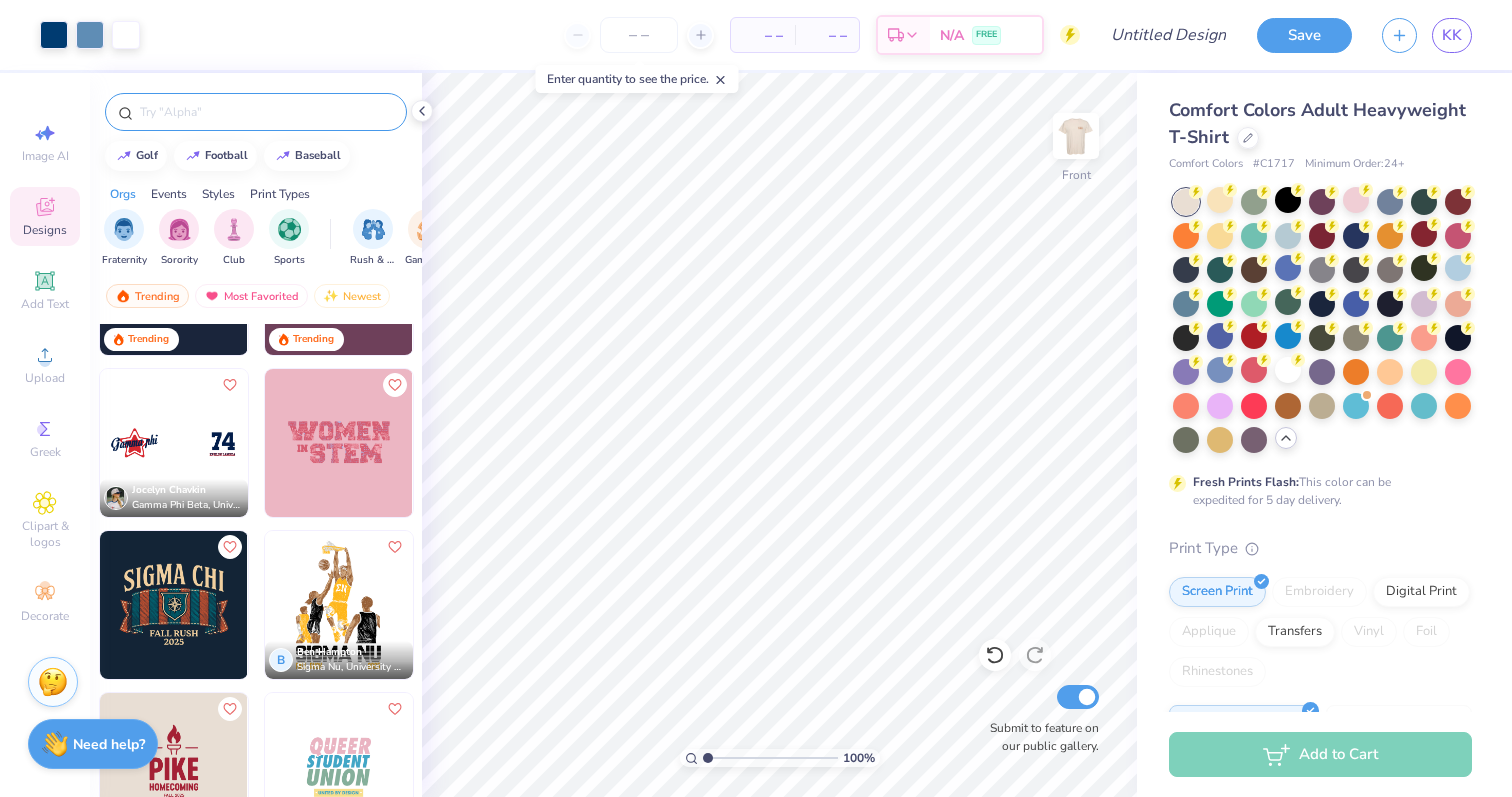 click at bounding box center [266, 112] 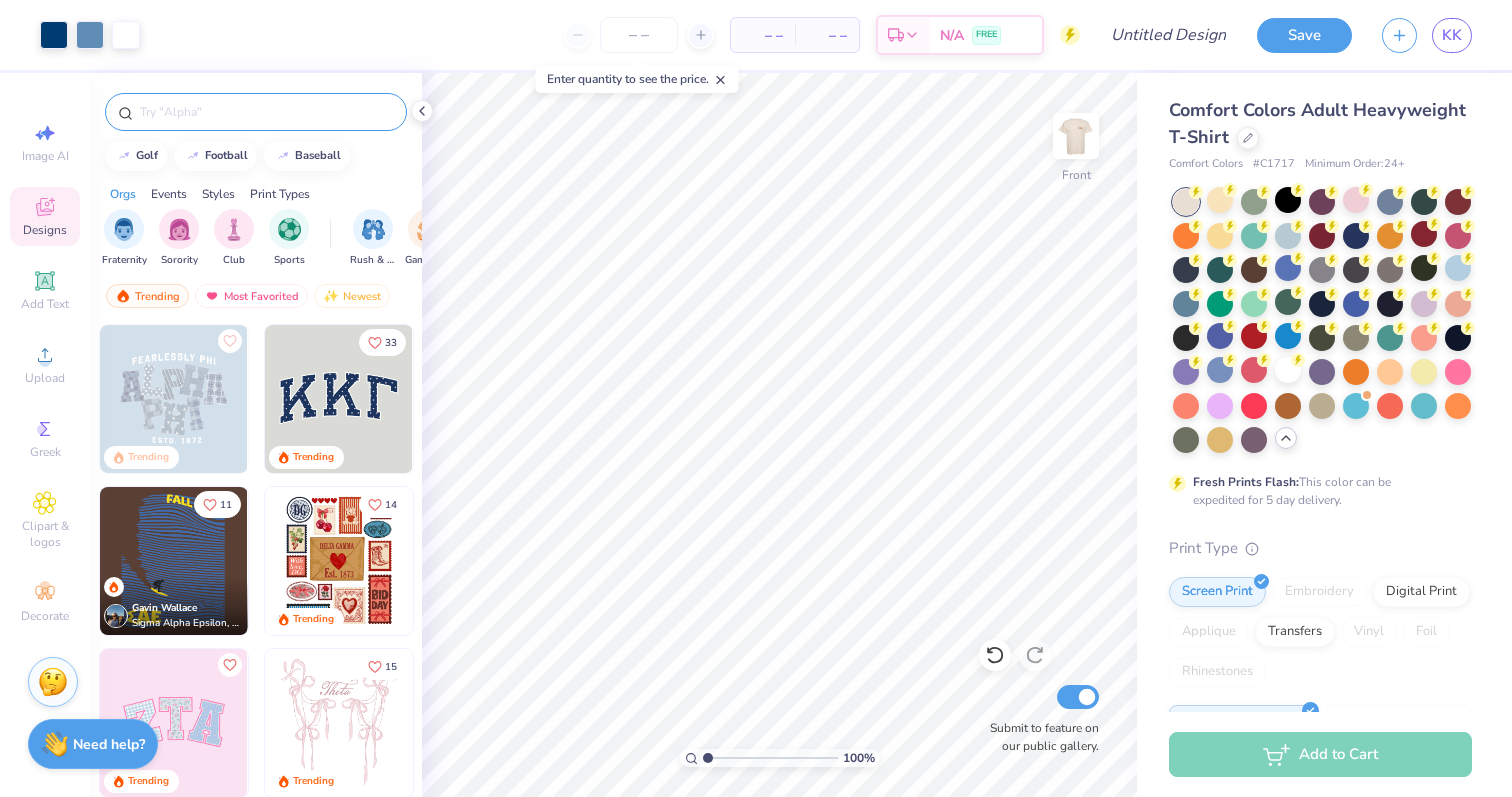 click at bounding box center (266, 112) 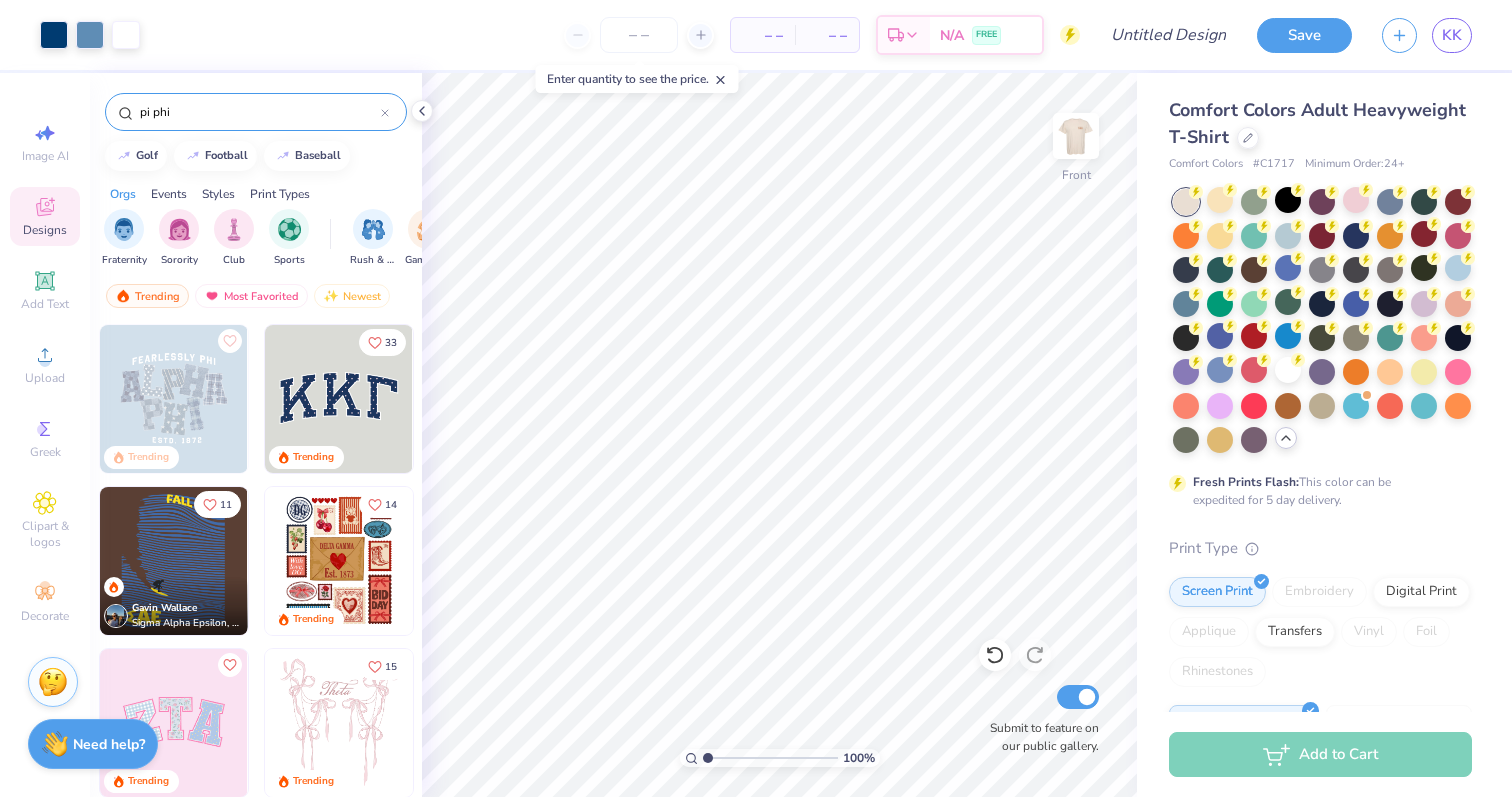 type on "pi phi" 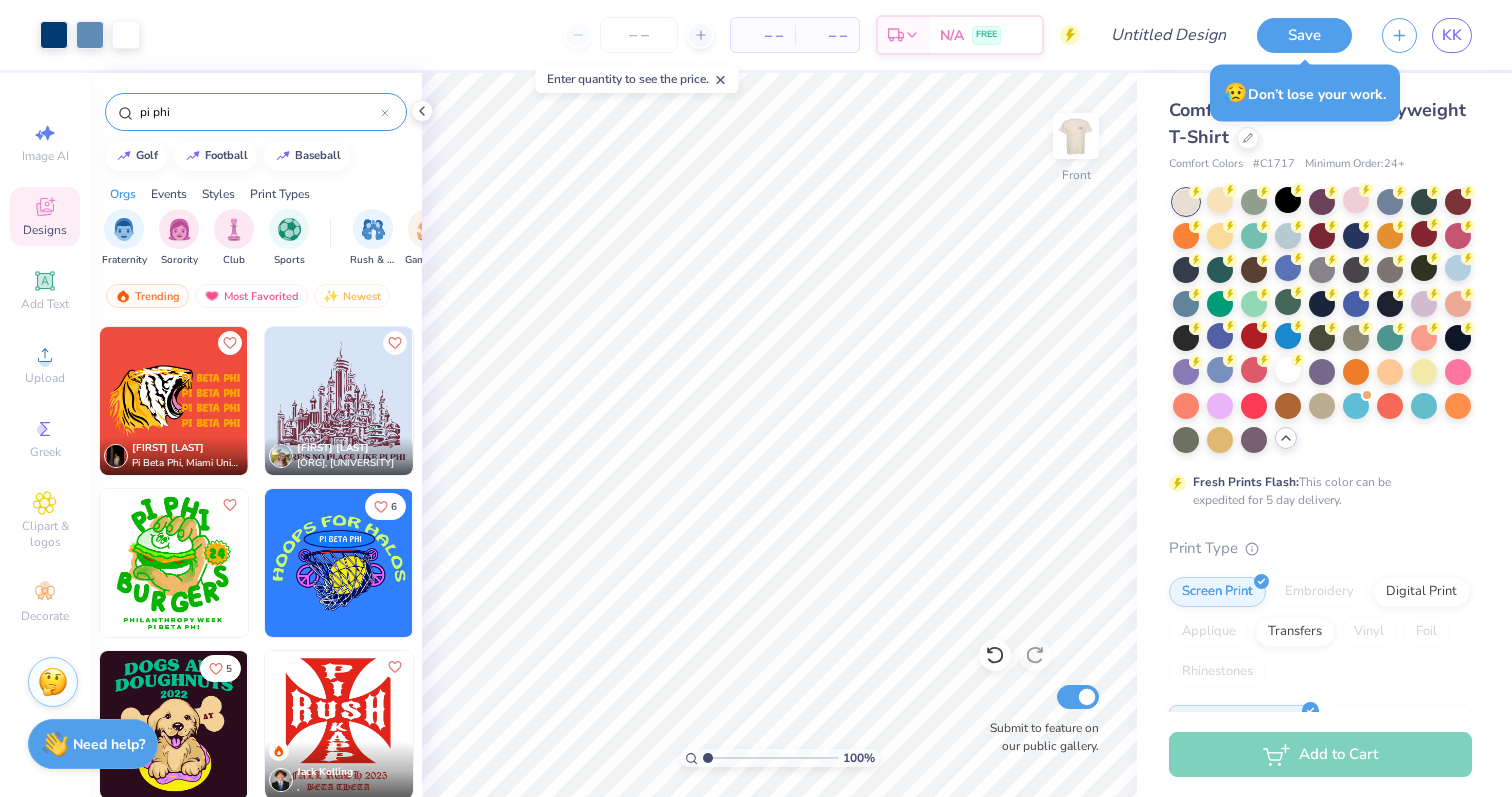 scroll, scrollTop: 7384, scrollLeft: 0, axis: vertical 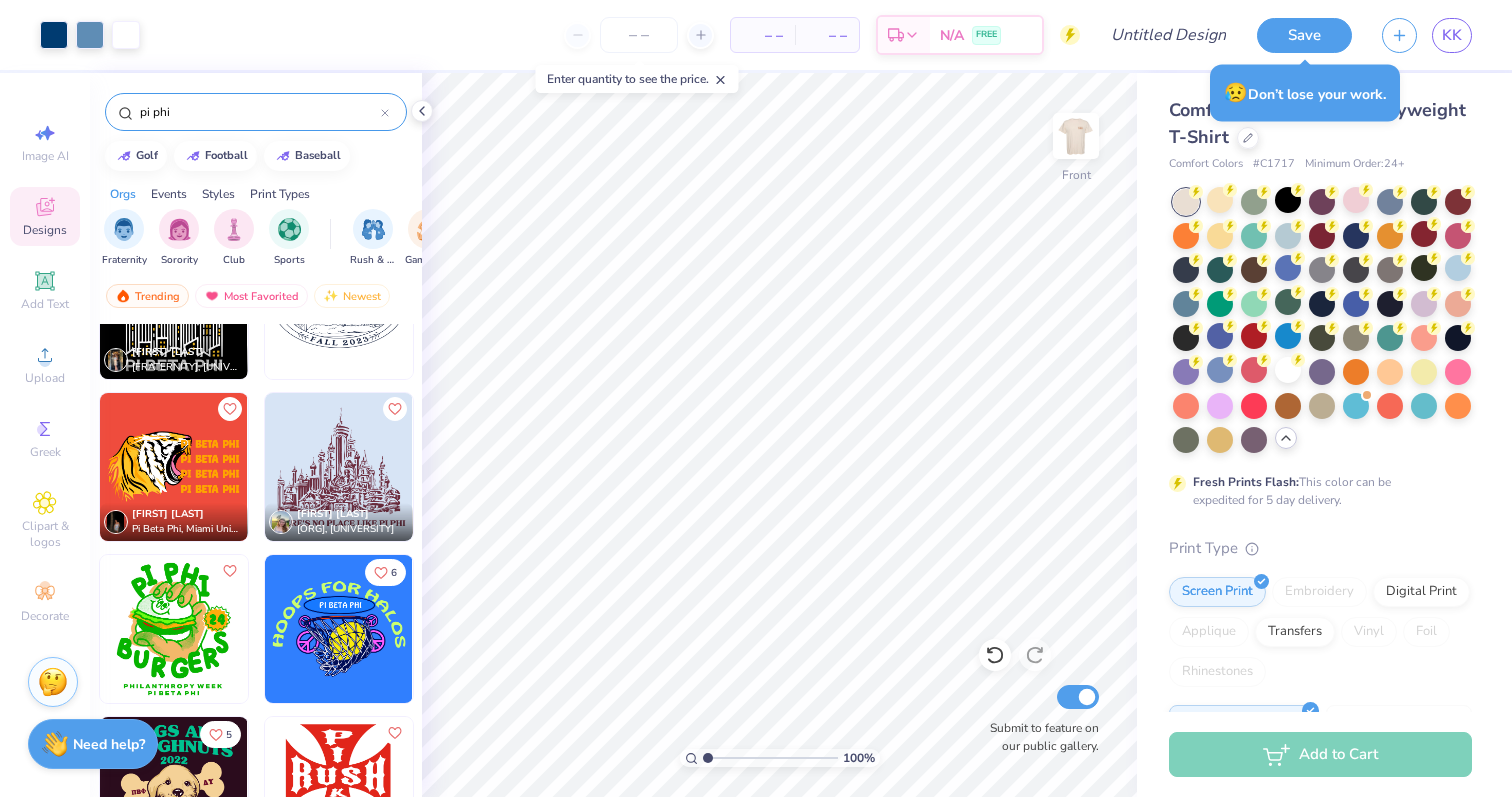 click at bounding box center (26, 467) 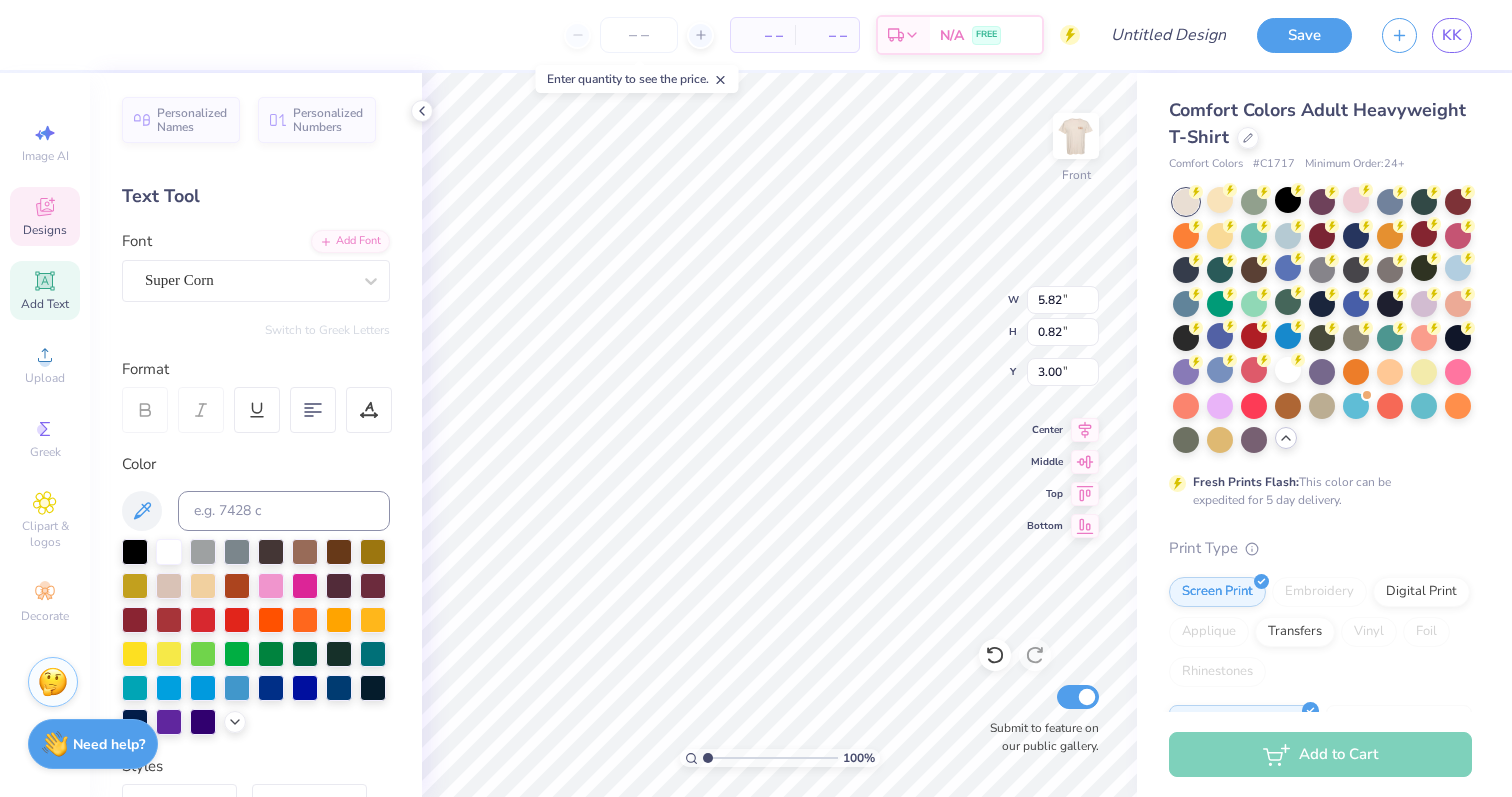 type on "4.19" 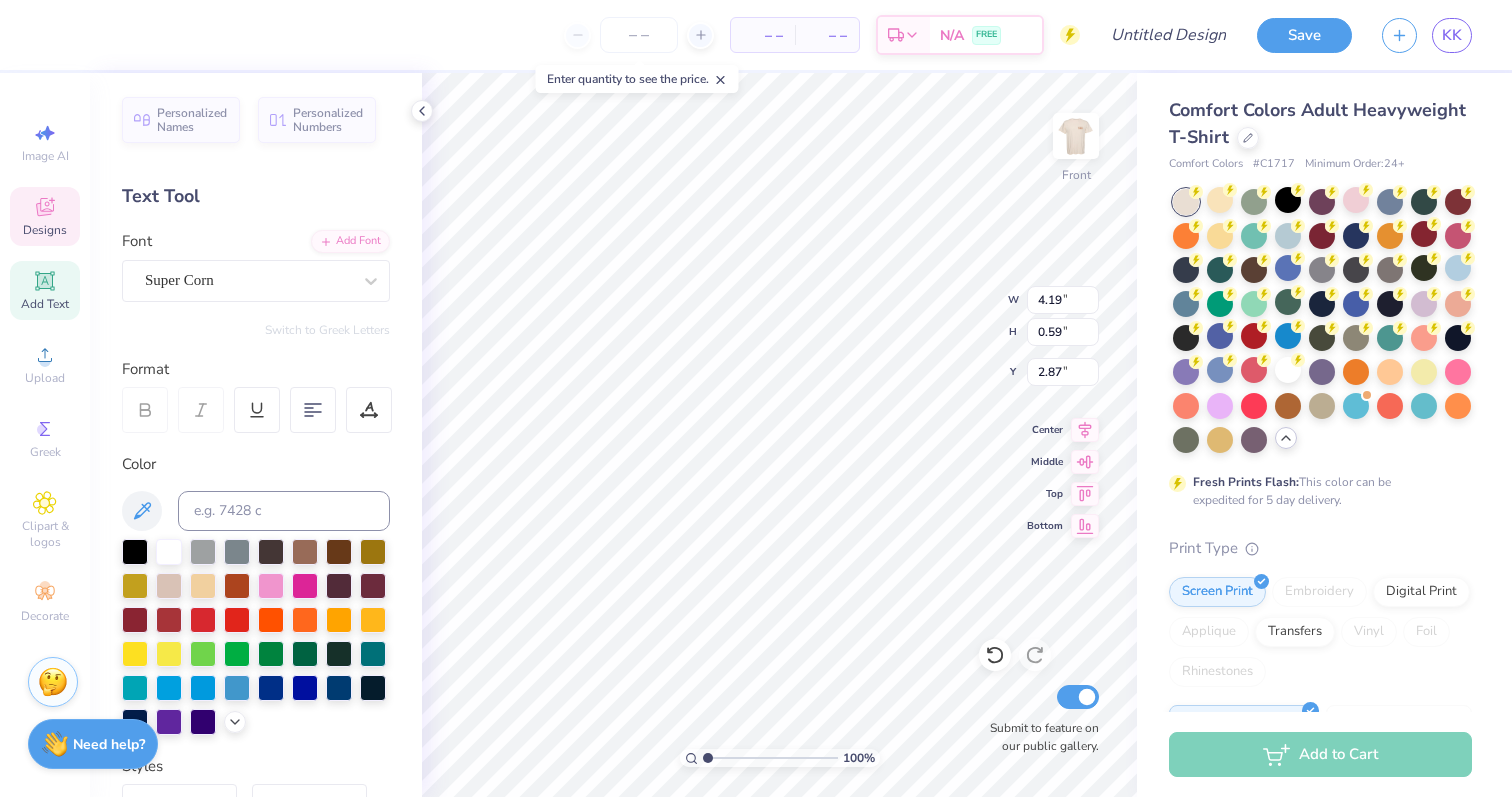 type on "9.92" 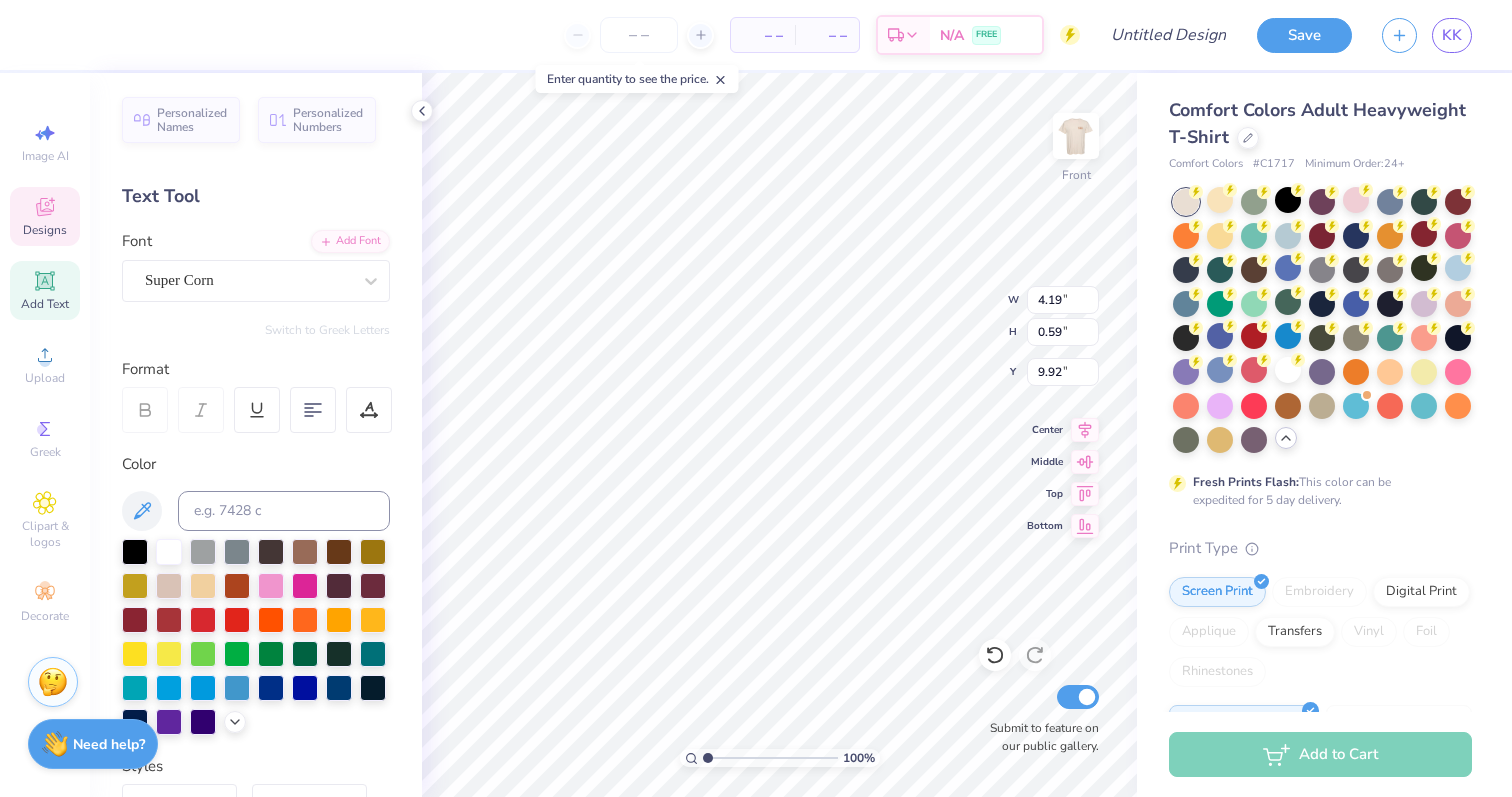 type on "11.64" 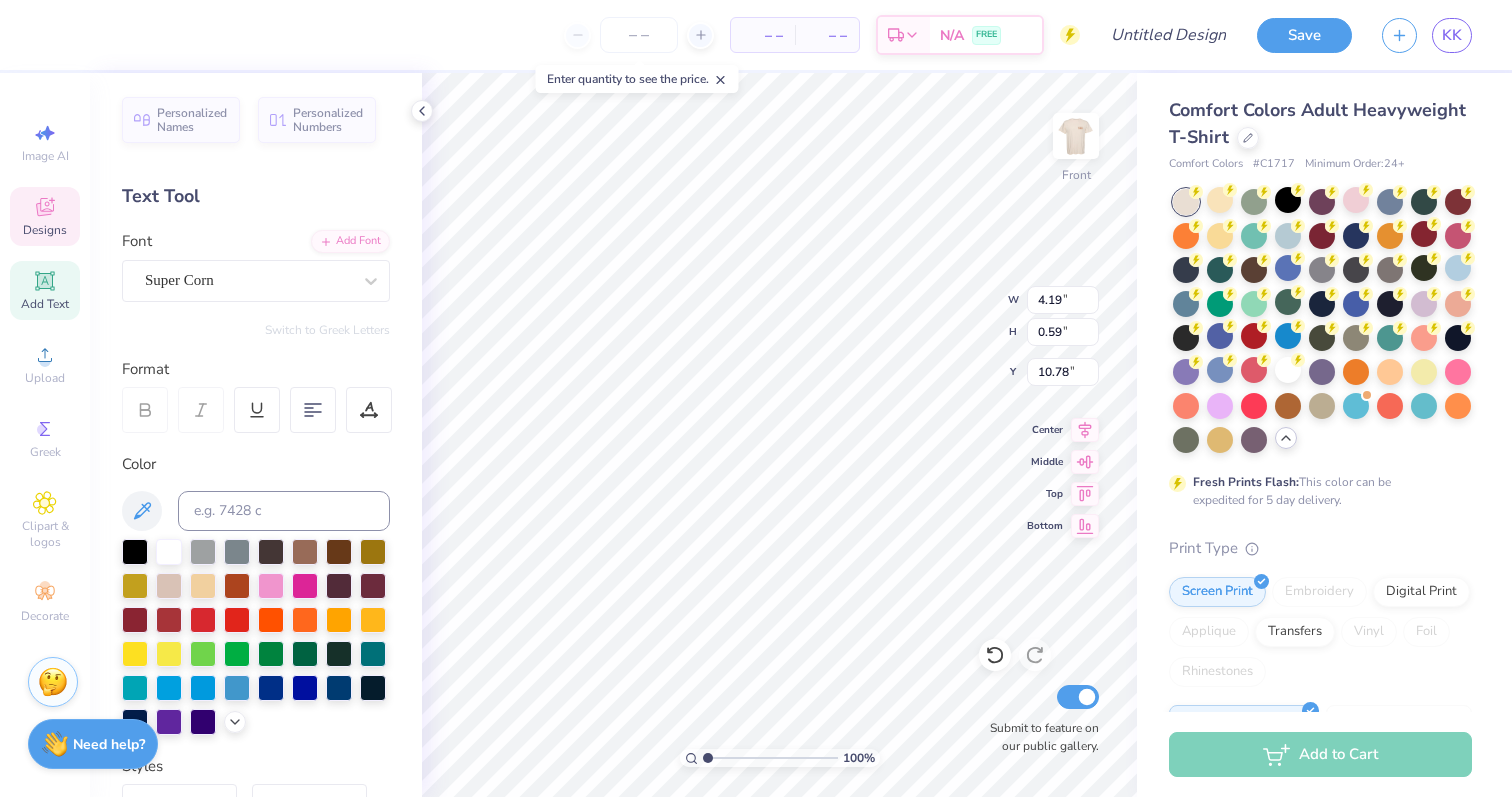 type on "18.17" 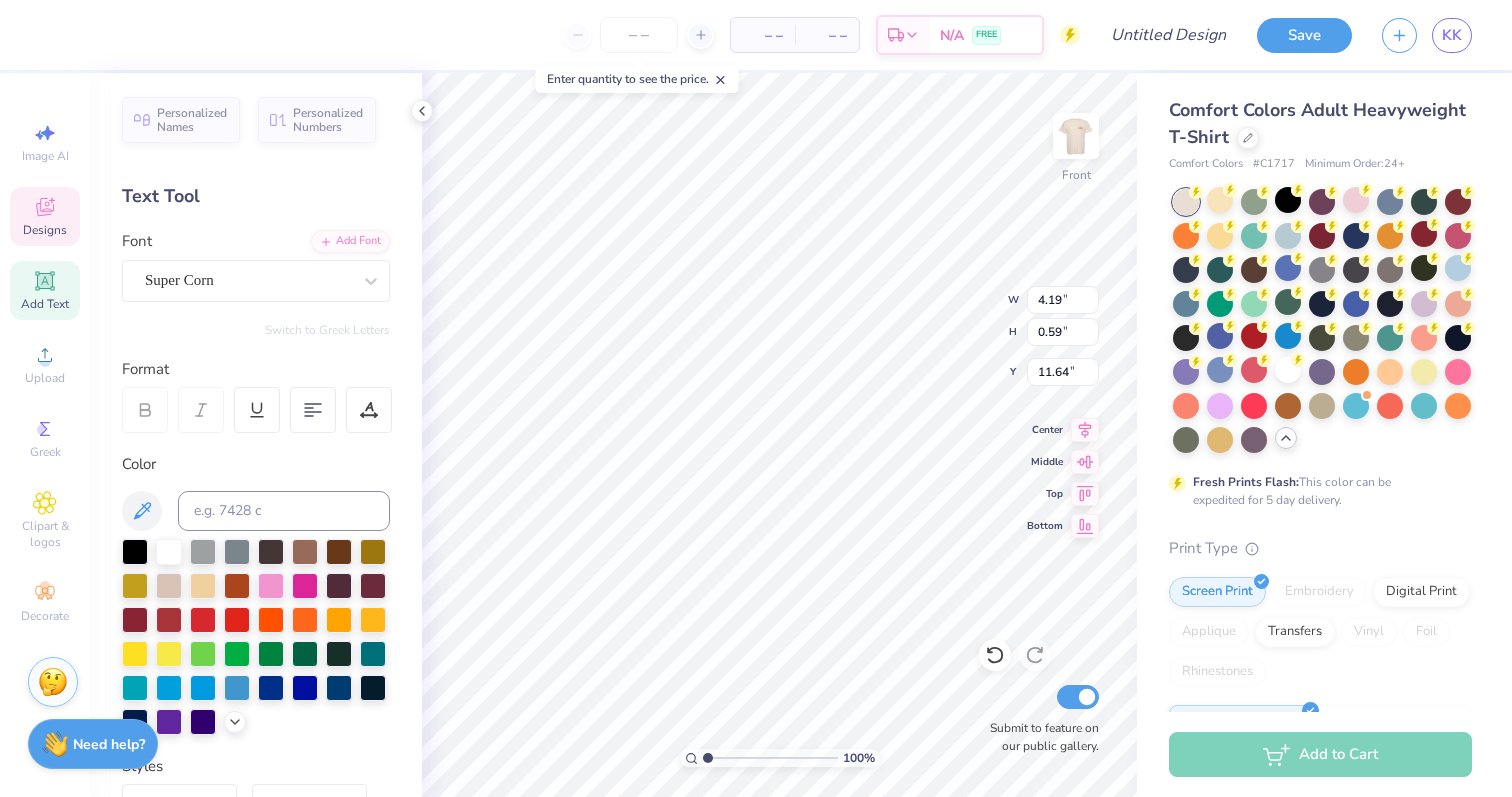 type on "19.16" 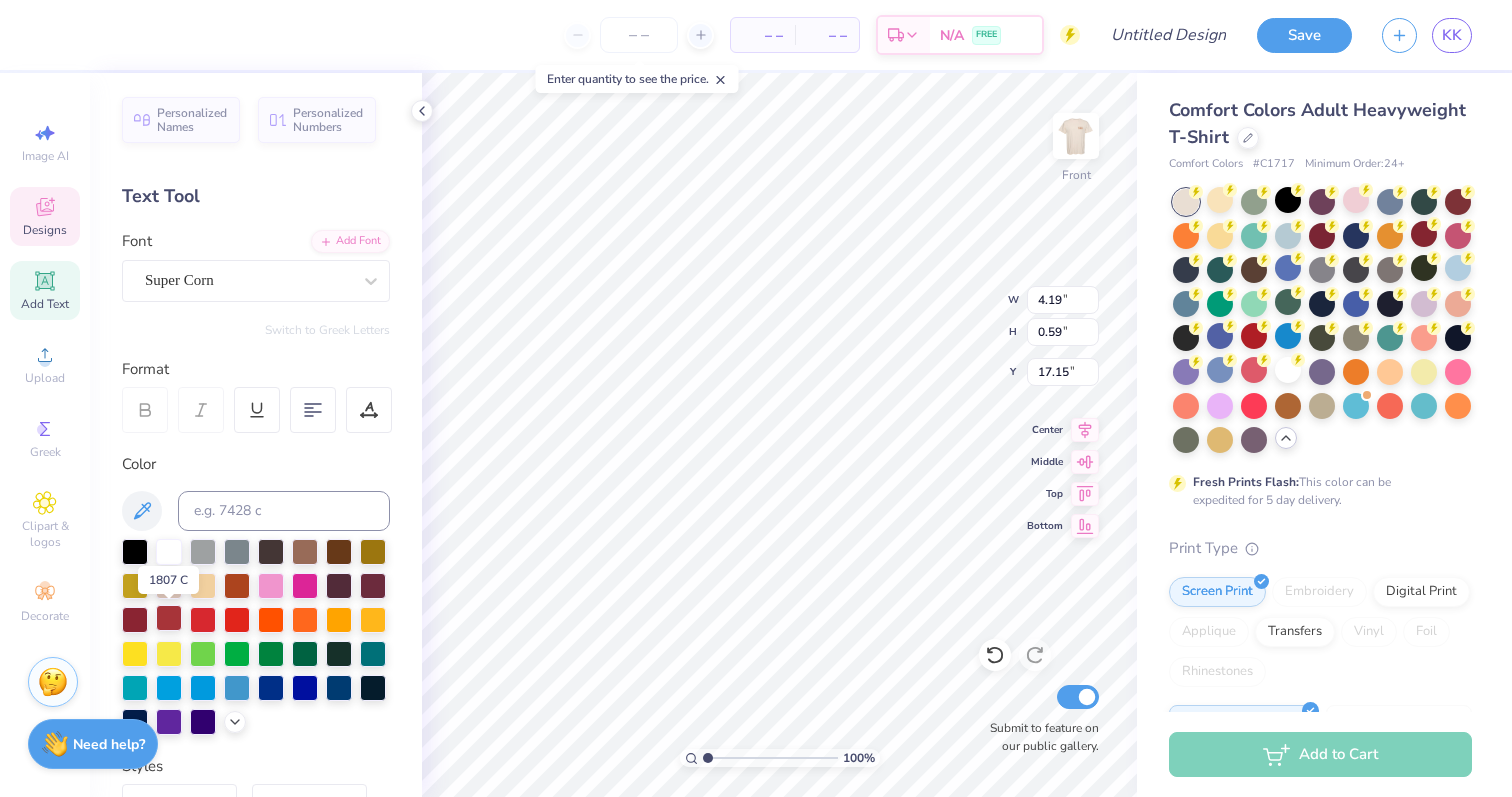 click at bounding box center [169, 618] 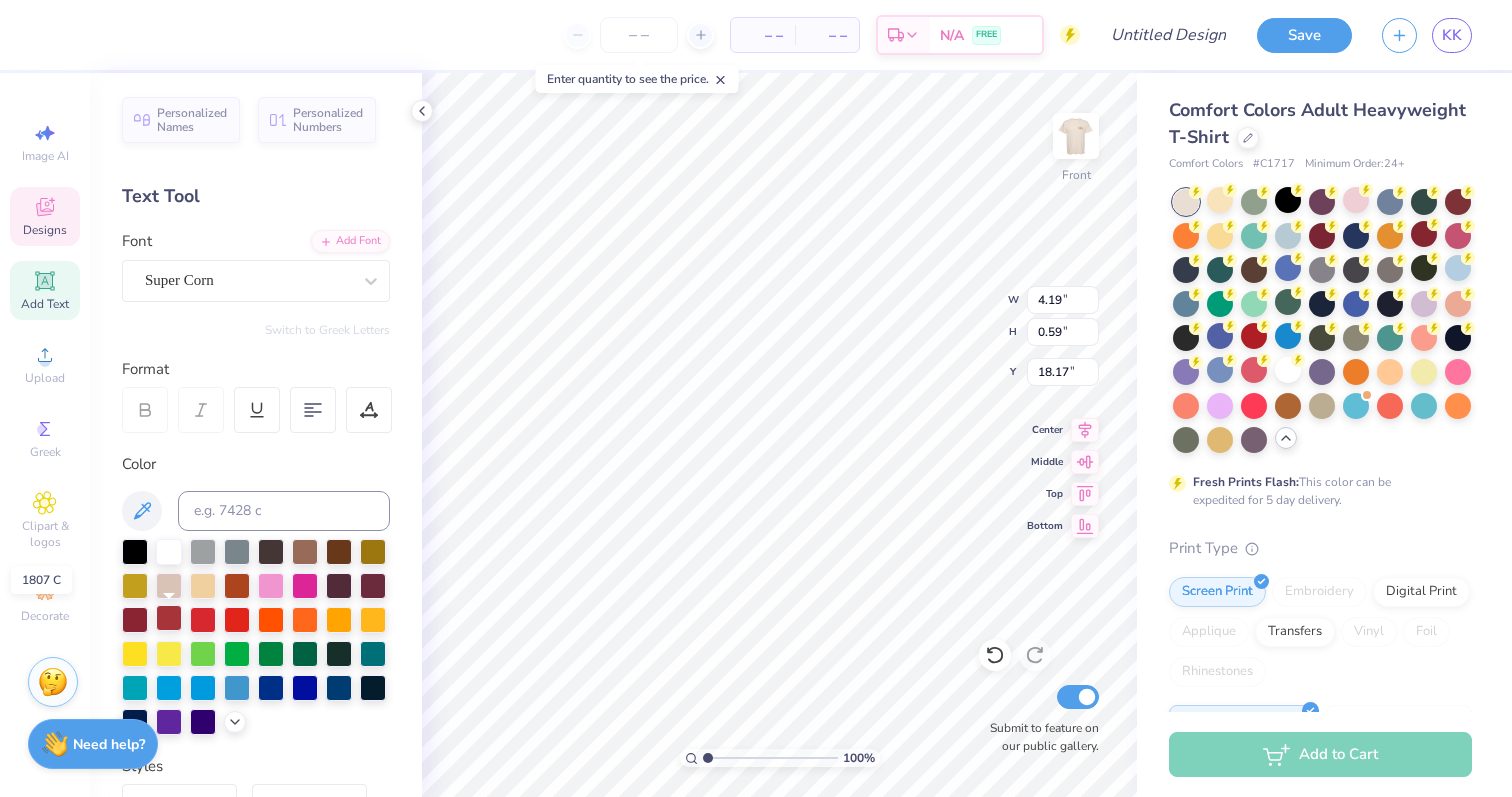 click at bounding box center [169, 618] 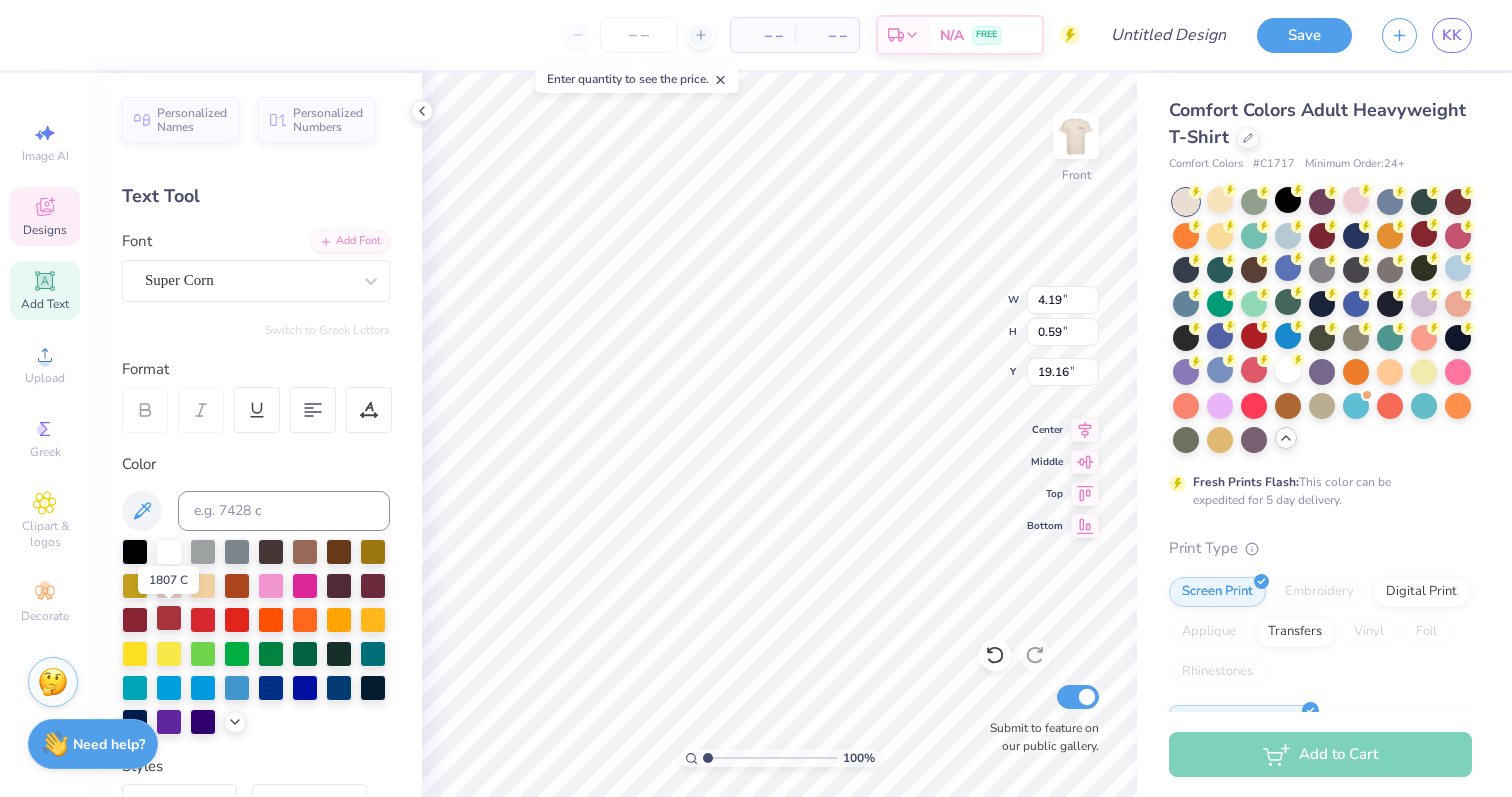 click at bounding box center [169, 618] 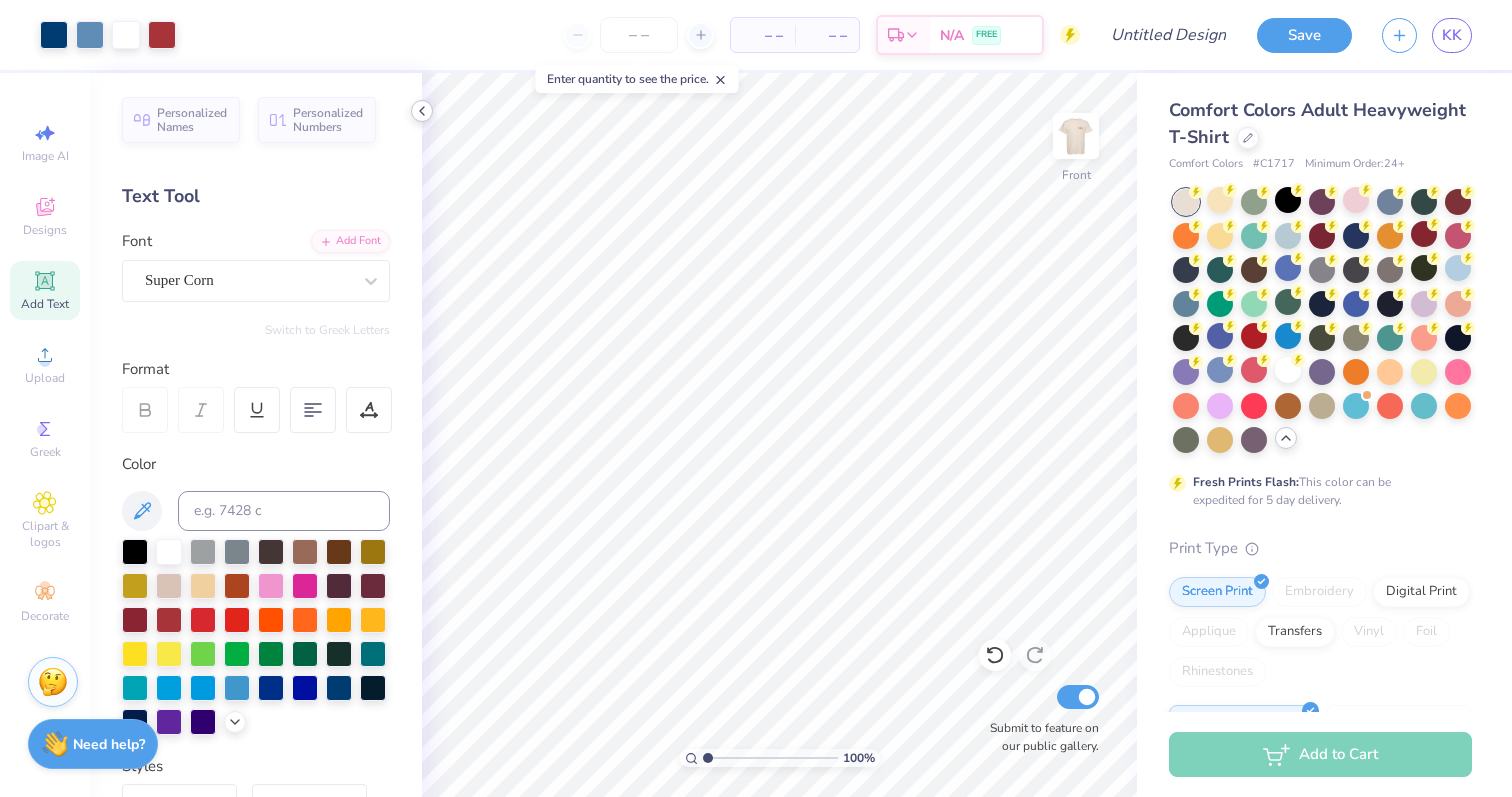 click 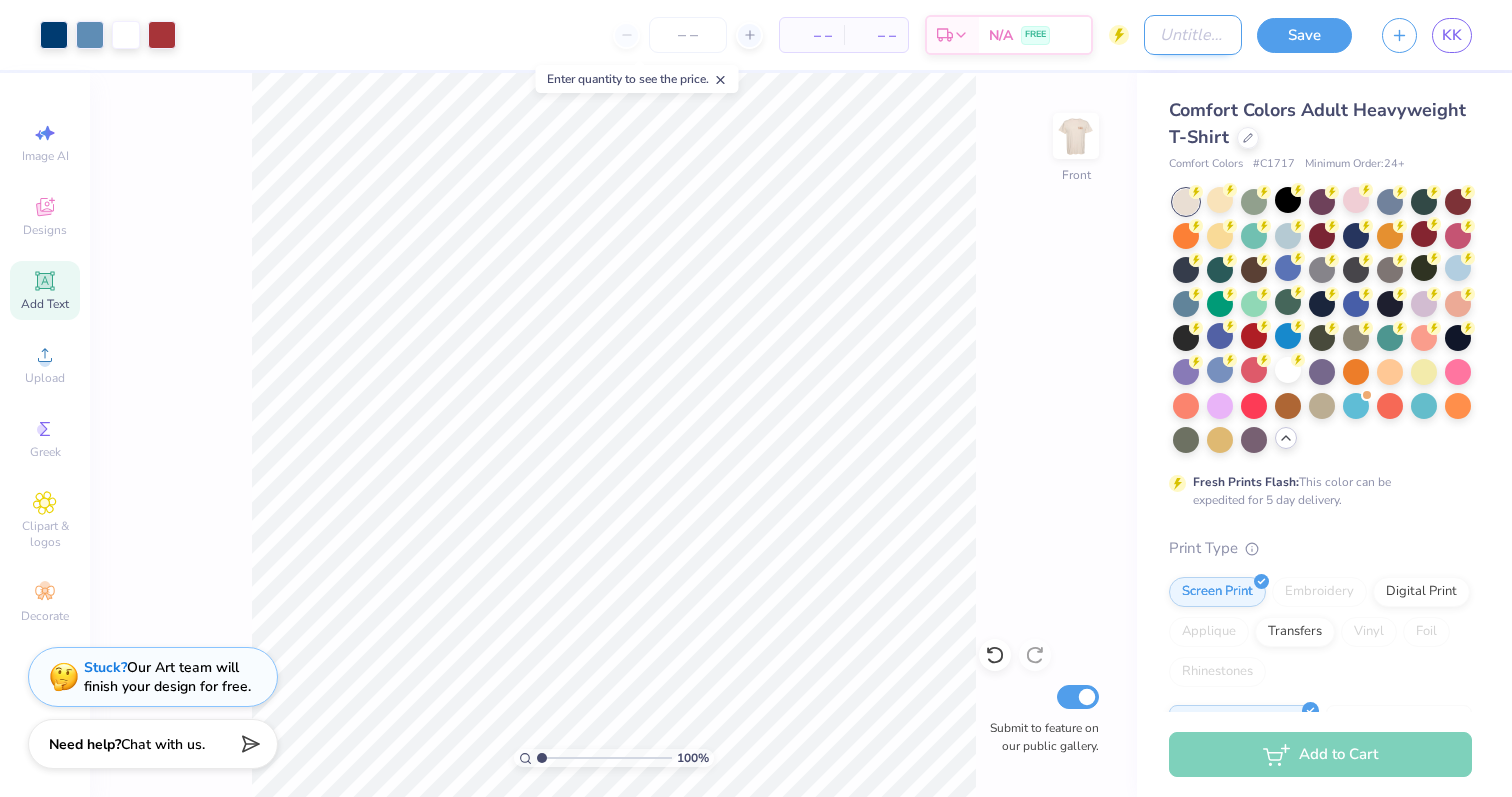 click on "Design Title" at bounding box center (1193, 35) 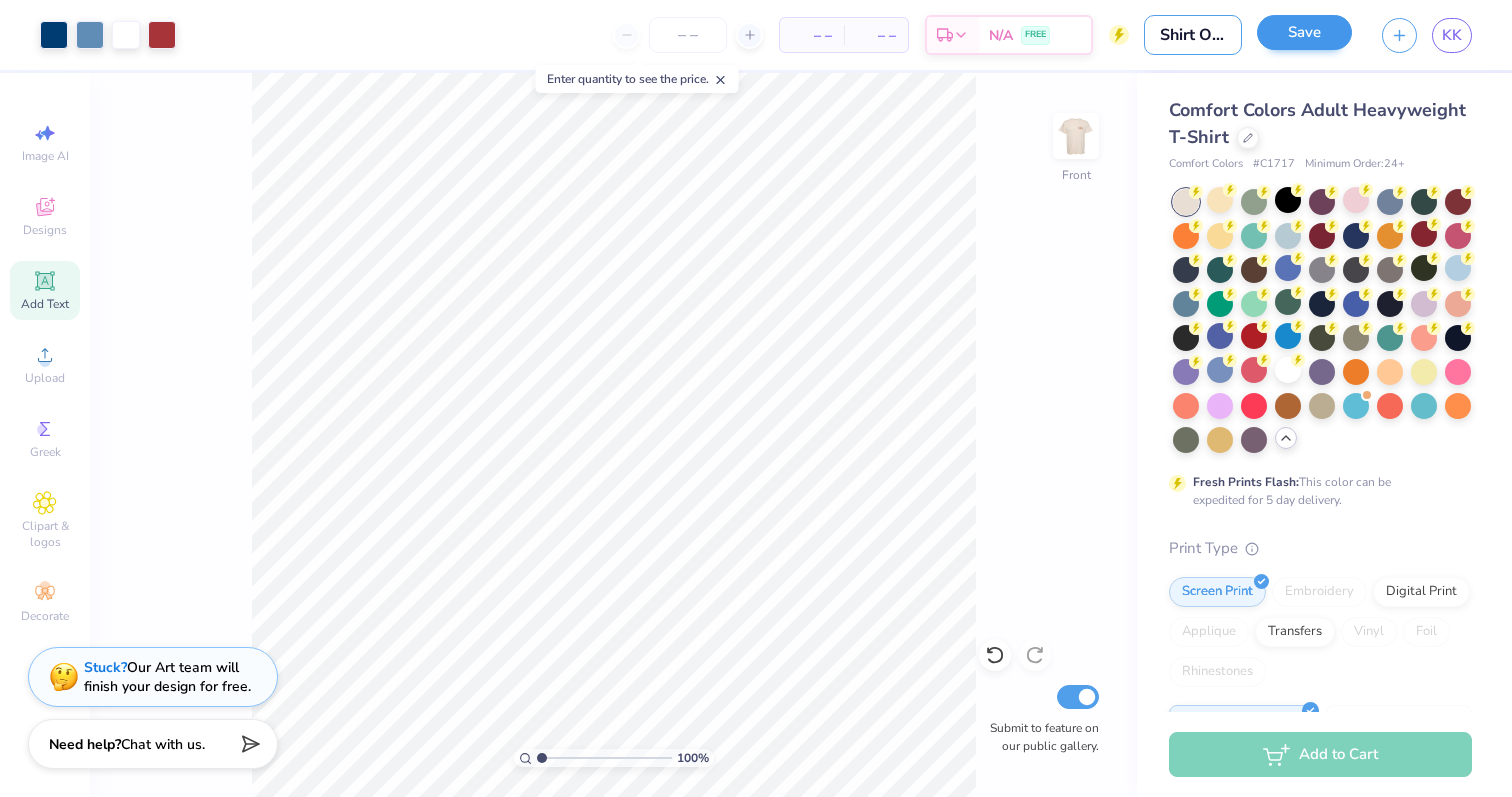 type on "Shirt Option 1" 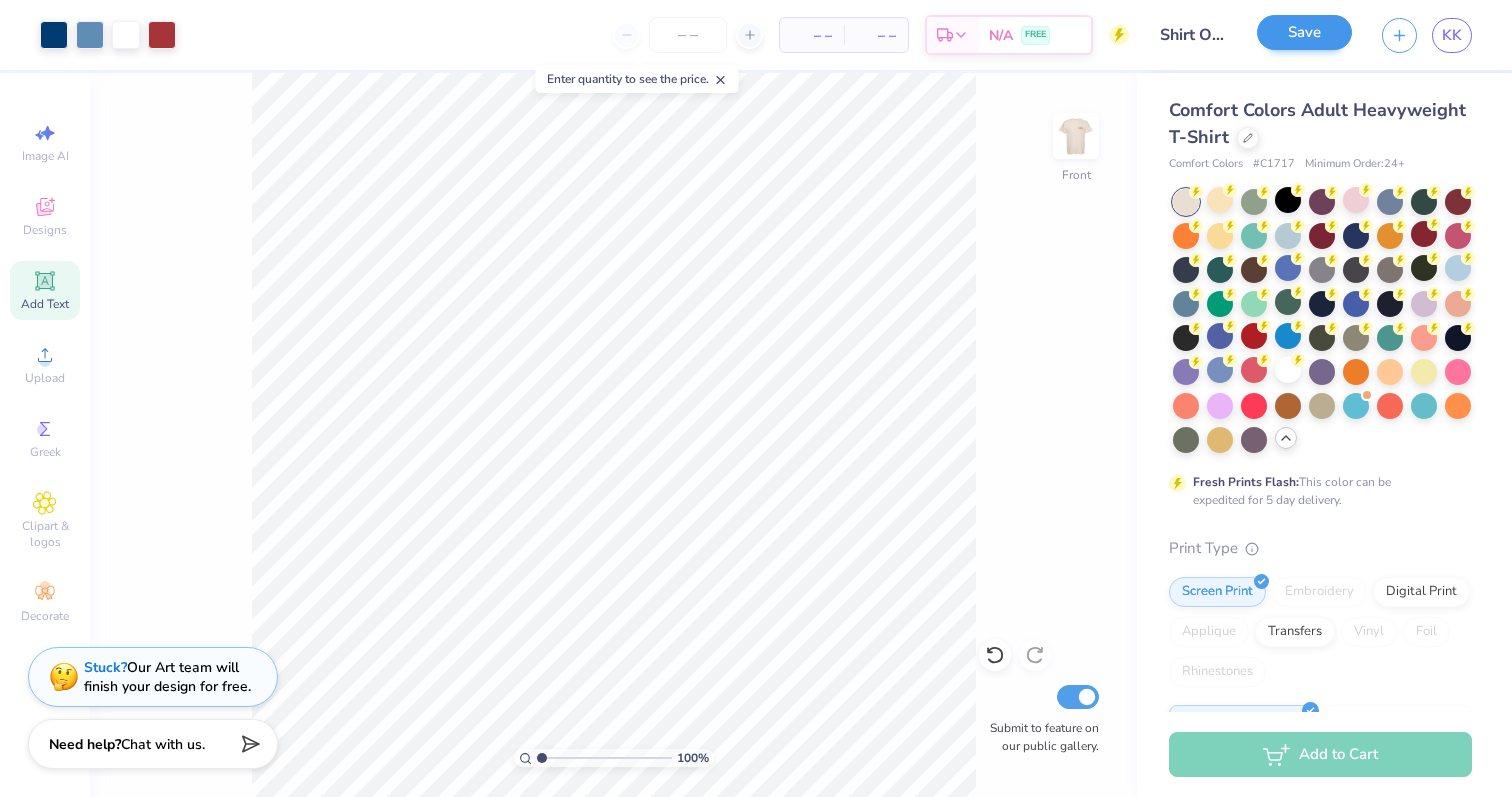 click on "Save" at bounding box center [1304, 32] 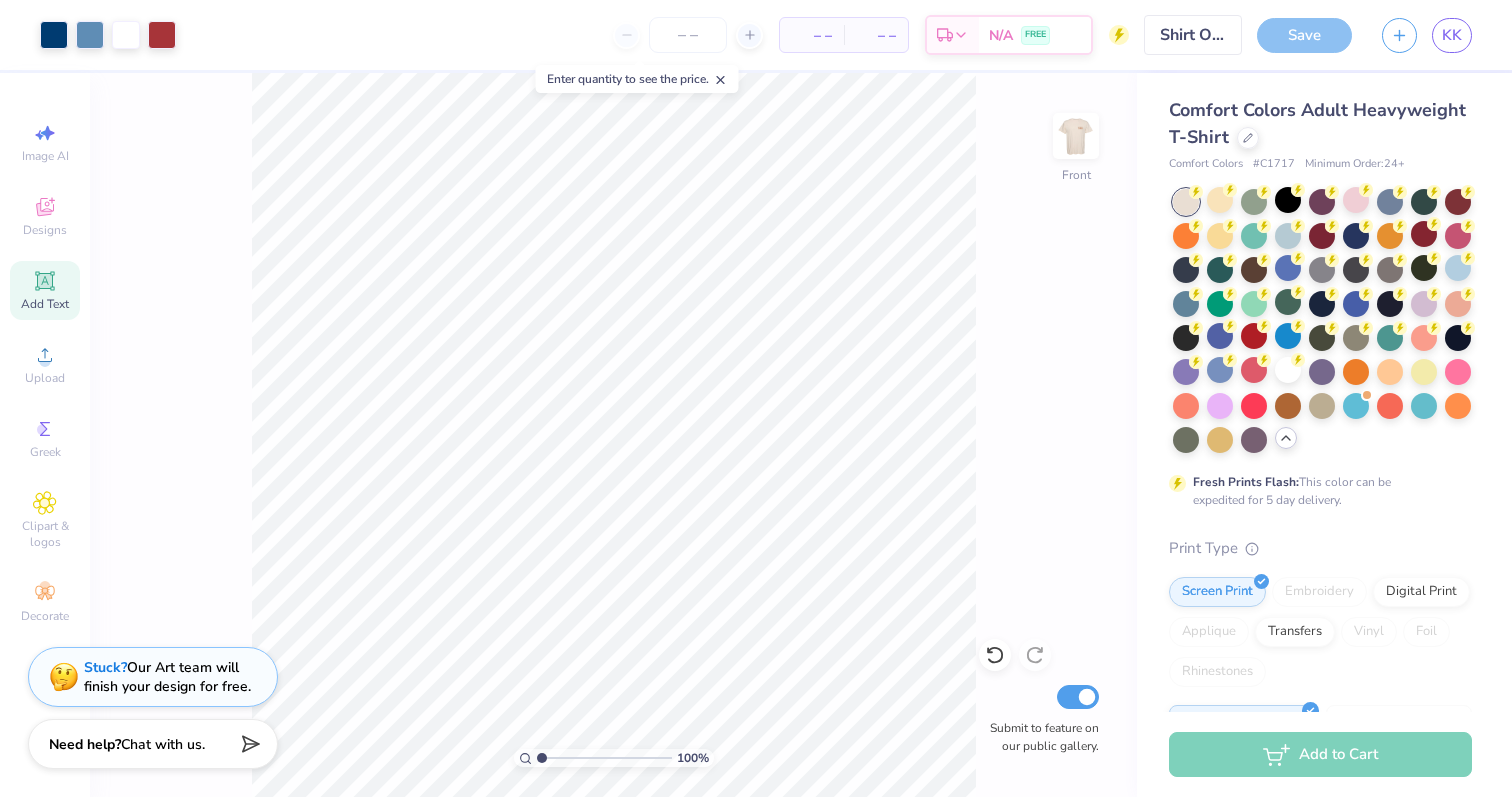 click on "Save" at bounding box center [1304, 35] 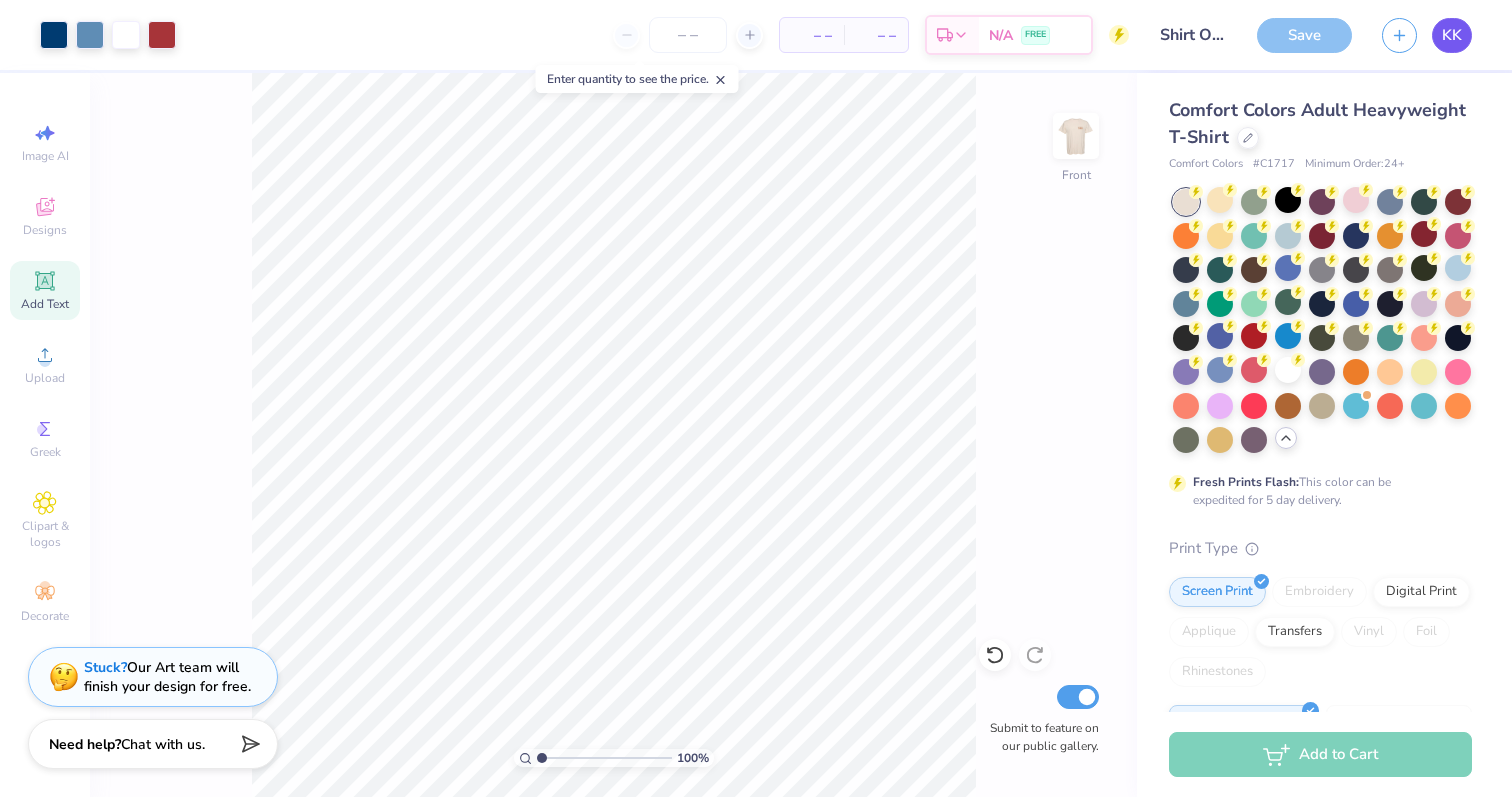 click on "KK" at bounding box center [1452, 35] 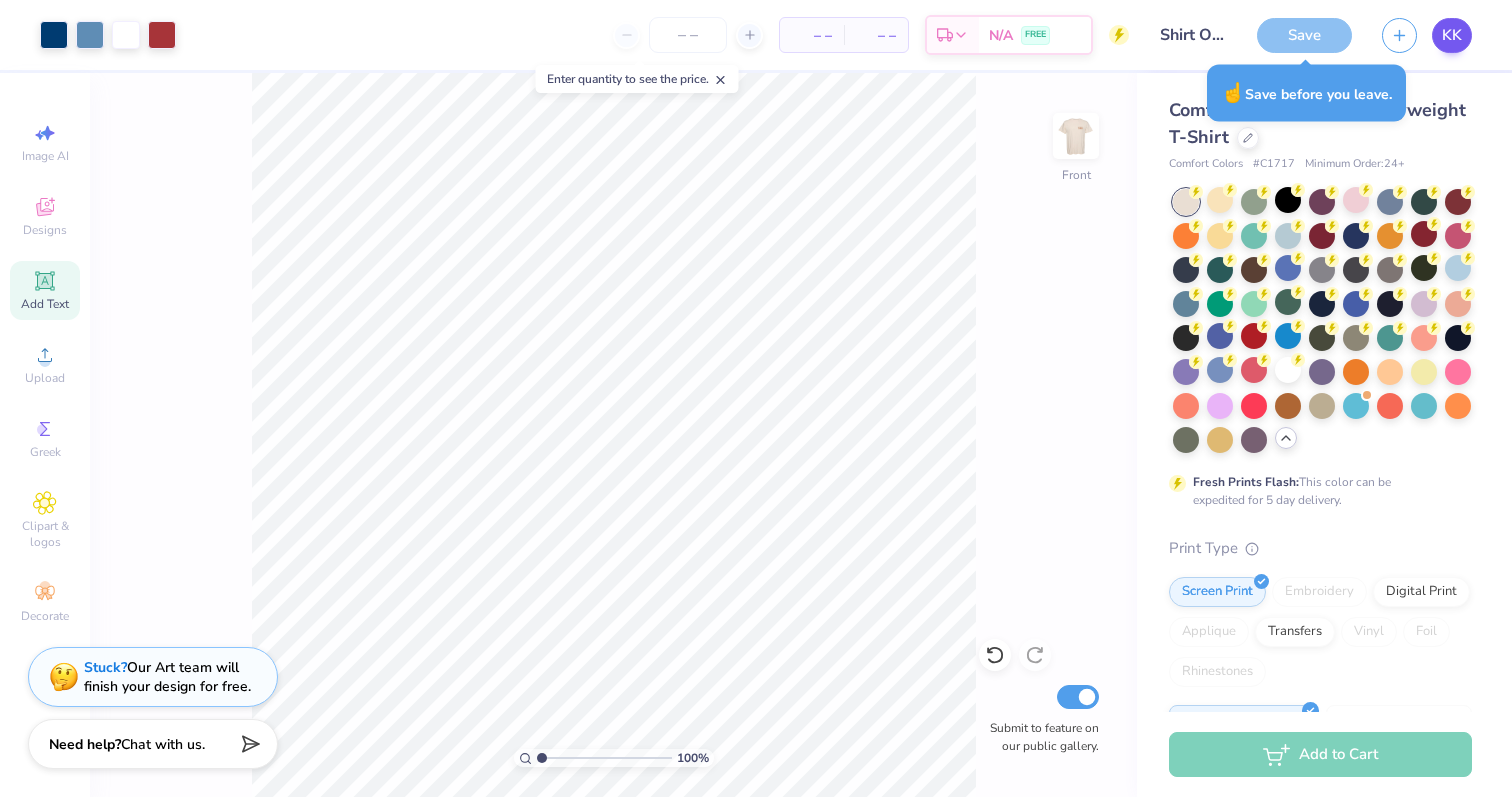 click on "KK" at bounding box center (1452, 35) 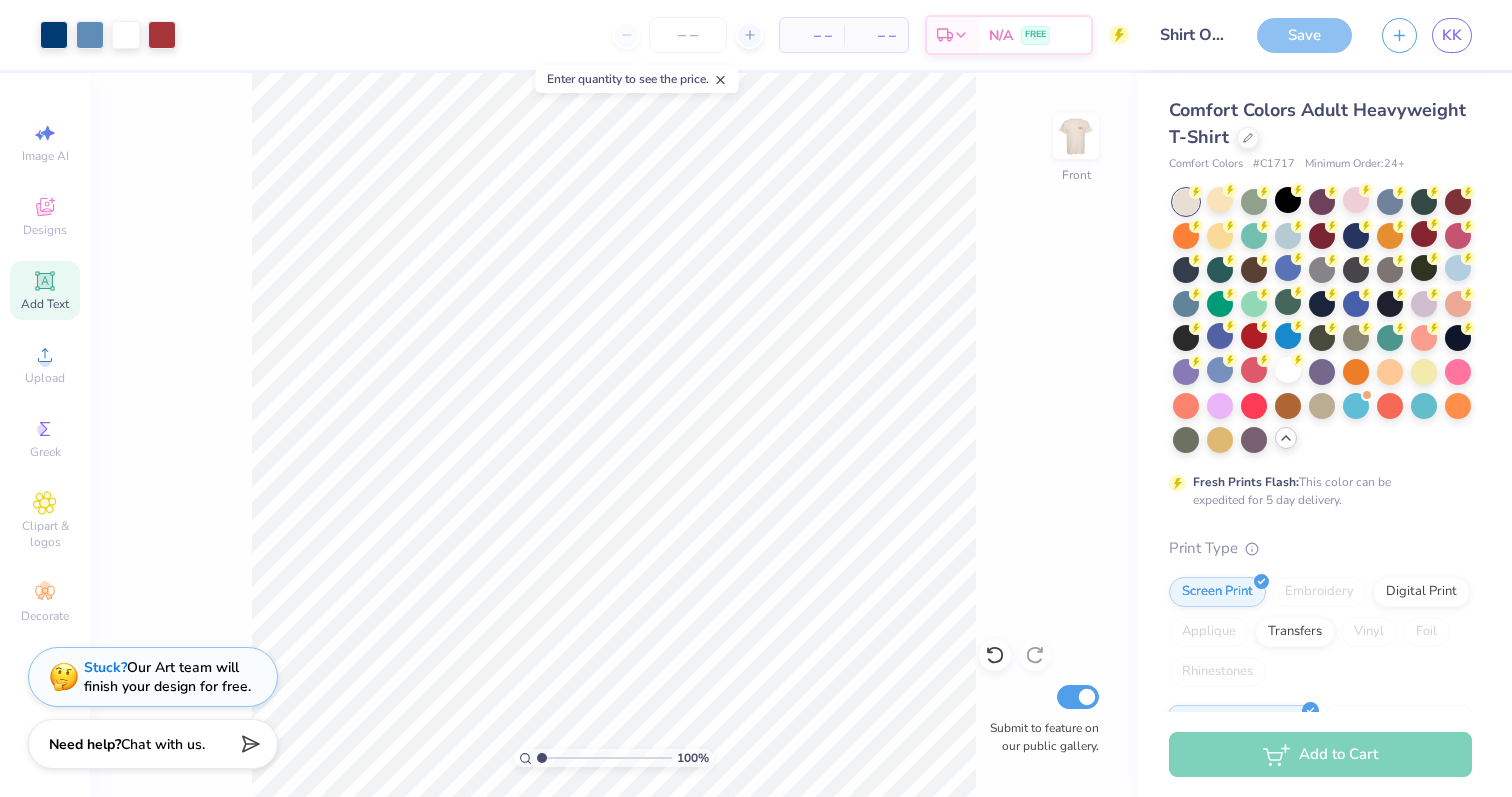 click on "Save" at bounding box center [1304, 35] 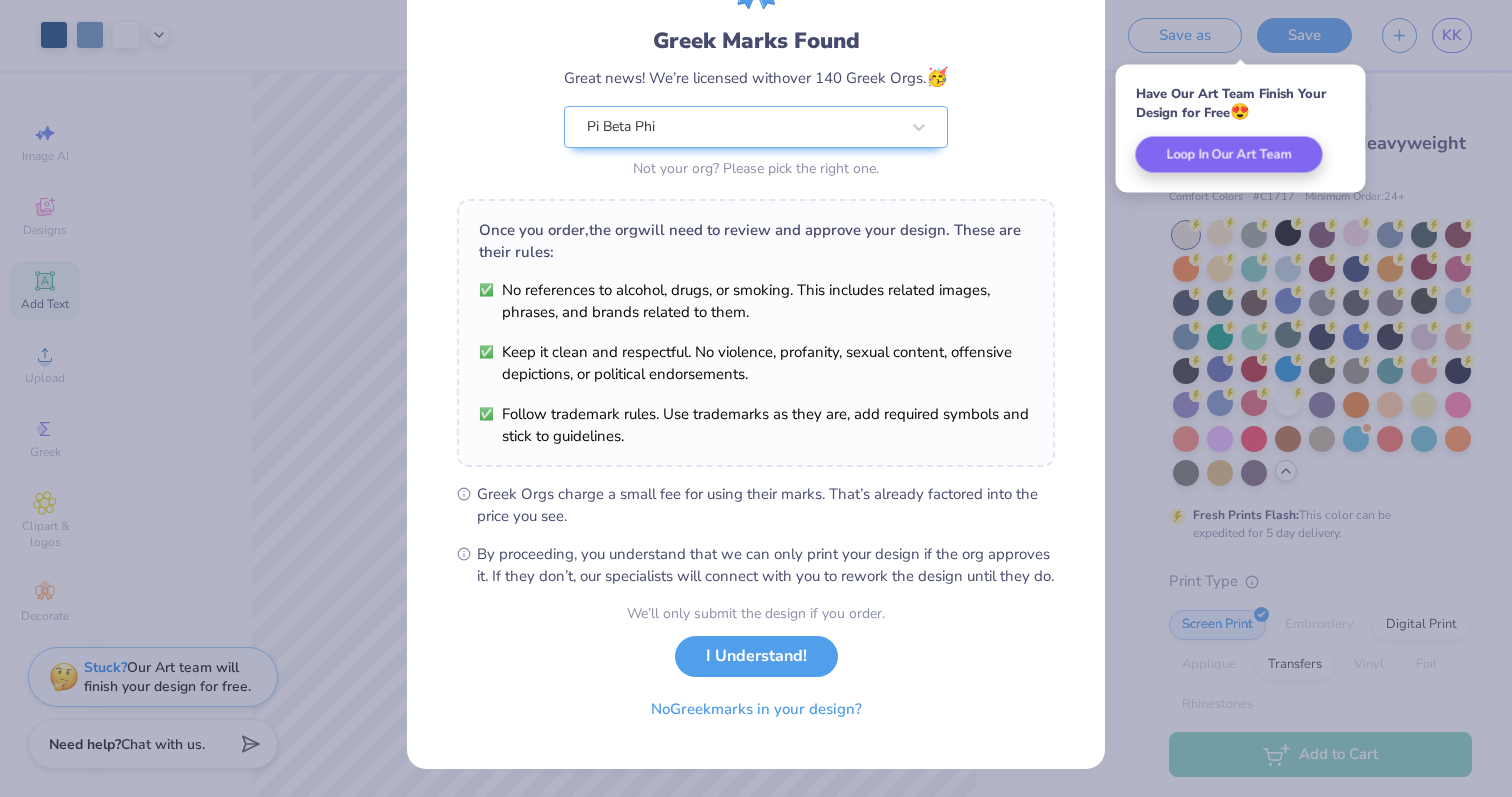 scroll, scrollTop: 139, scrollLeft: 0, axis: vertical 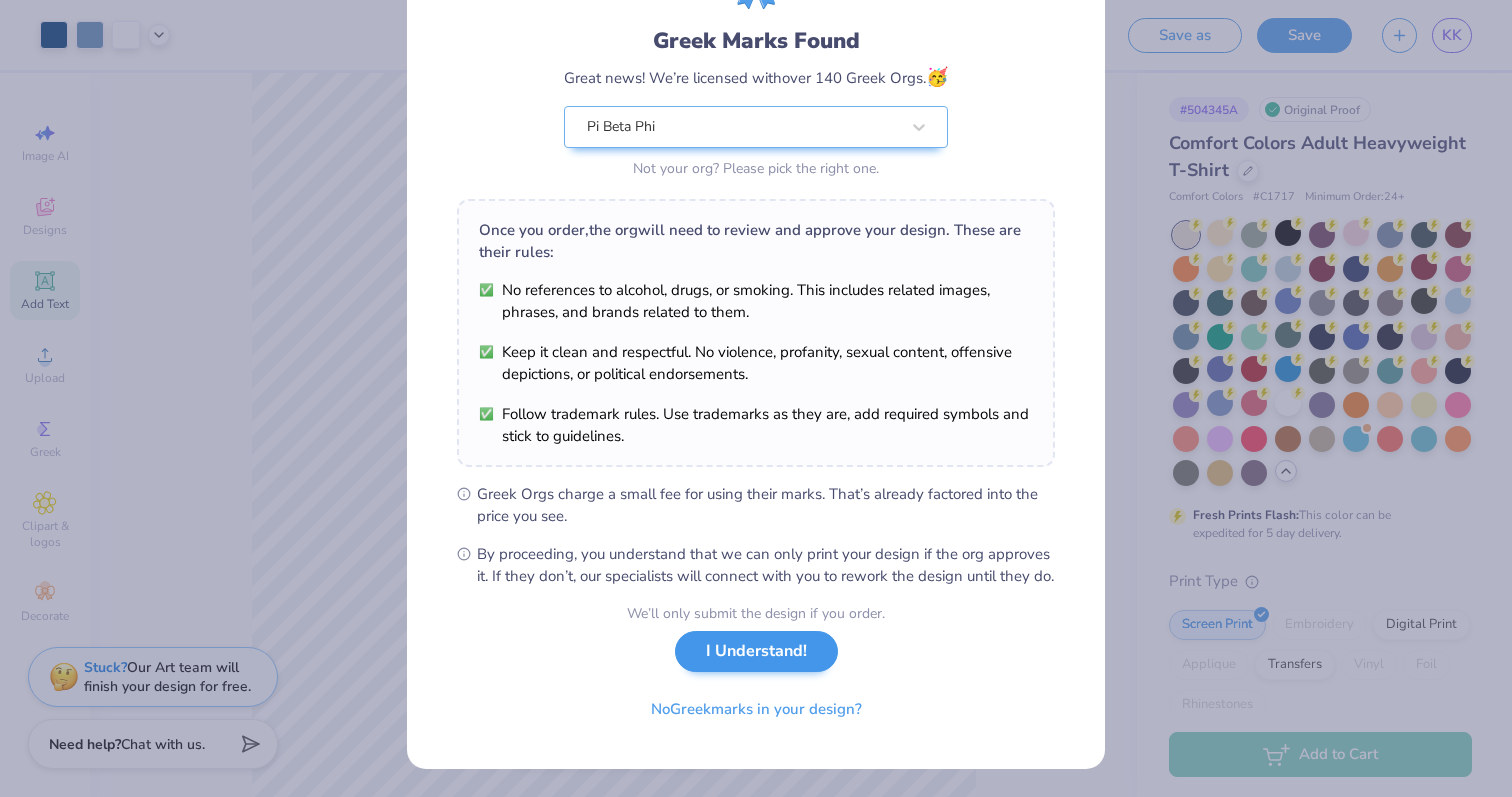 click on "I Understand!" at bounding box center (756, 651) 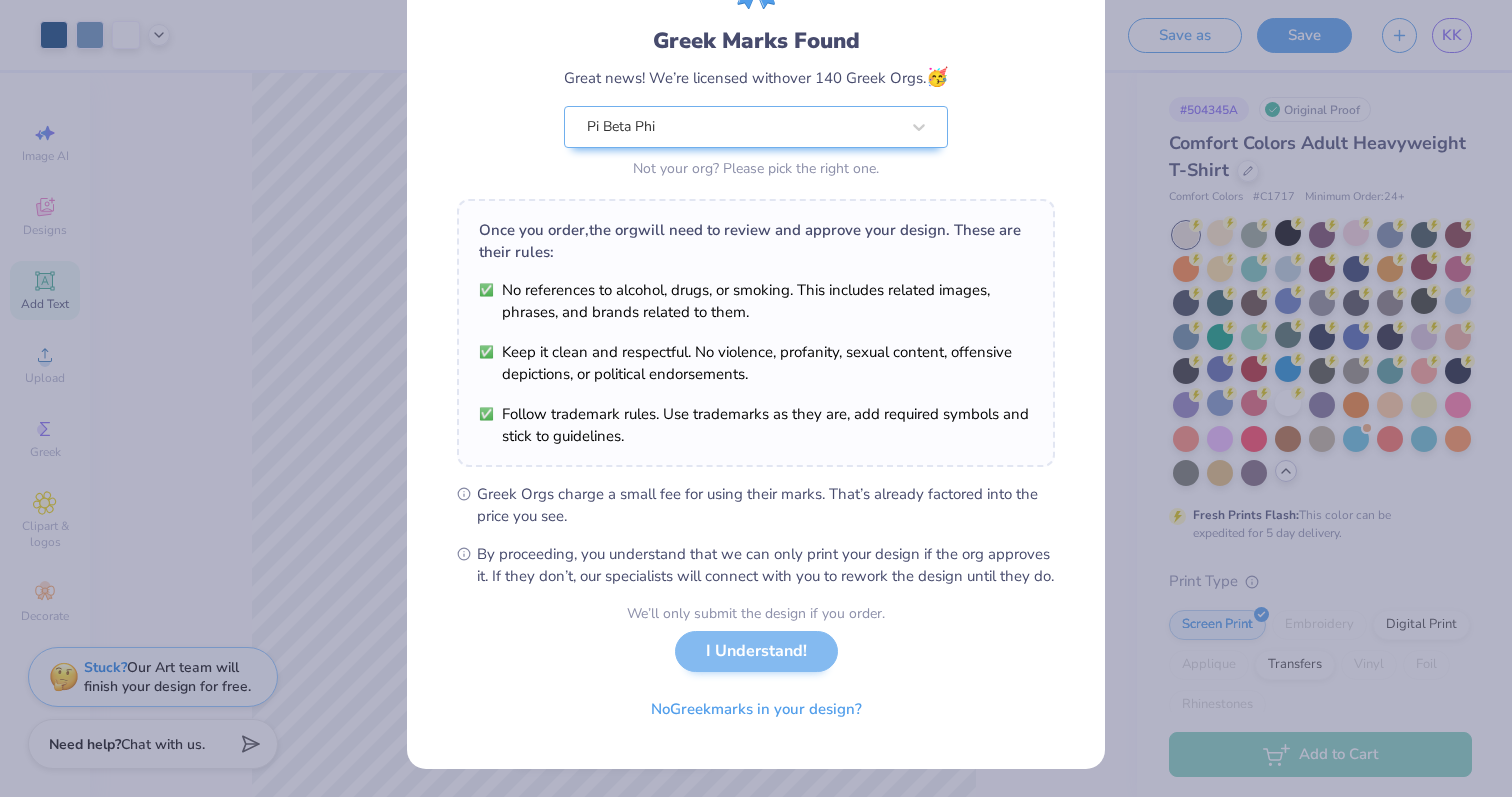 scroll, scrollTop: 0, scrollLeft: 0, axis: both 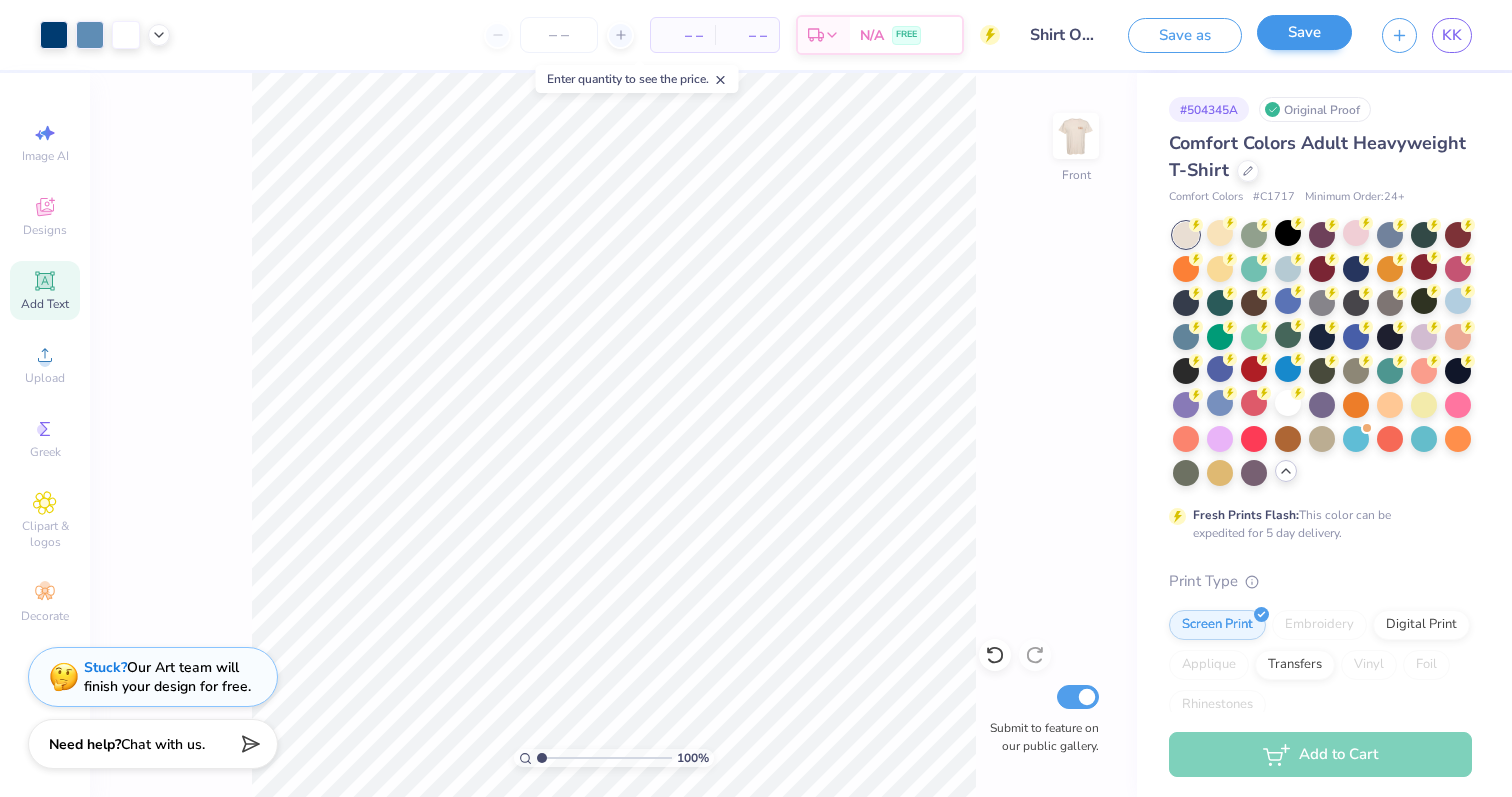 click on "Save" at bounding box center (1304, 32) 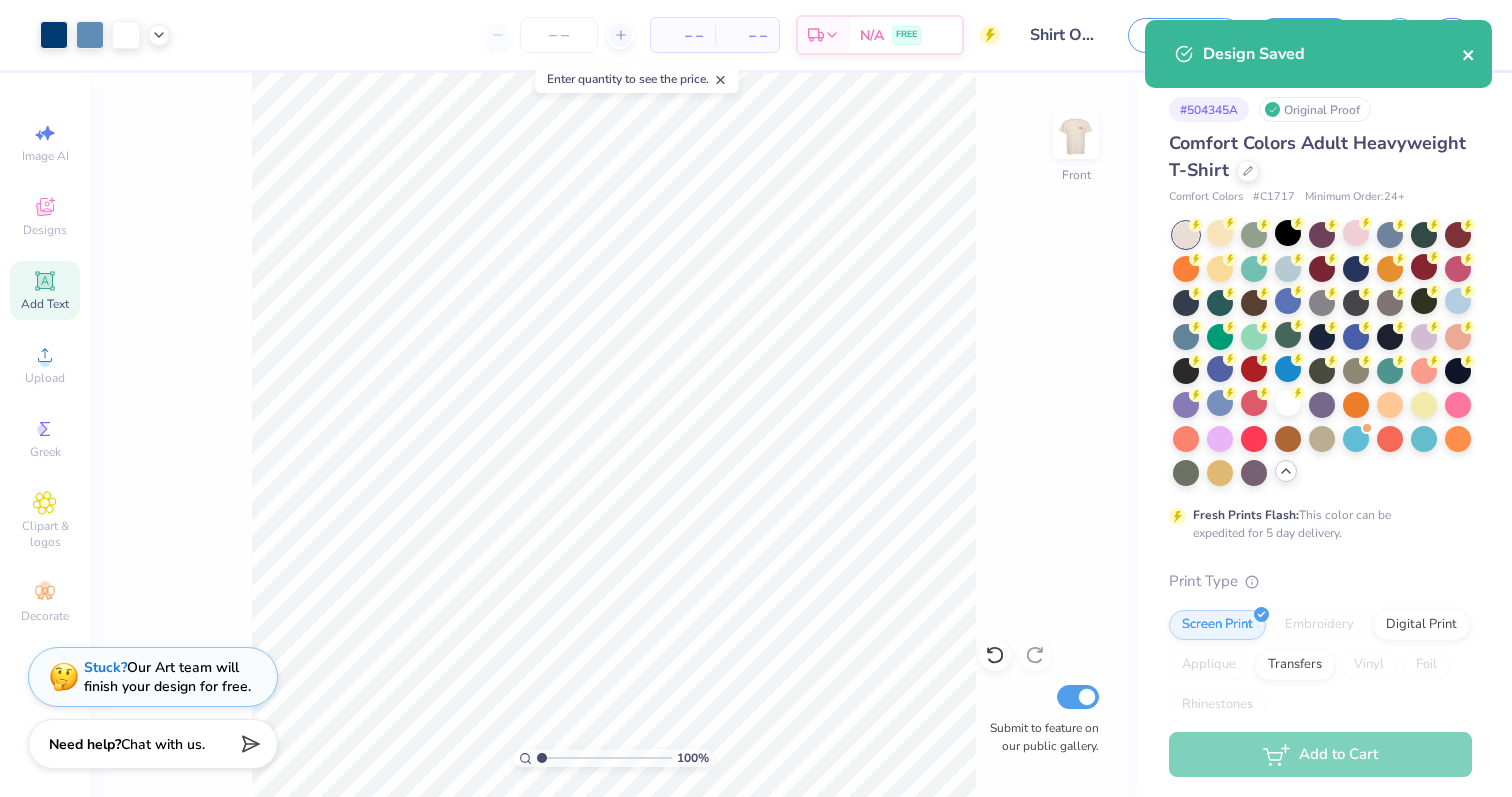 click at bounding box center (1469, 54) 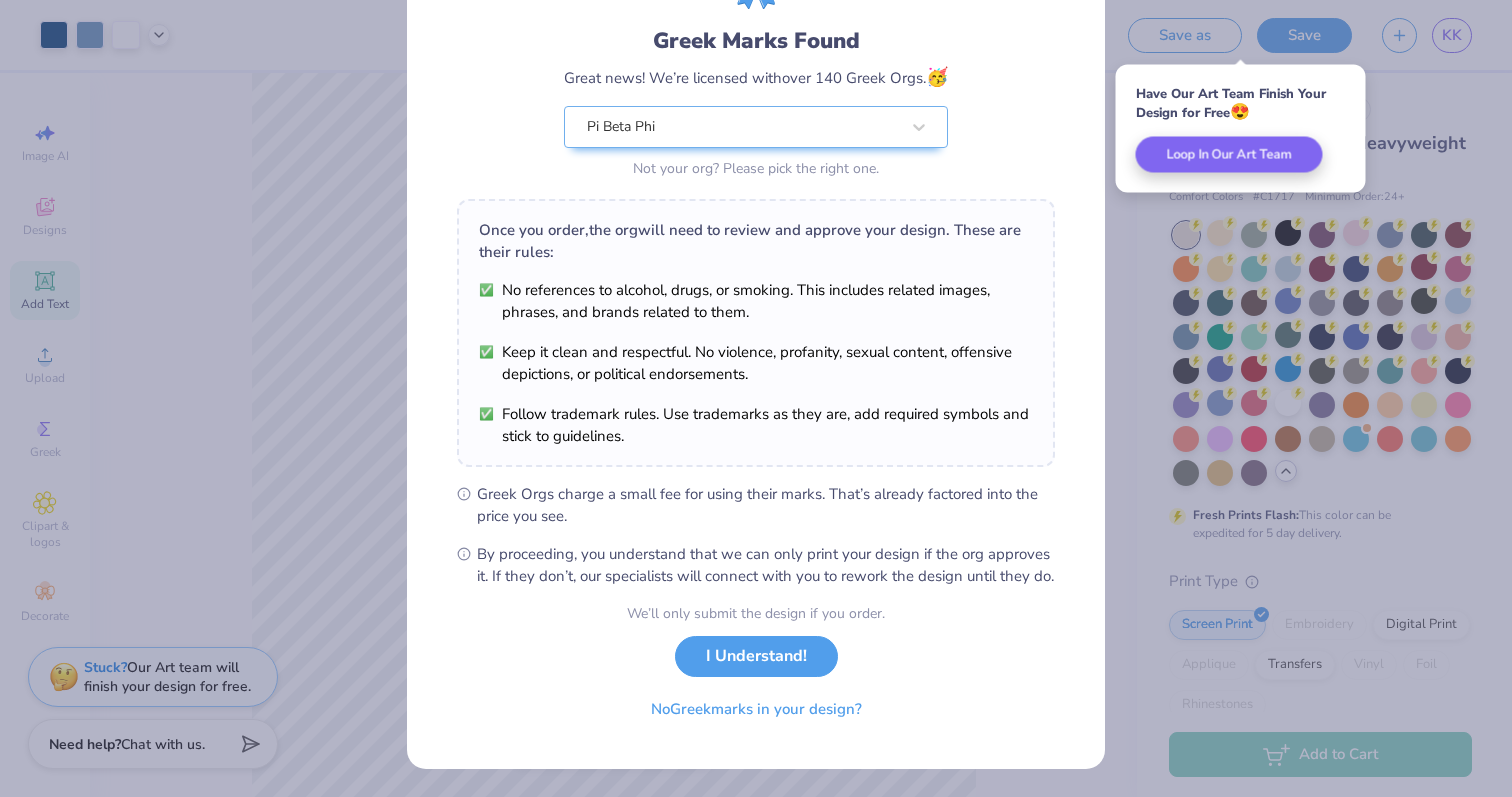 scroll, scrollTop: 139, scrollLeft: 0, axis: vertical 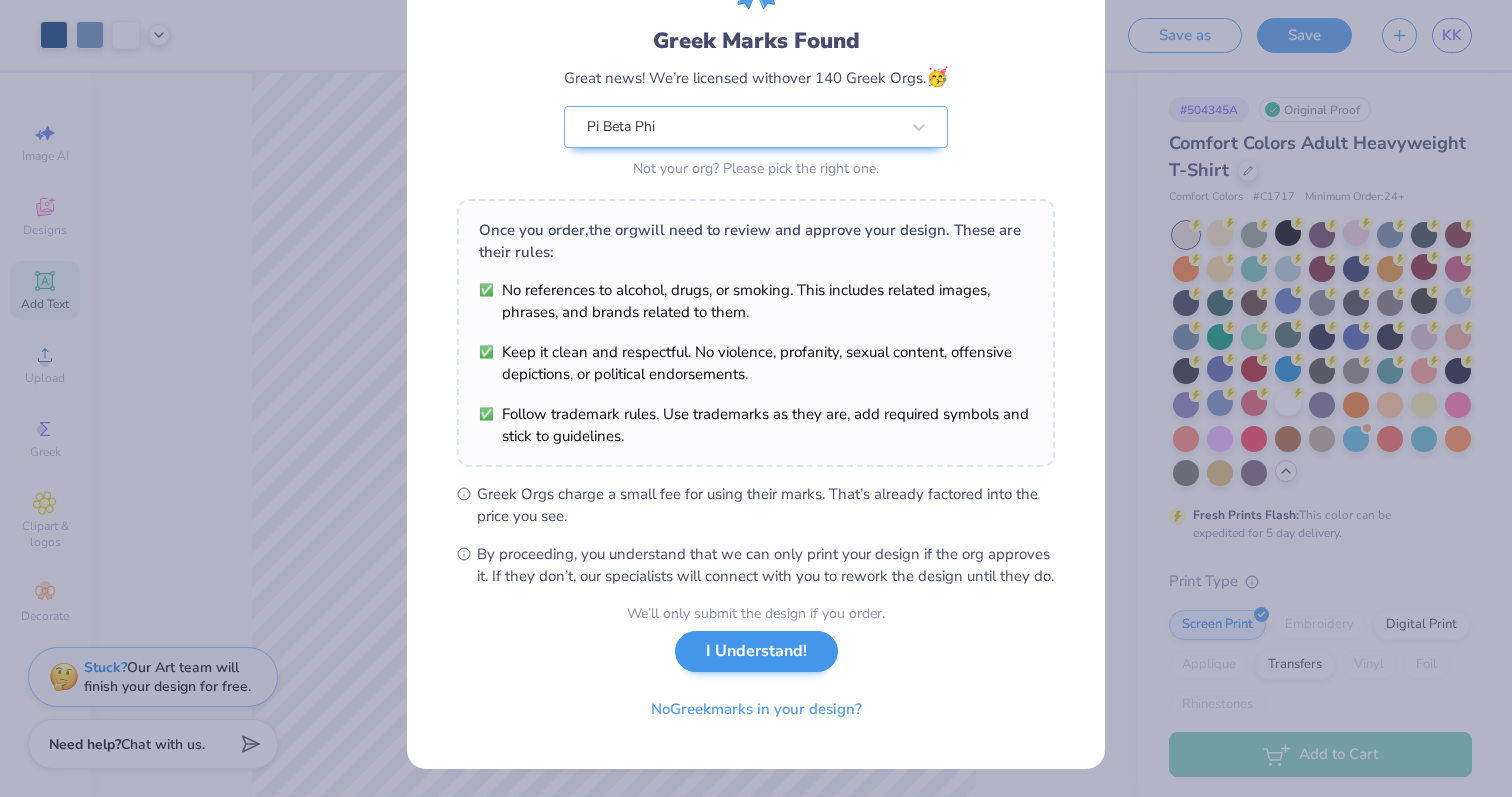 click on "I Understand!" at bounding box center [756, 651] 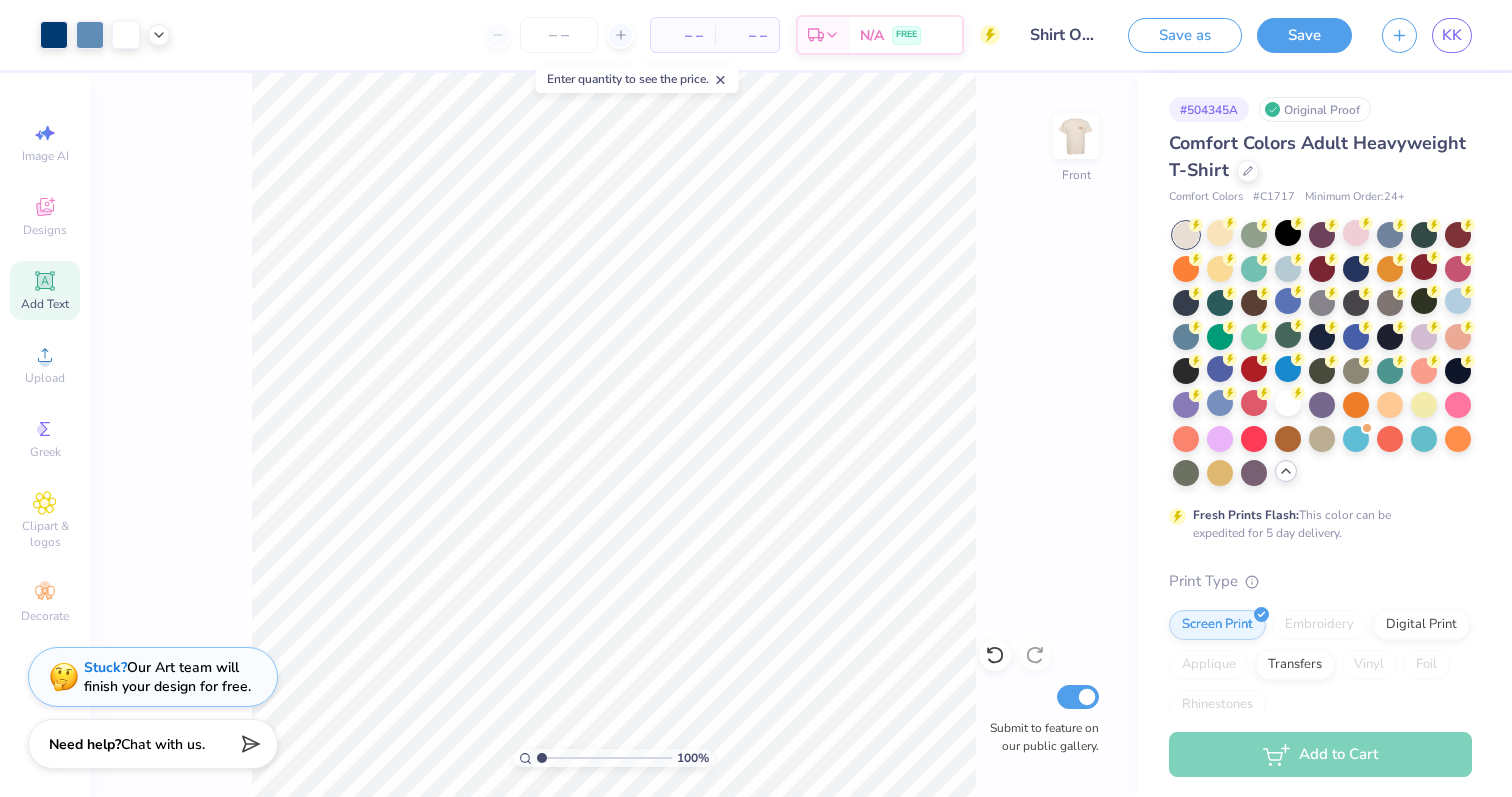 scroll, scrollTop: 0, scrollLeft: 0, axis: both 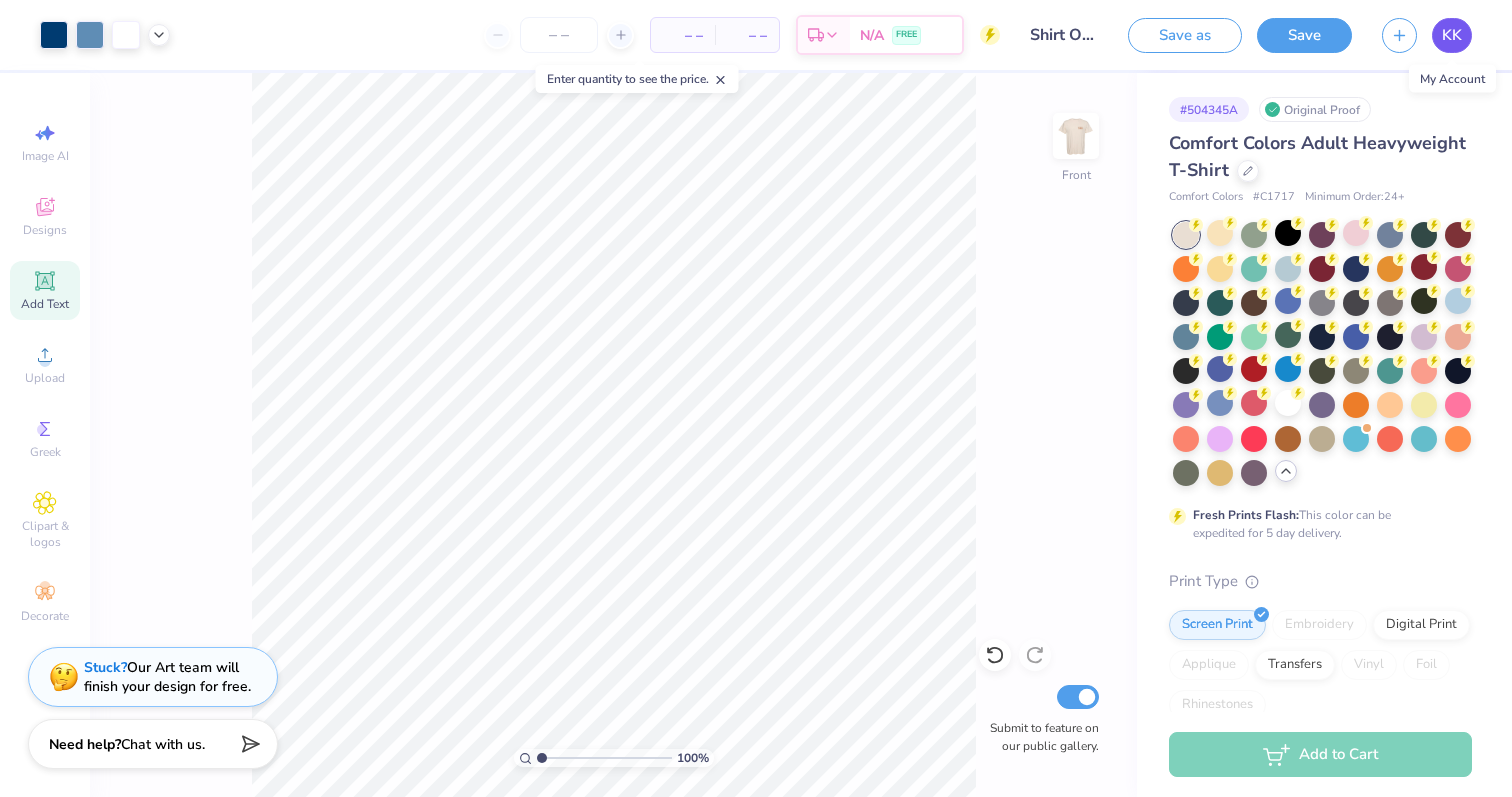 click on "KK" at bounding box center [1452, 35] 